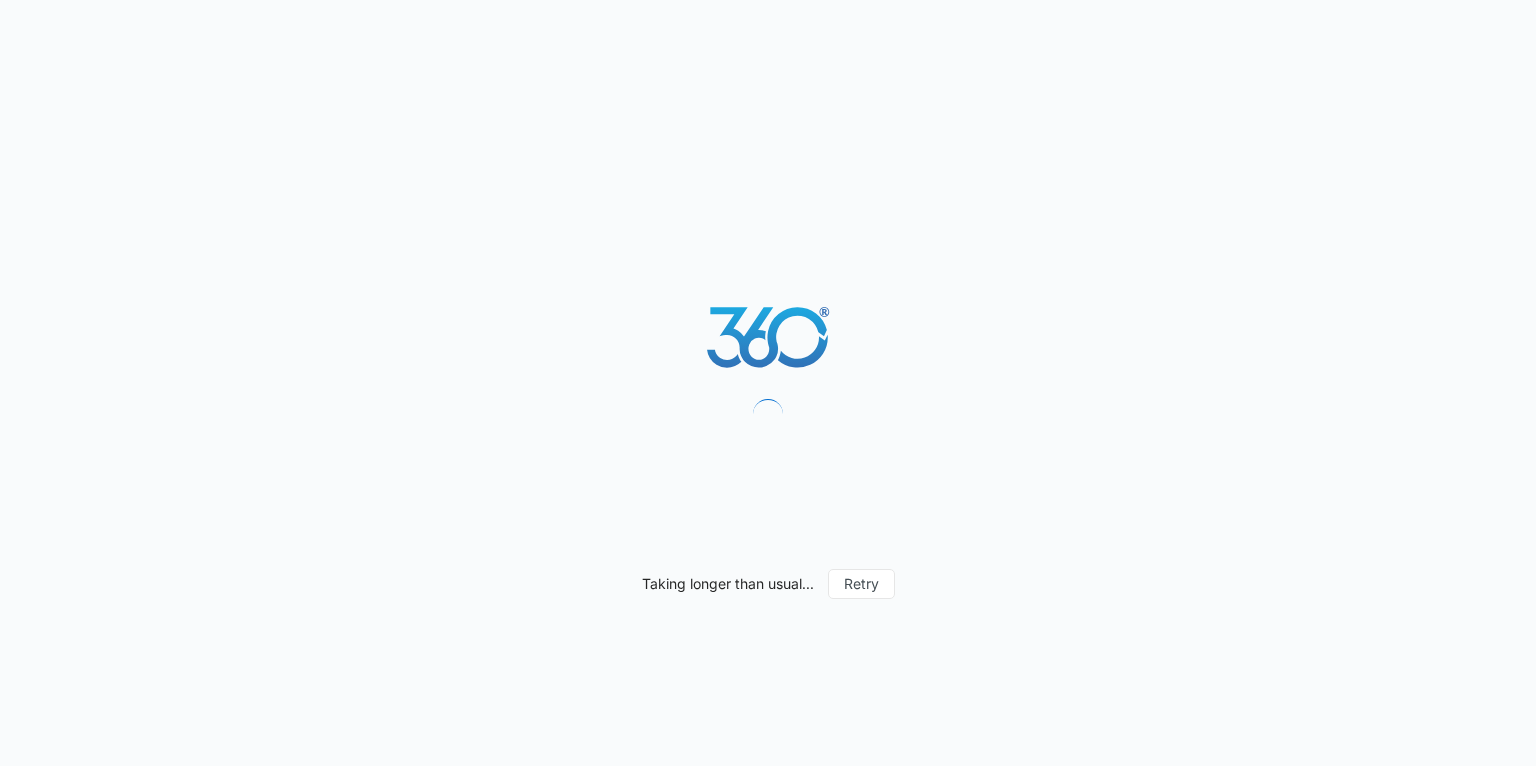scroll, scrollTop: 0, scrollLeft: 0, axis: both 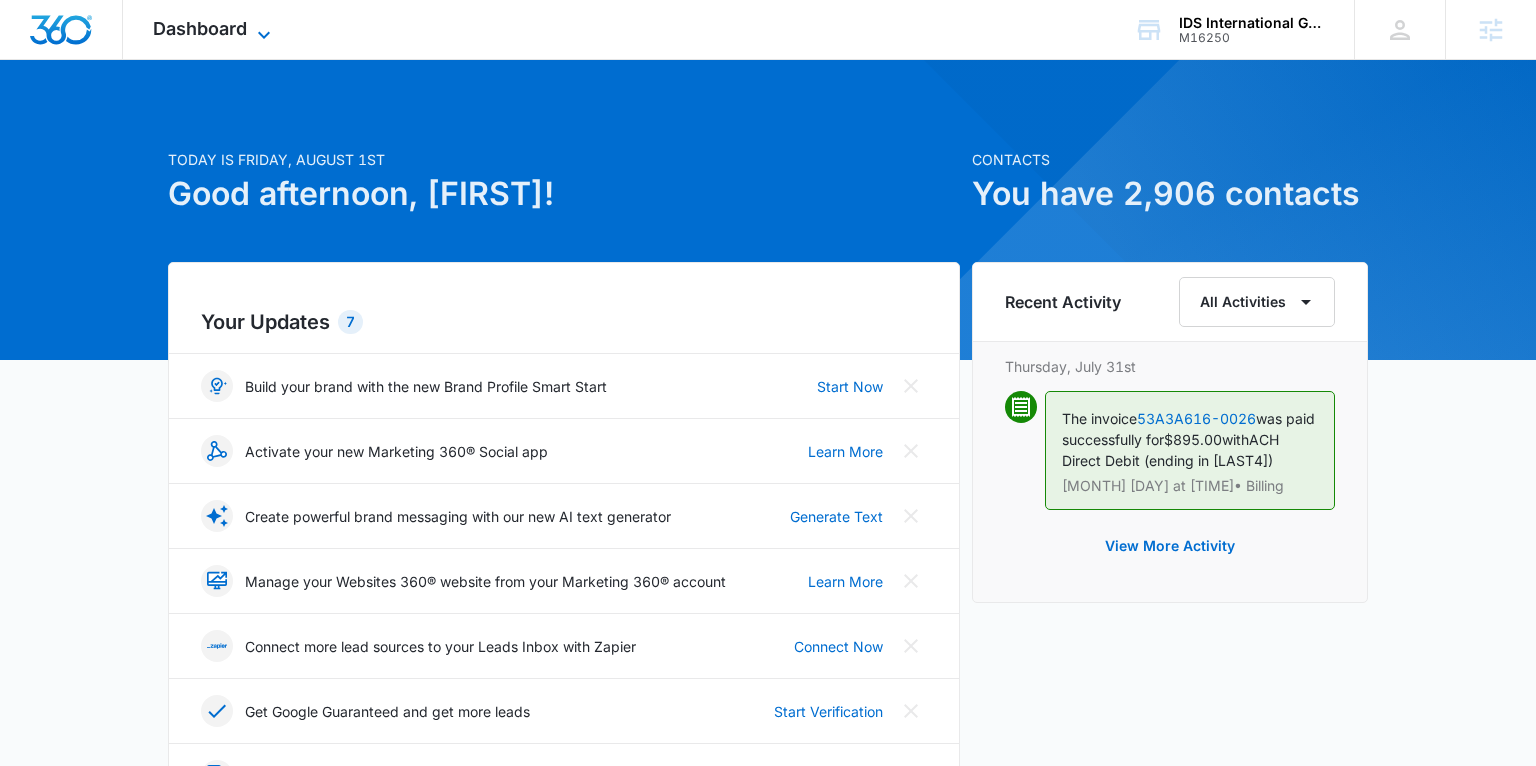 drag, startPoint x: 218, startPoint y: 22, endPoint x: 205, endPoint y: 27, distance: 13.928389 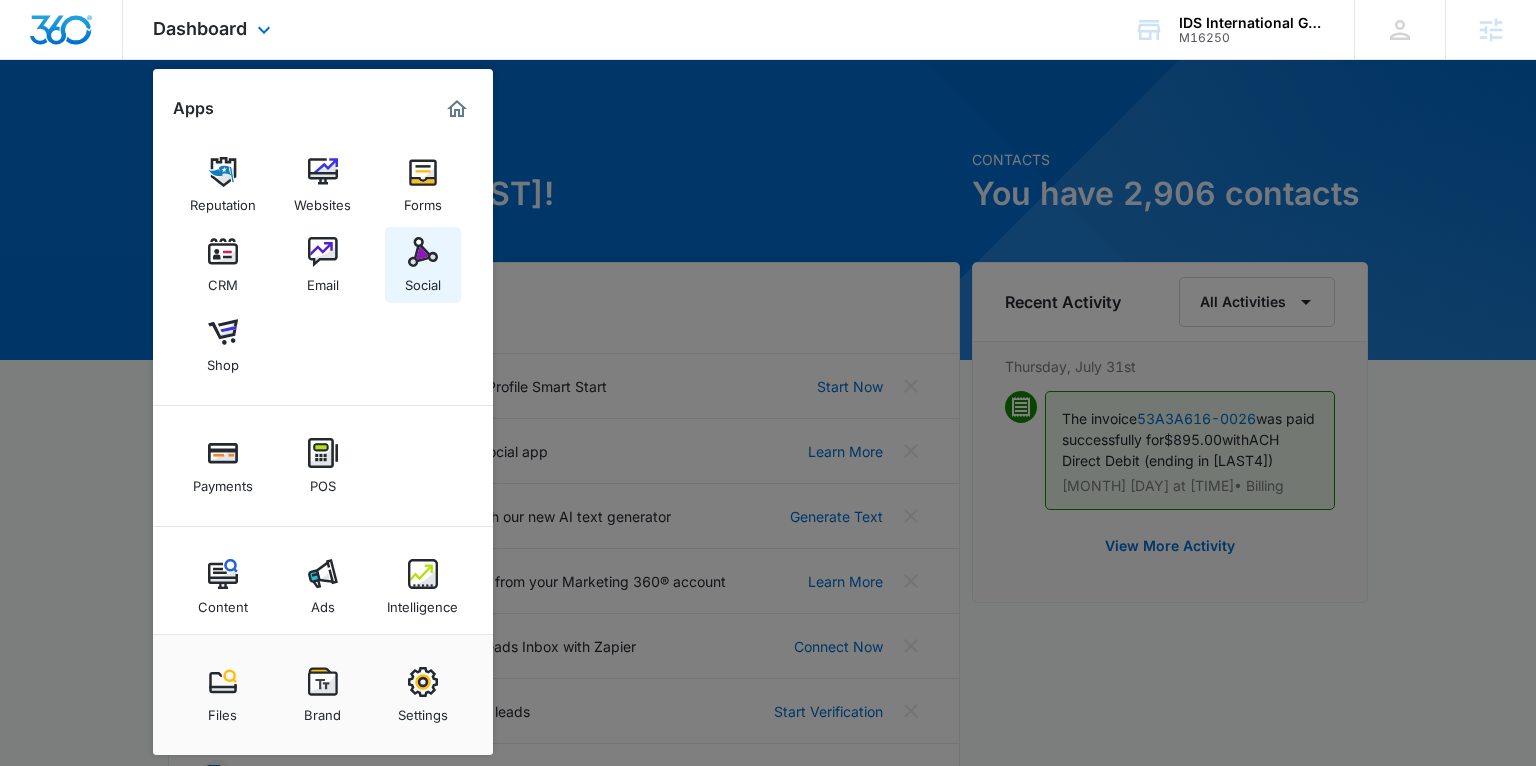 click on "Social" at bounding box center (423, 280) 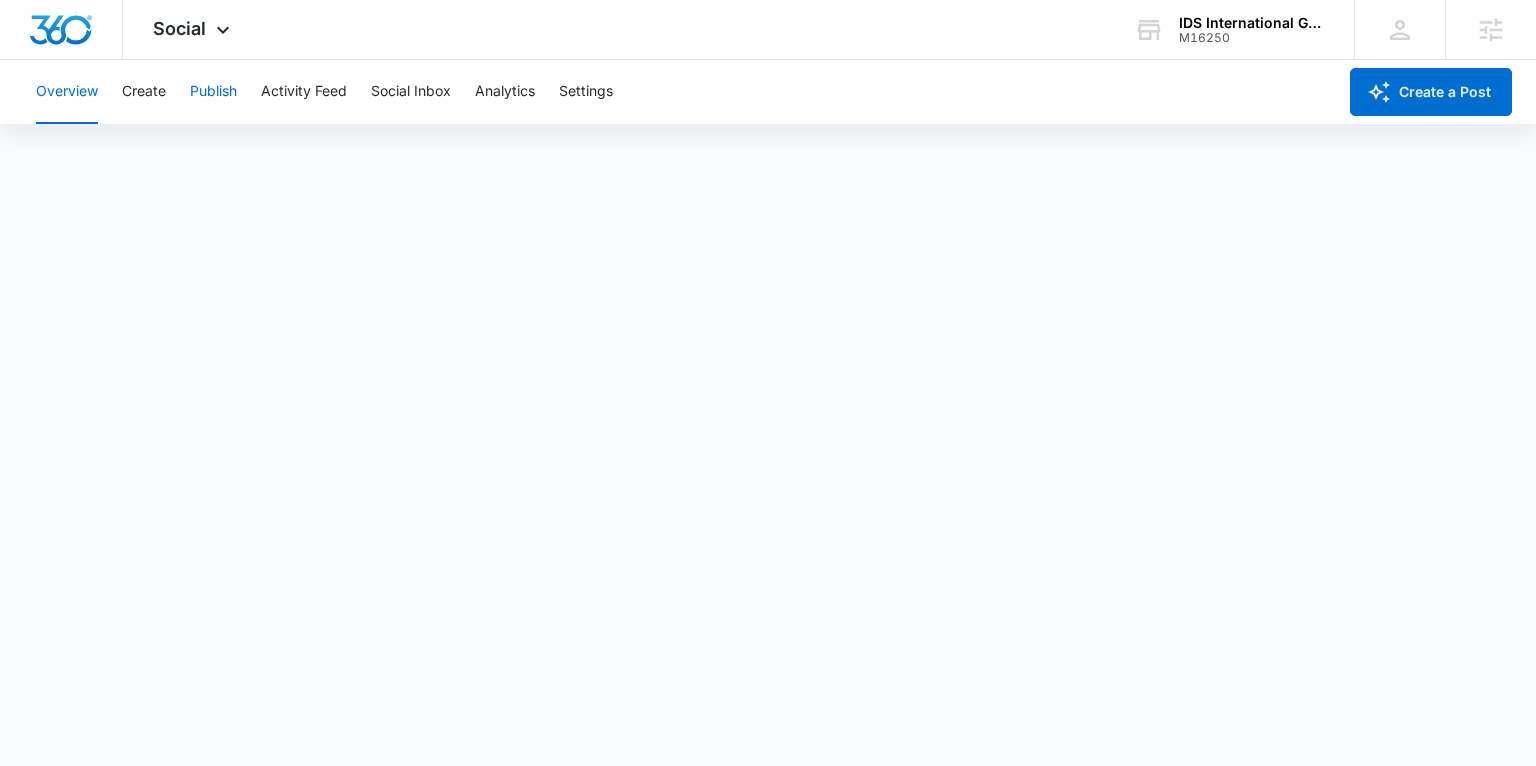click on "Publish" at bounding box center [213, 92] 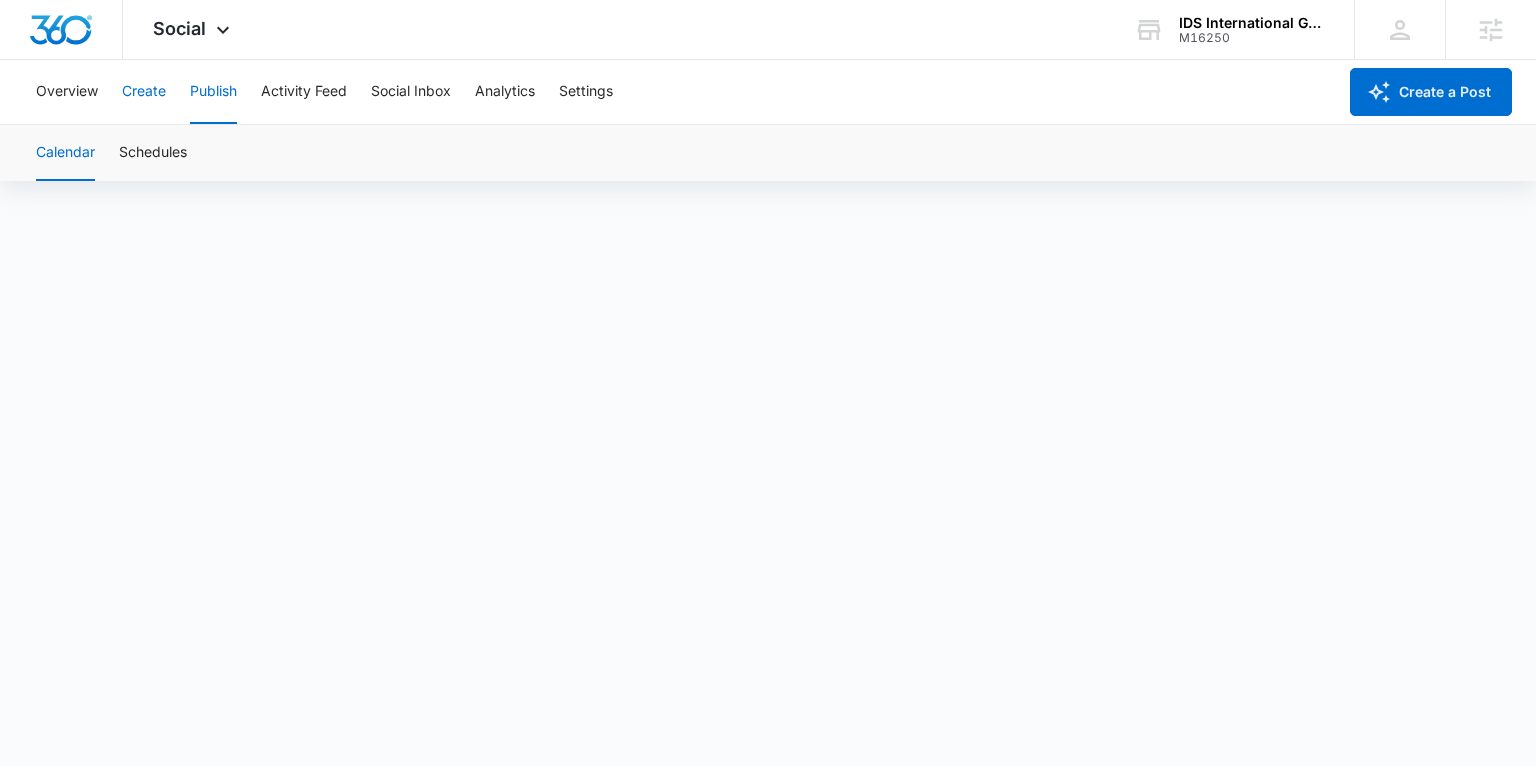 click on "Create" at bounding box center (144, 92) 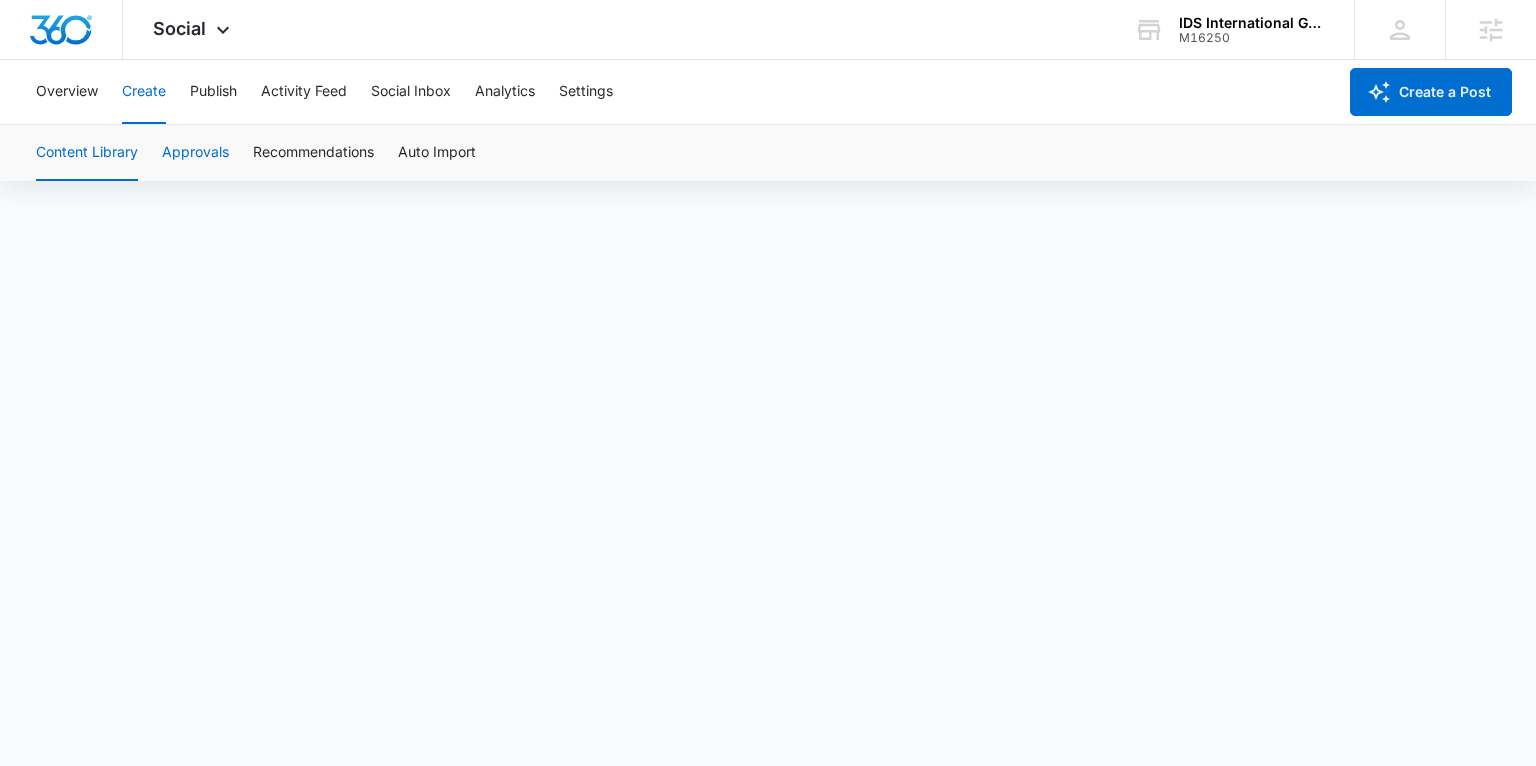 click on "Approvals" at bounding box center (195, 153) 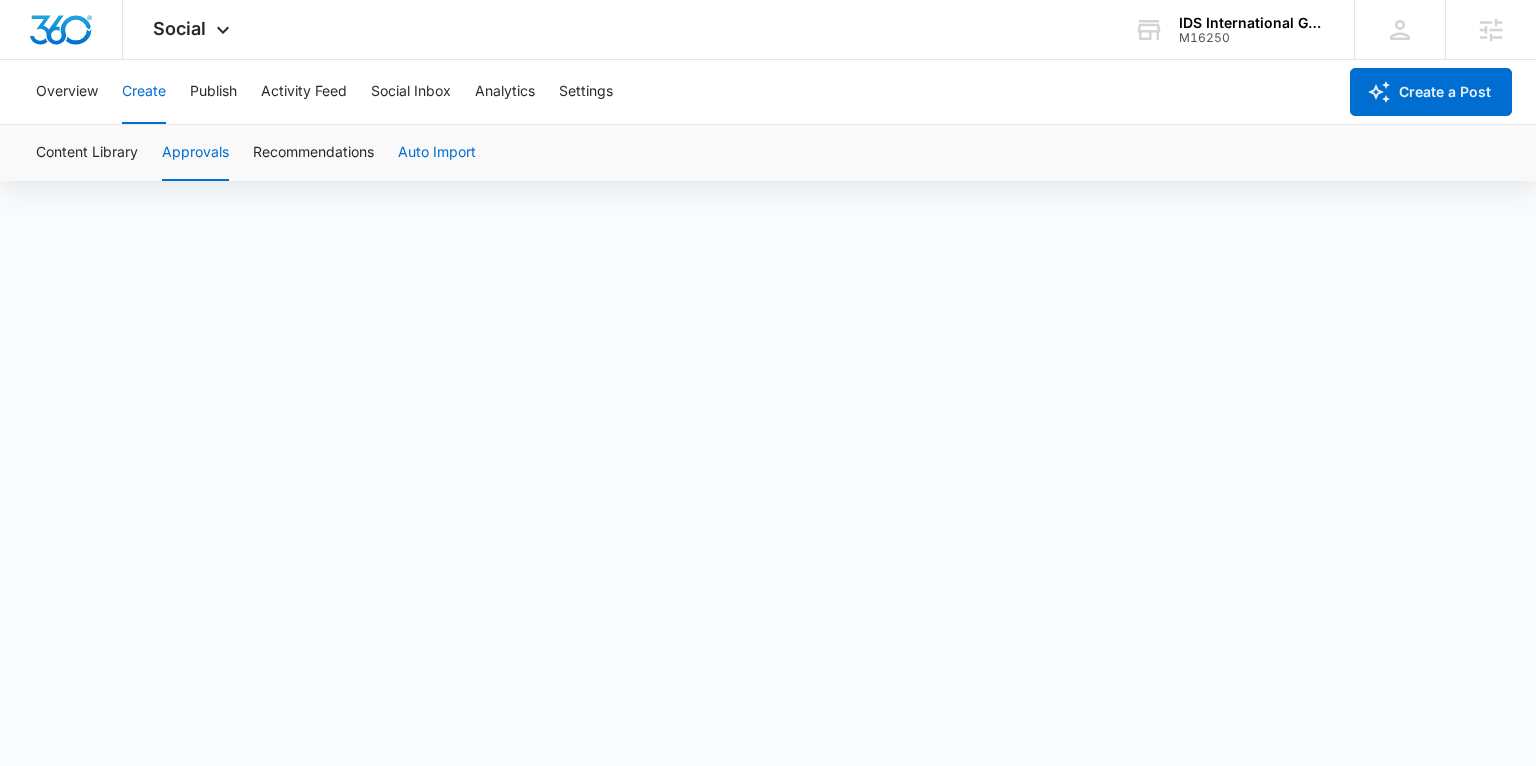 scroll, scrollTop: 6, scrollLeft: 0, axis: vertical 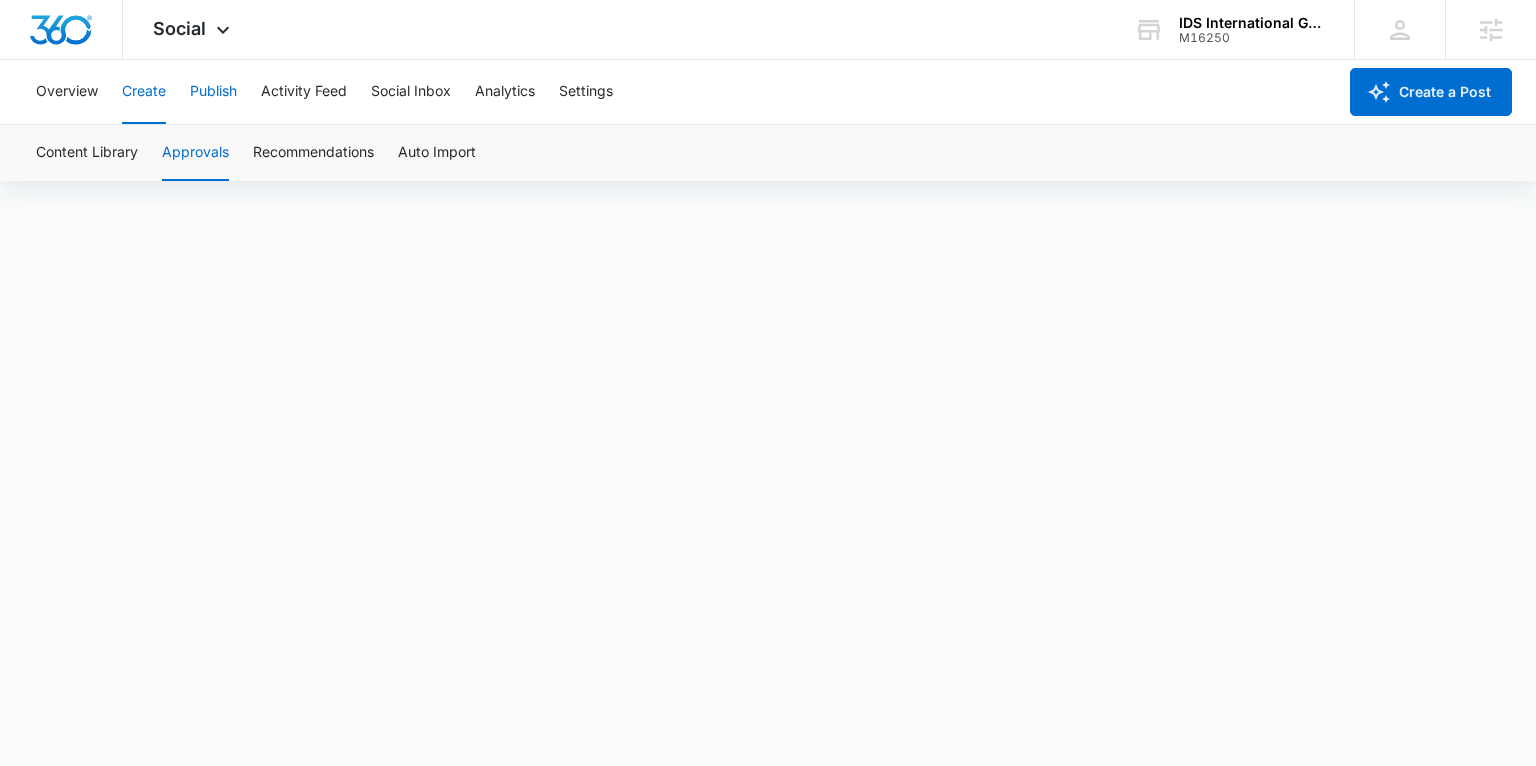 click on "Publish" at bounding box center (213, 92) 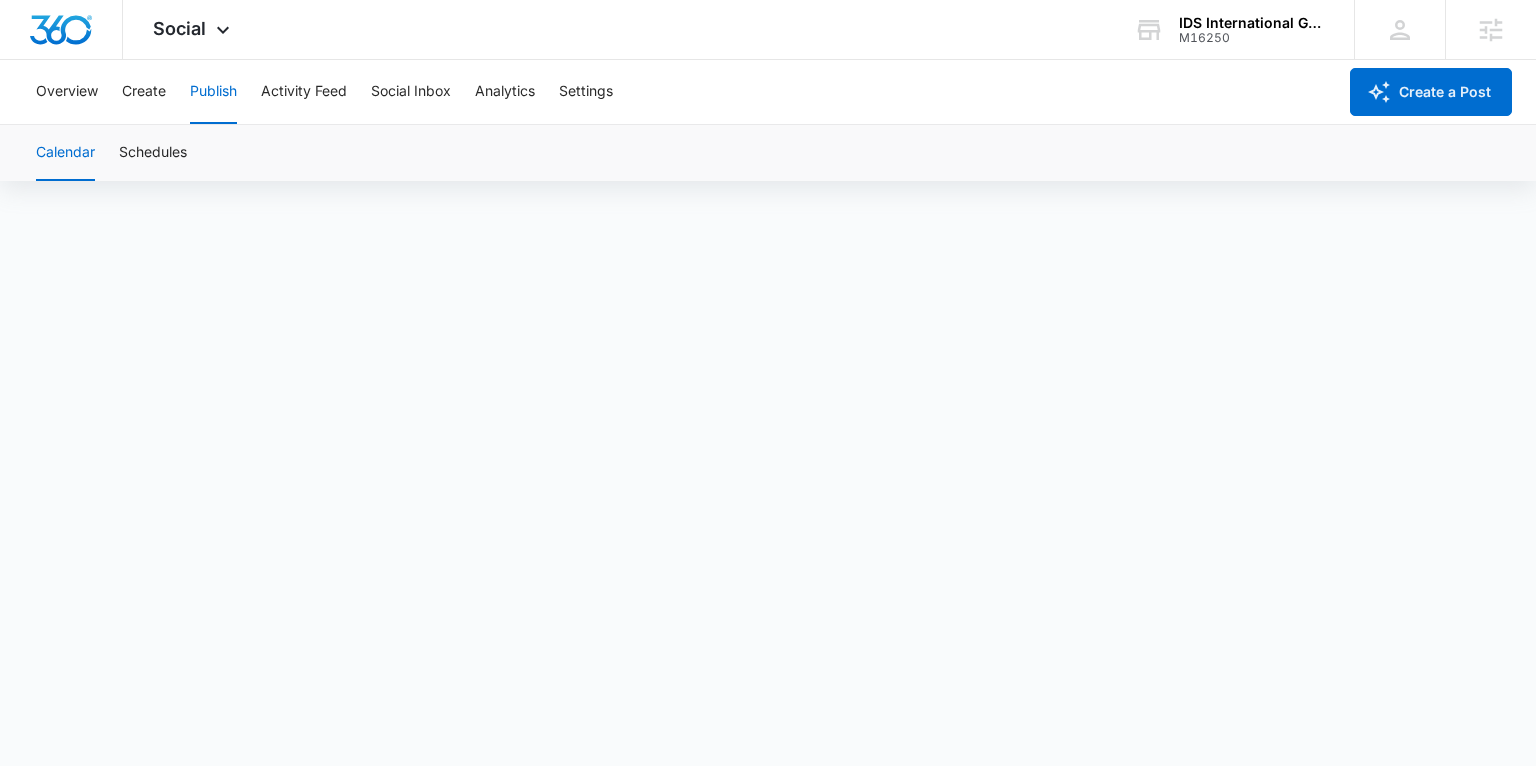 scroll, scrollTop: 14, scrollLeft: 0, axis: vertical 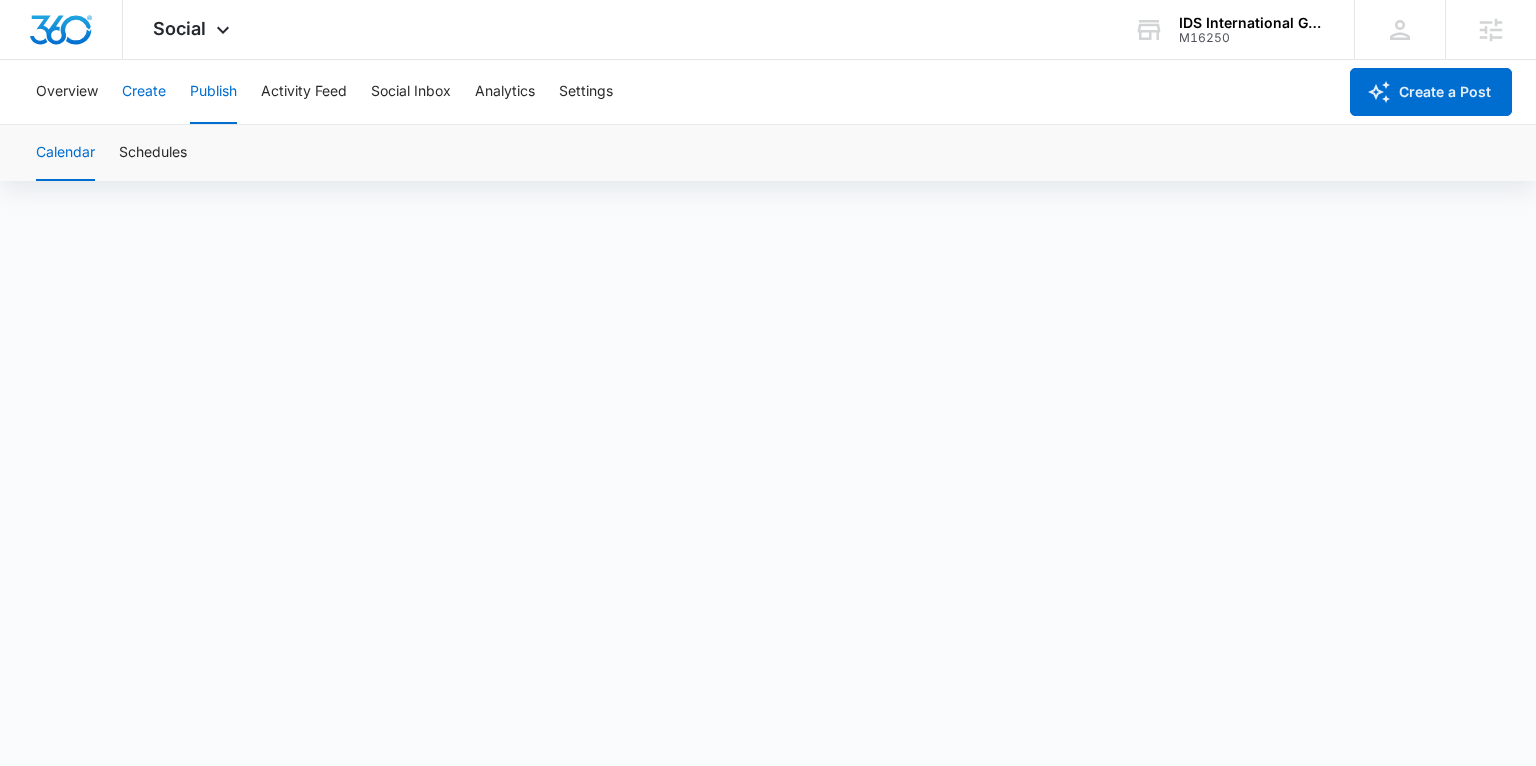 click on "Create" at bounding box center (144, 92) 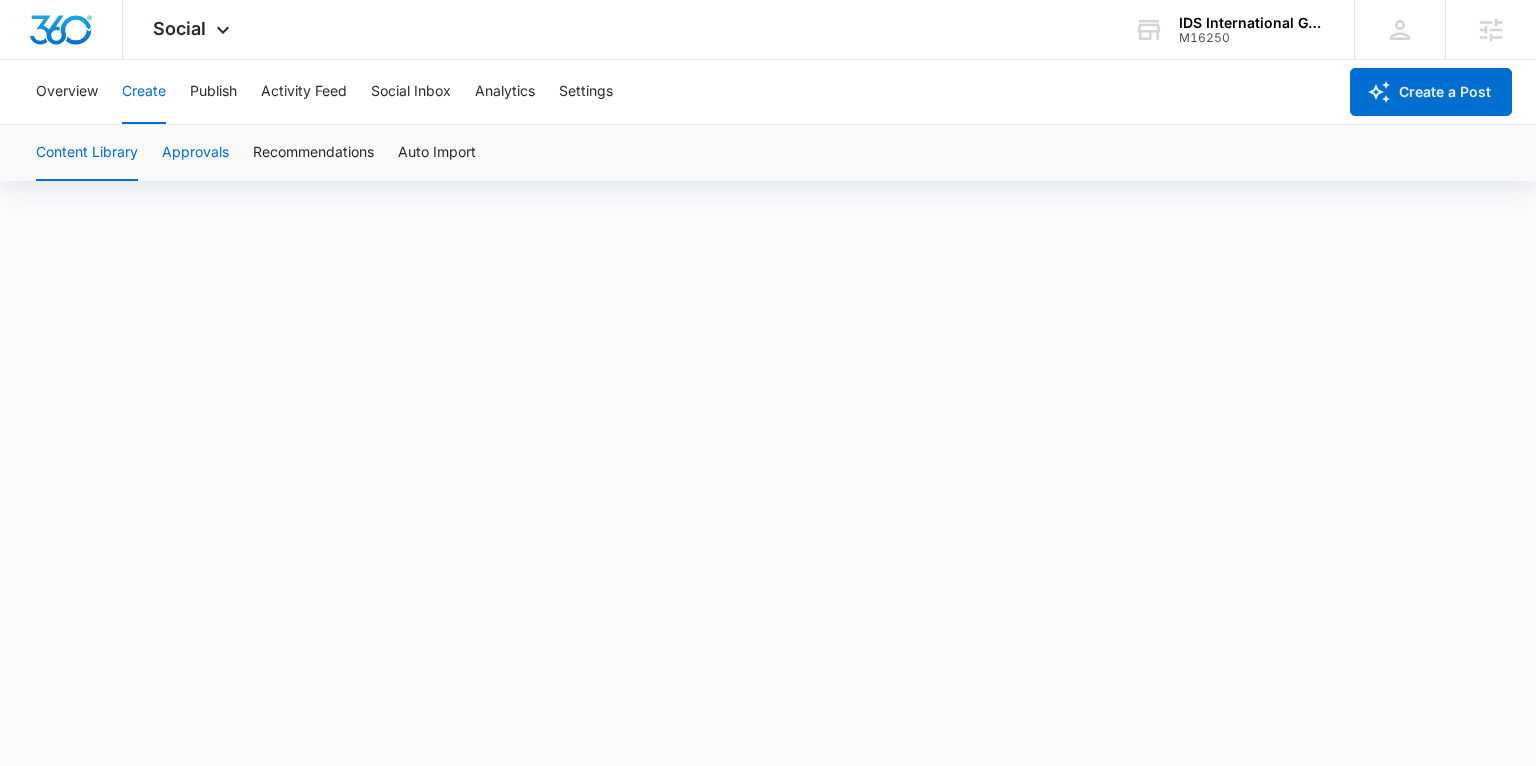 click on "Approvals" at bounding box center [195, 153] 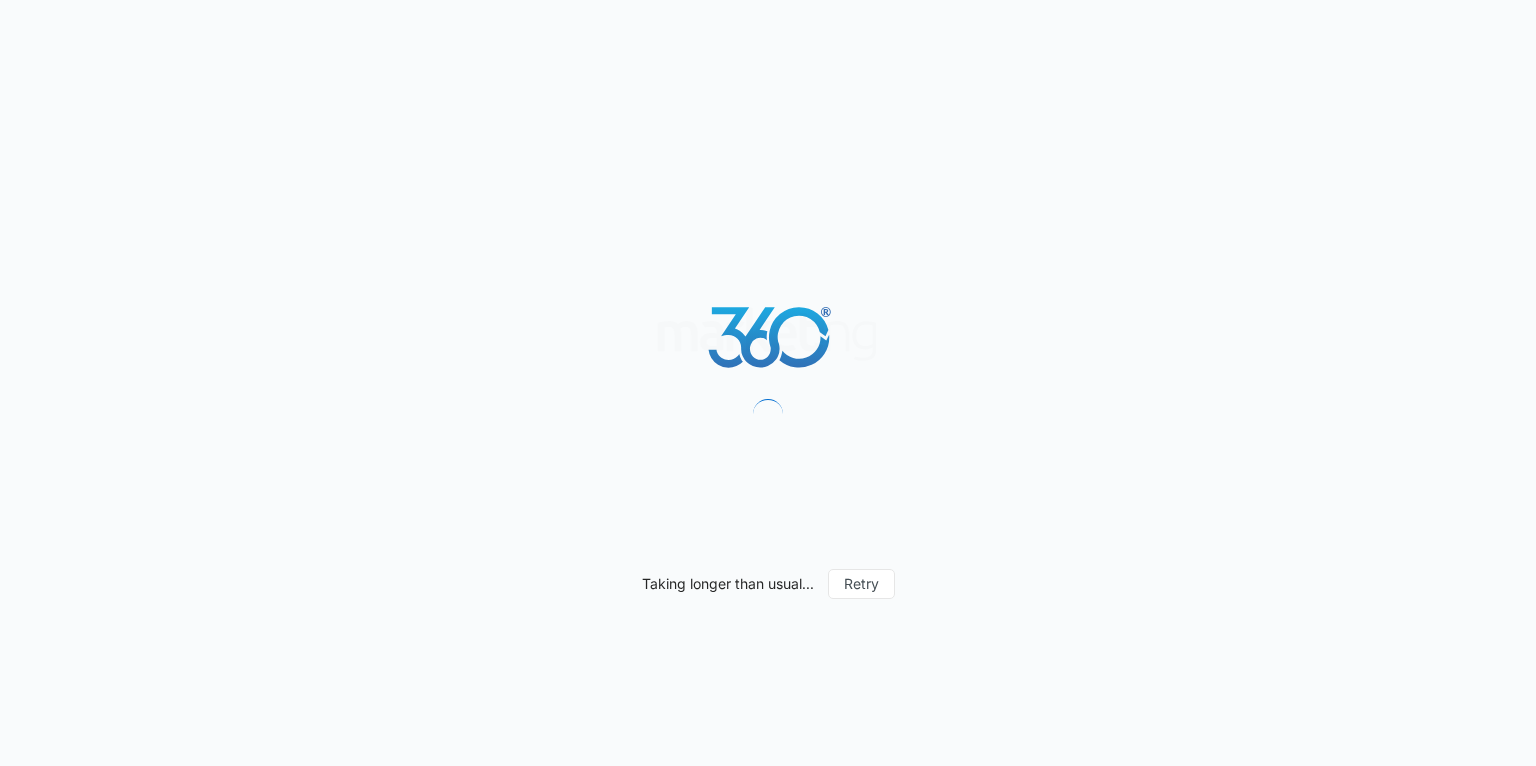 scroll, scrollTop: 0, scrollLeft: 0, axis: both 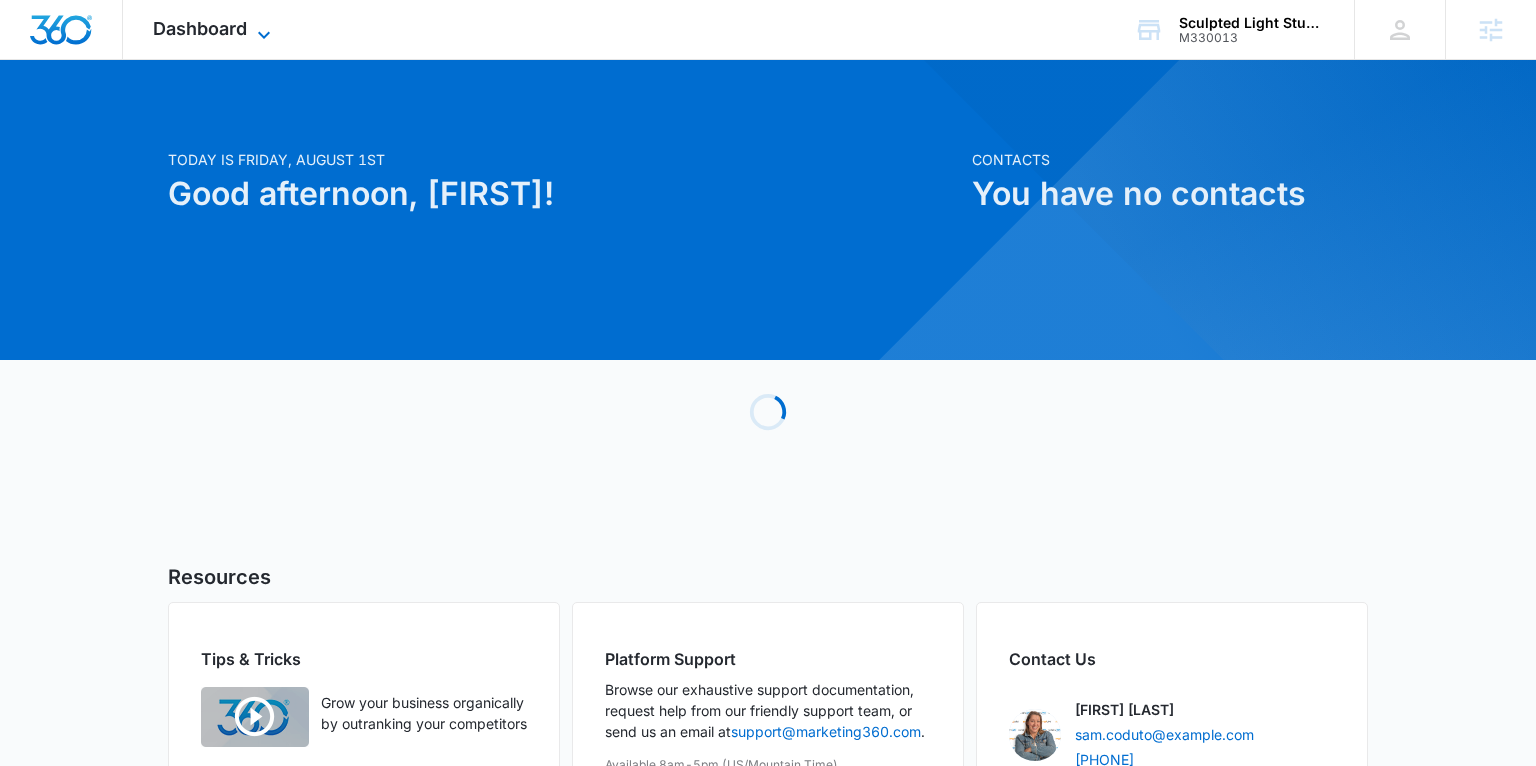 click on "Dashboard" at bounding box center [200, 28] 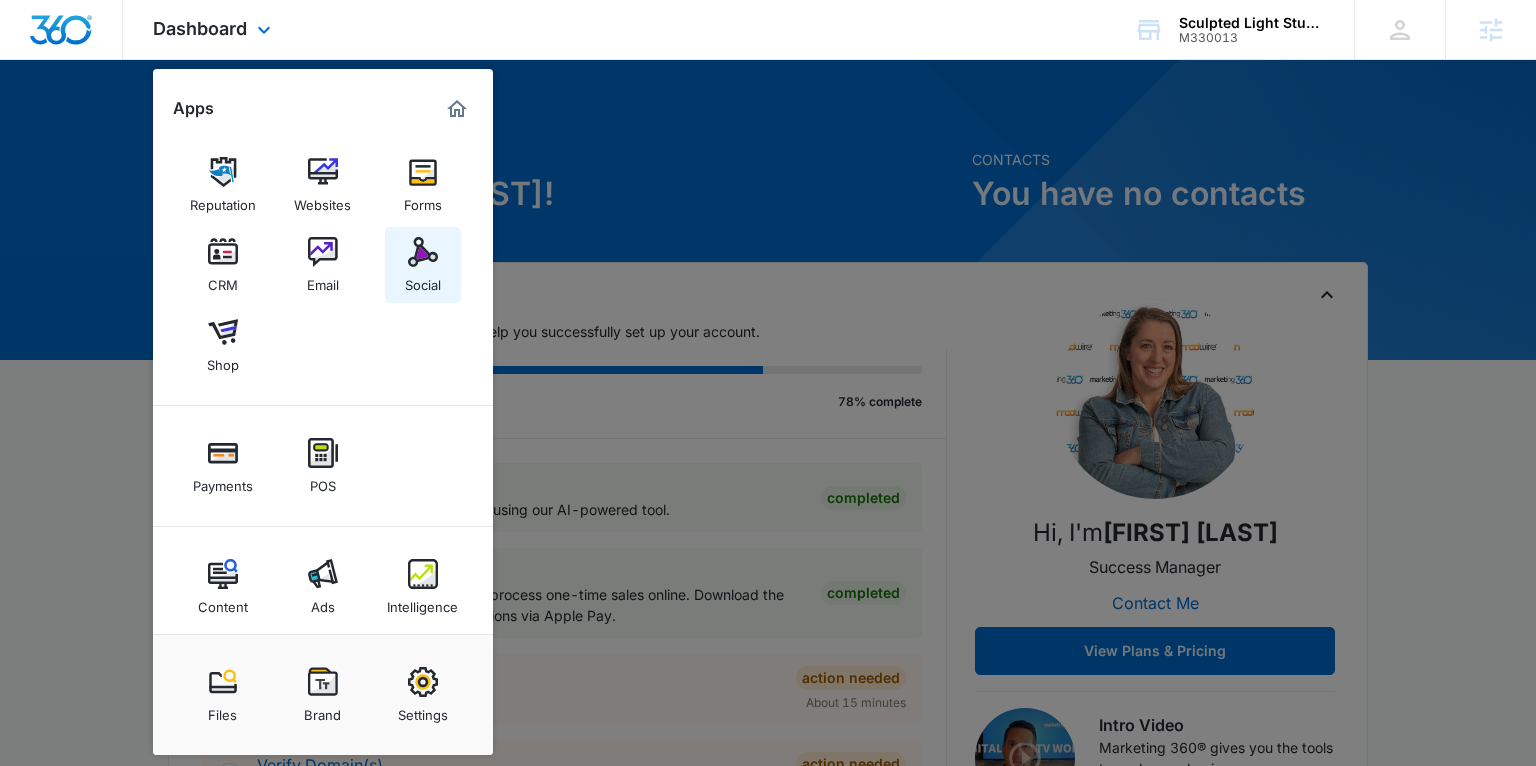 click at bounding box center [423, 252] 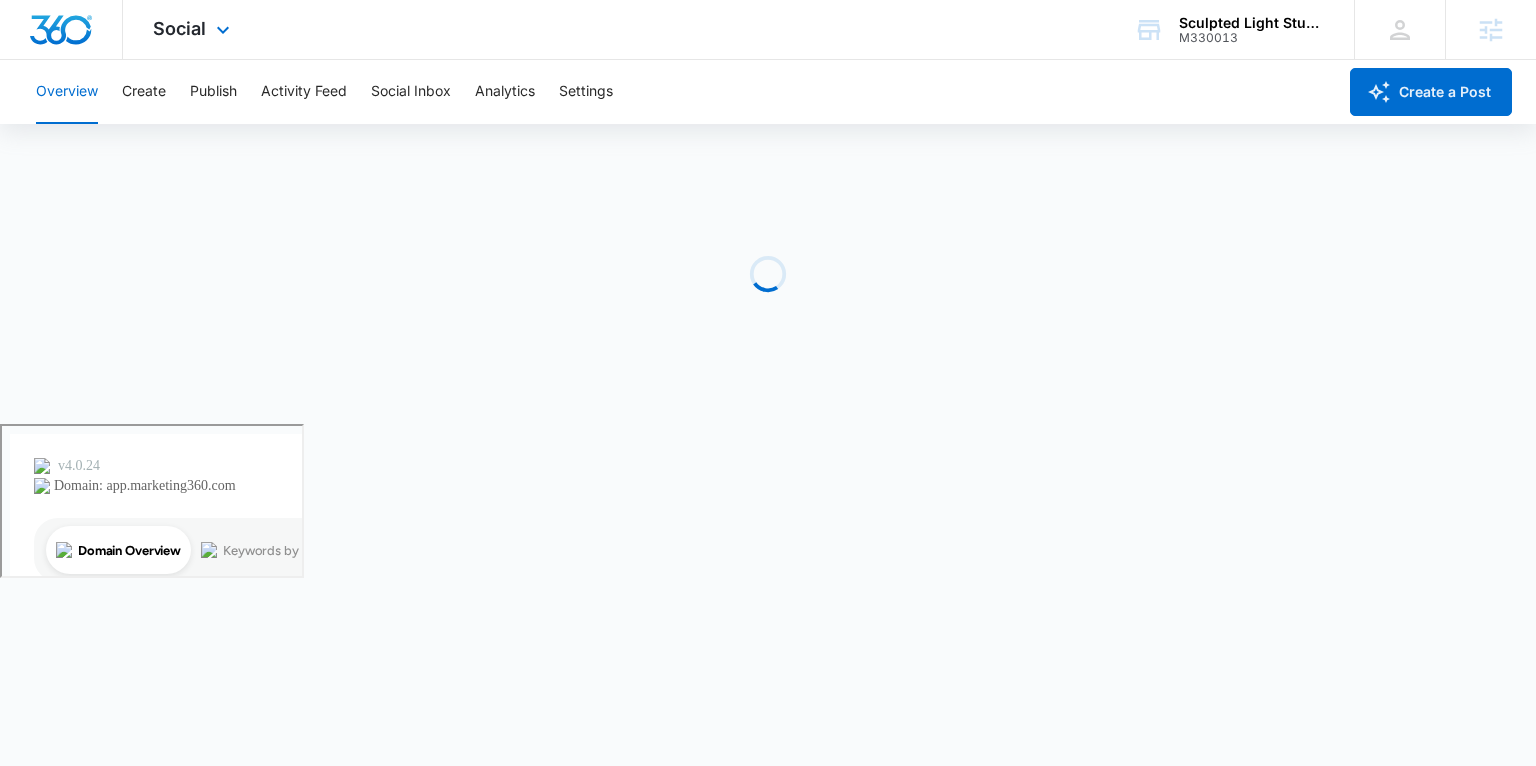 scroll, scrollTop: 0, scrollLeft: 0, axis: both 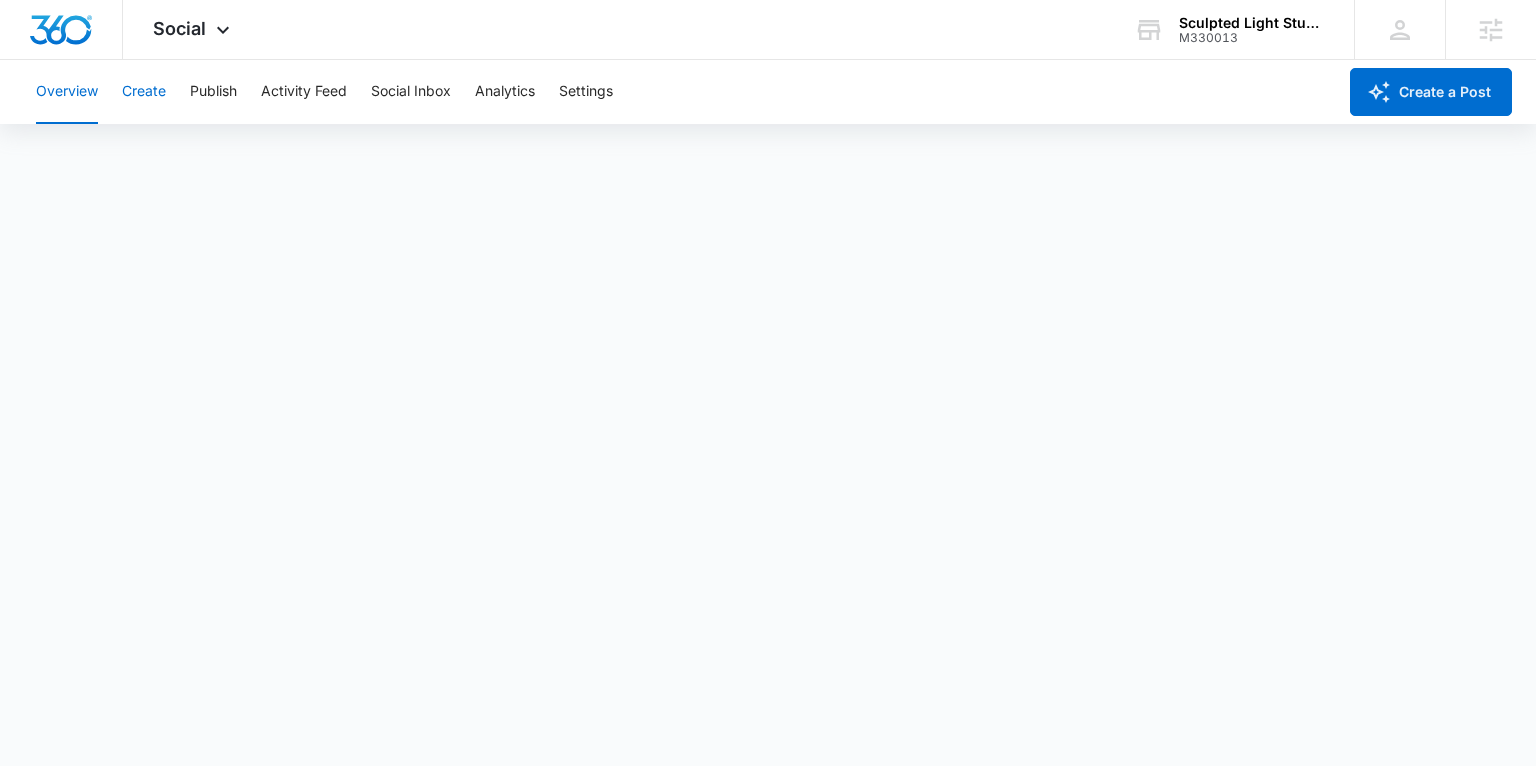 click on "Create" at bounding box center (144, 92) 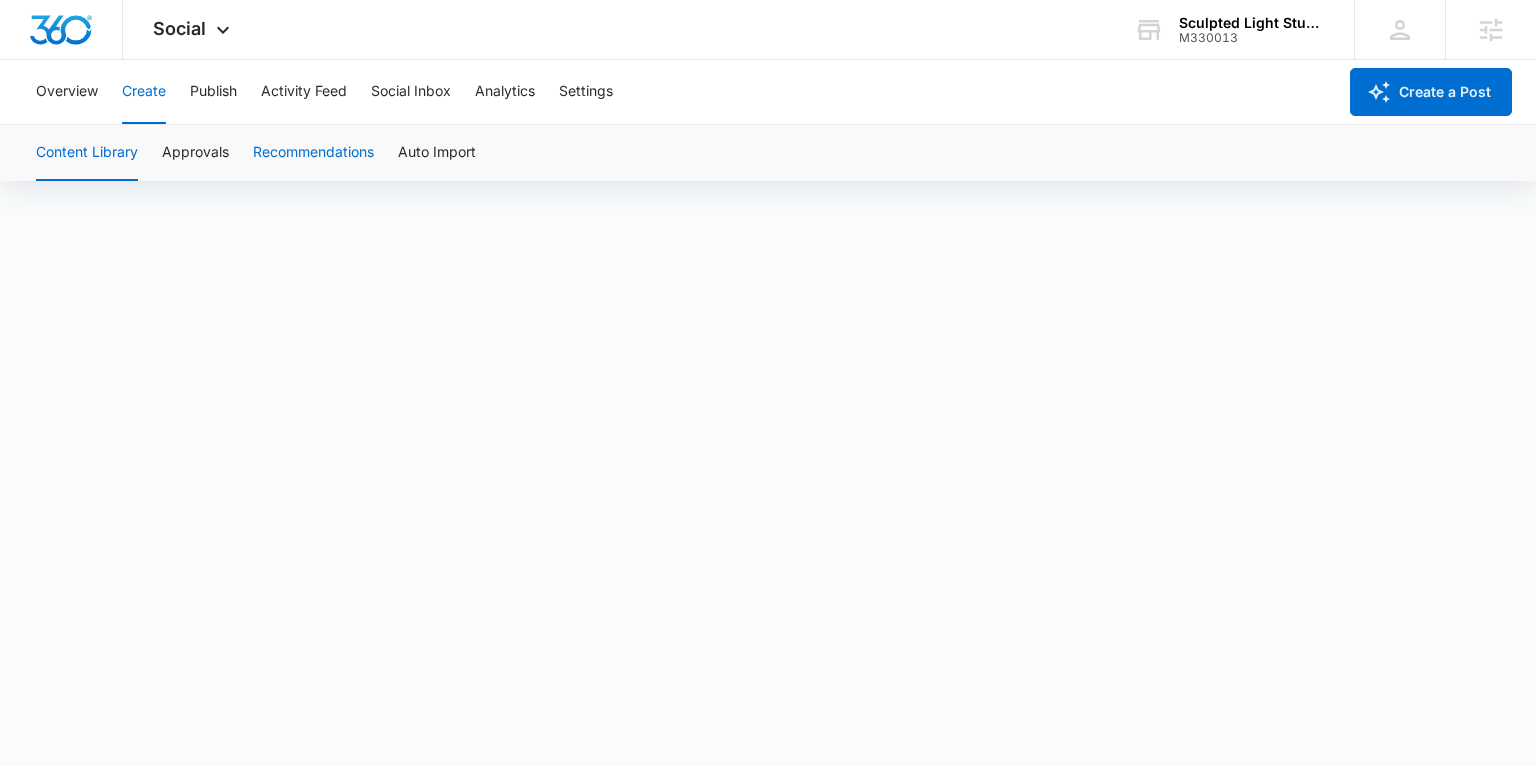 scroll, scrollTop: 0, scrollLeft: 0, axis: both 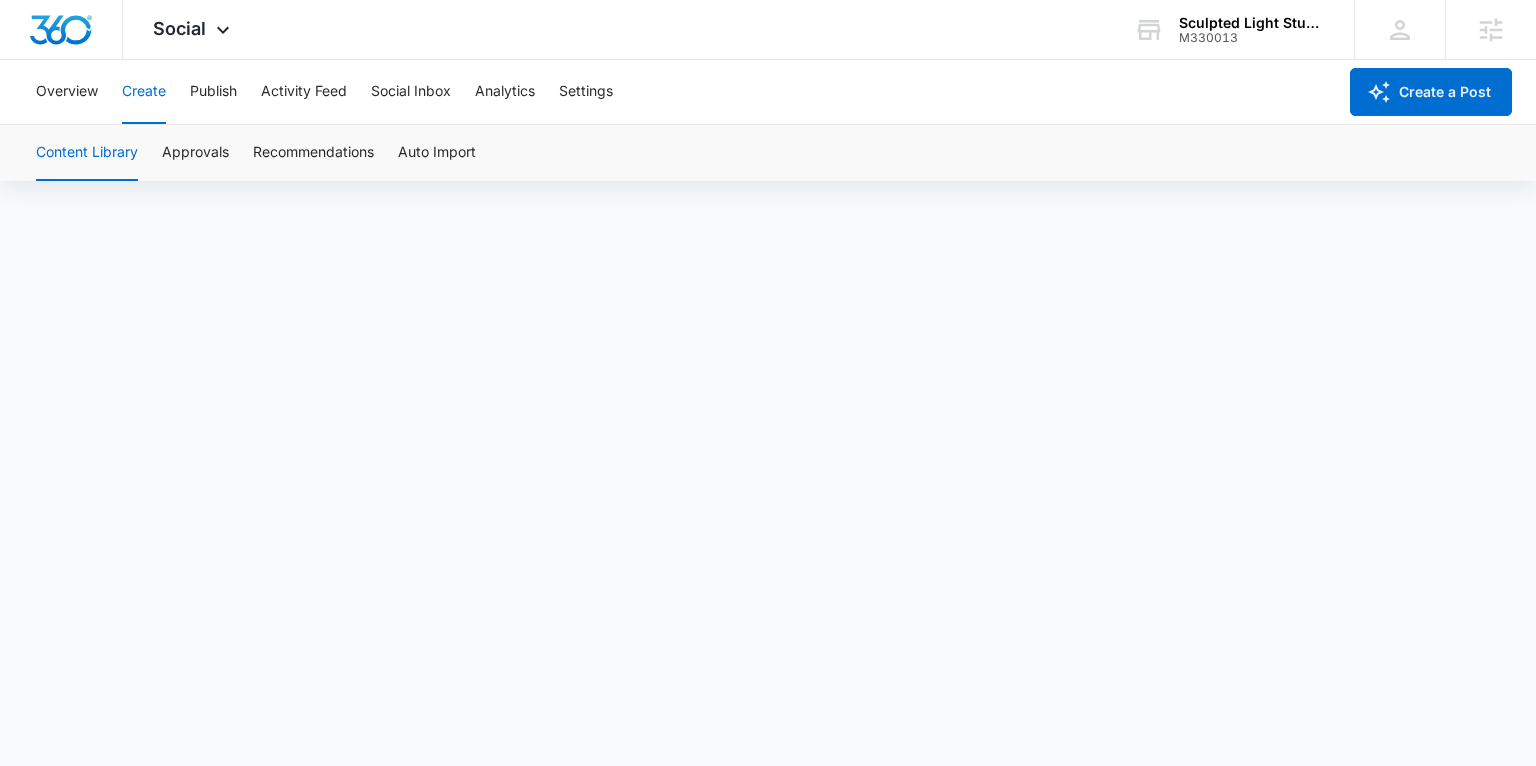 drag, startPoint x: 131, startPoint y: 87, endPoint x: 273, endPoint y: 154, distance: 157.01274 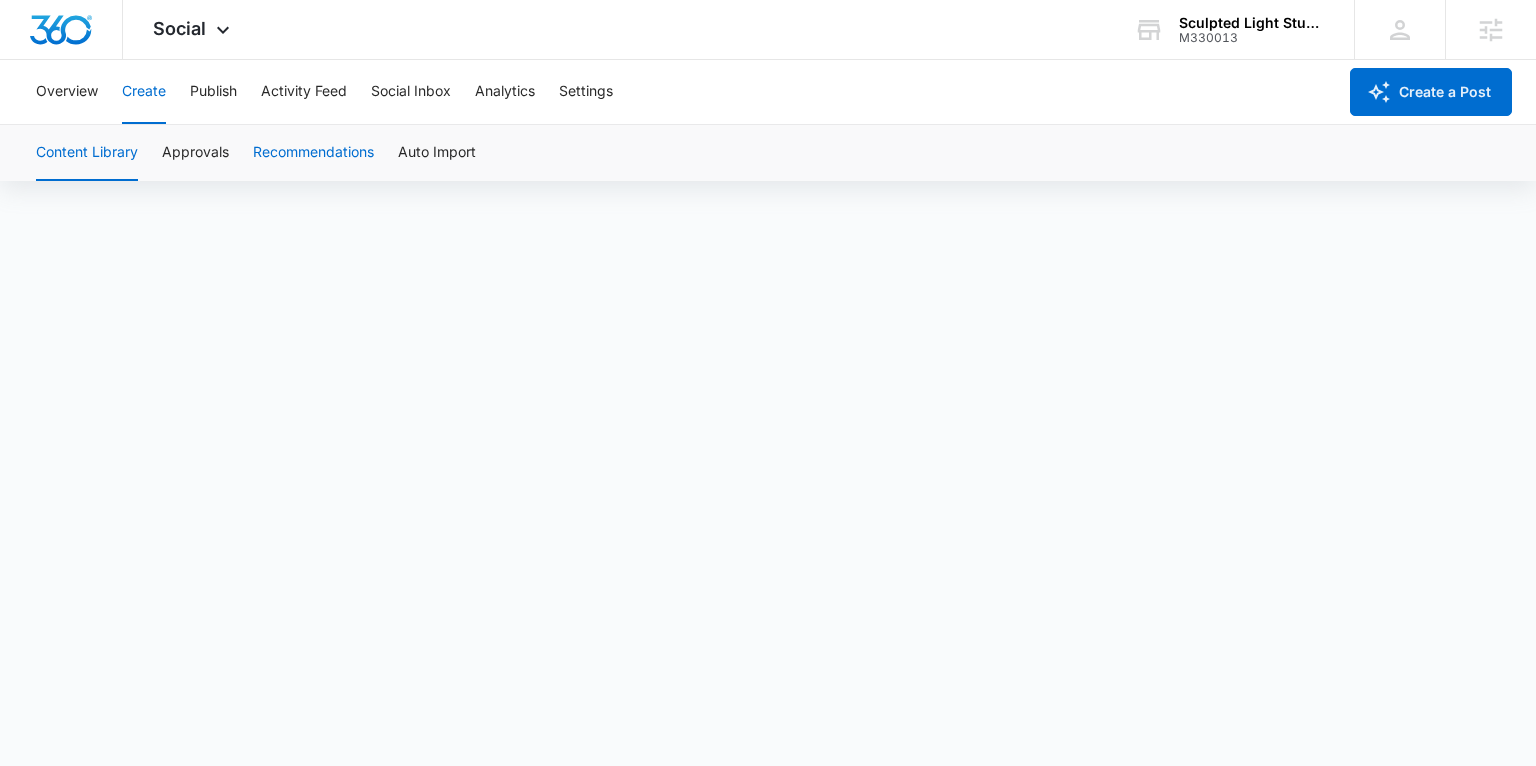 click on "Create" at bounding box center (144, 92) 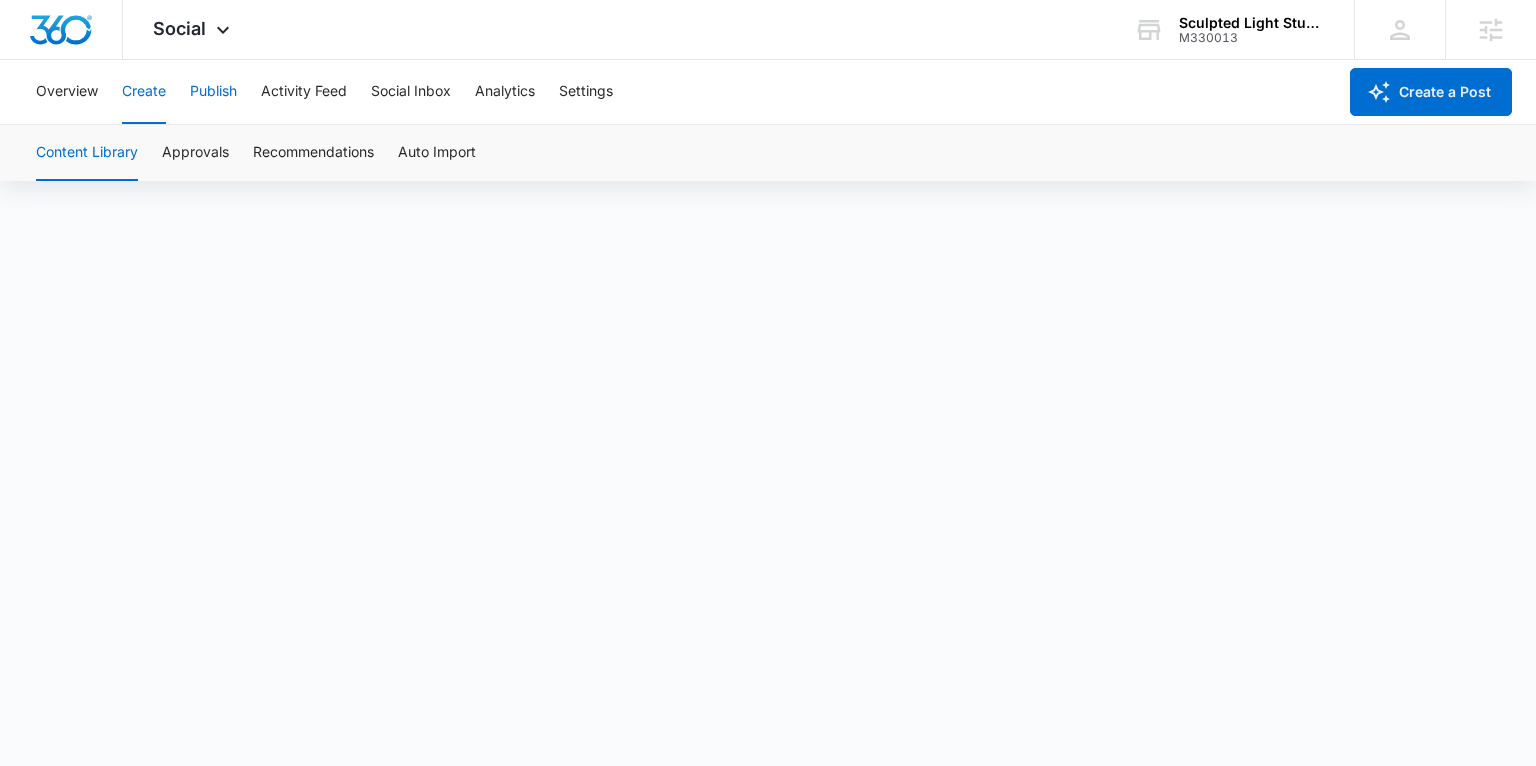 click on "Publish" at bounding box center [213, 92] 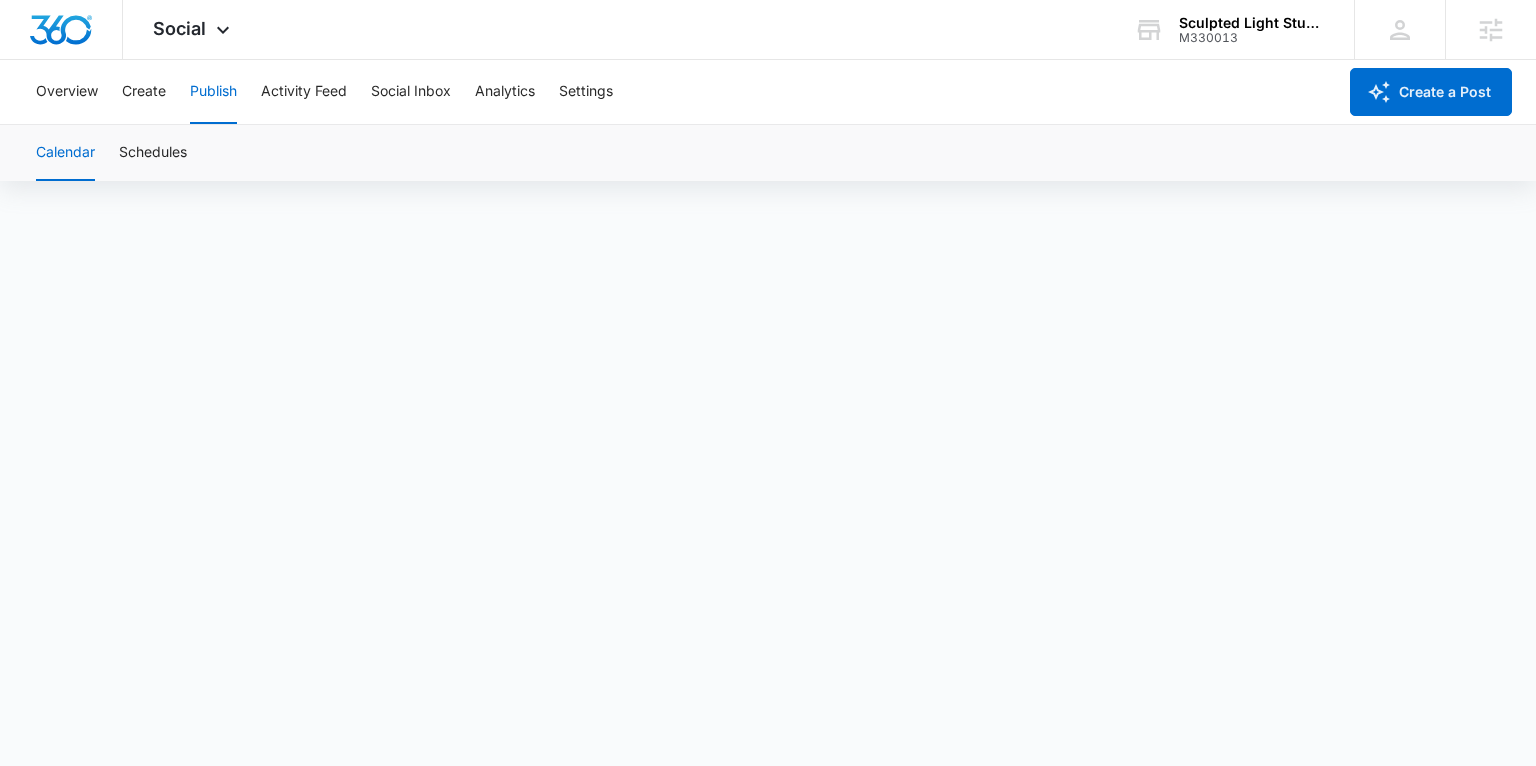 scroll, scrollTop: 14, scrollLeft: 0, axis: vertical 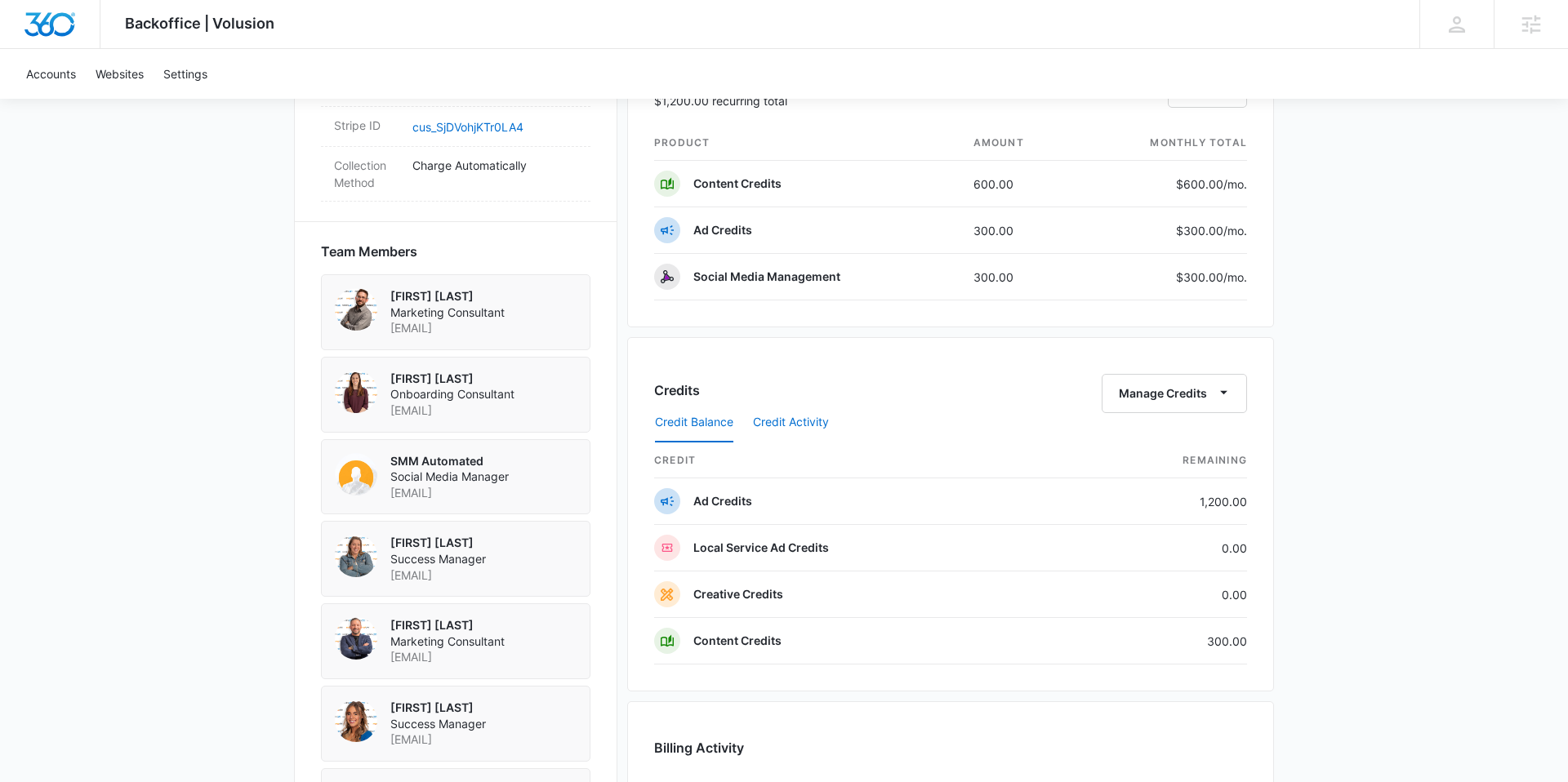 click on "Credit Activity" at bounding box center [791, 423] 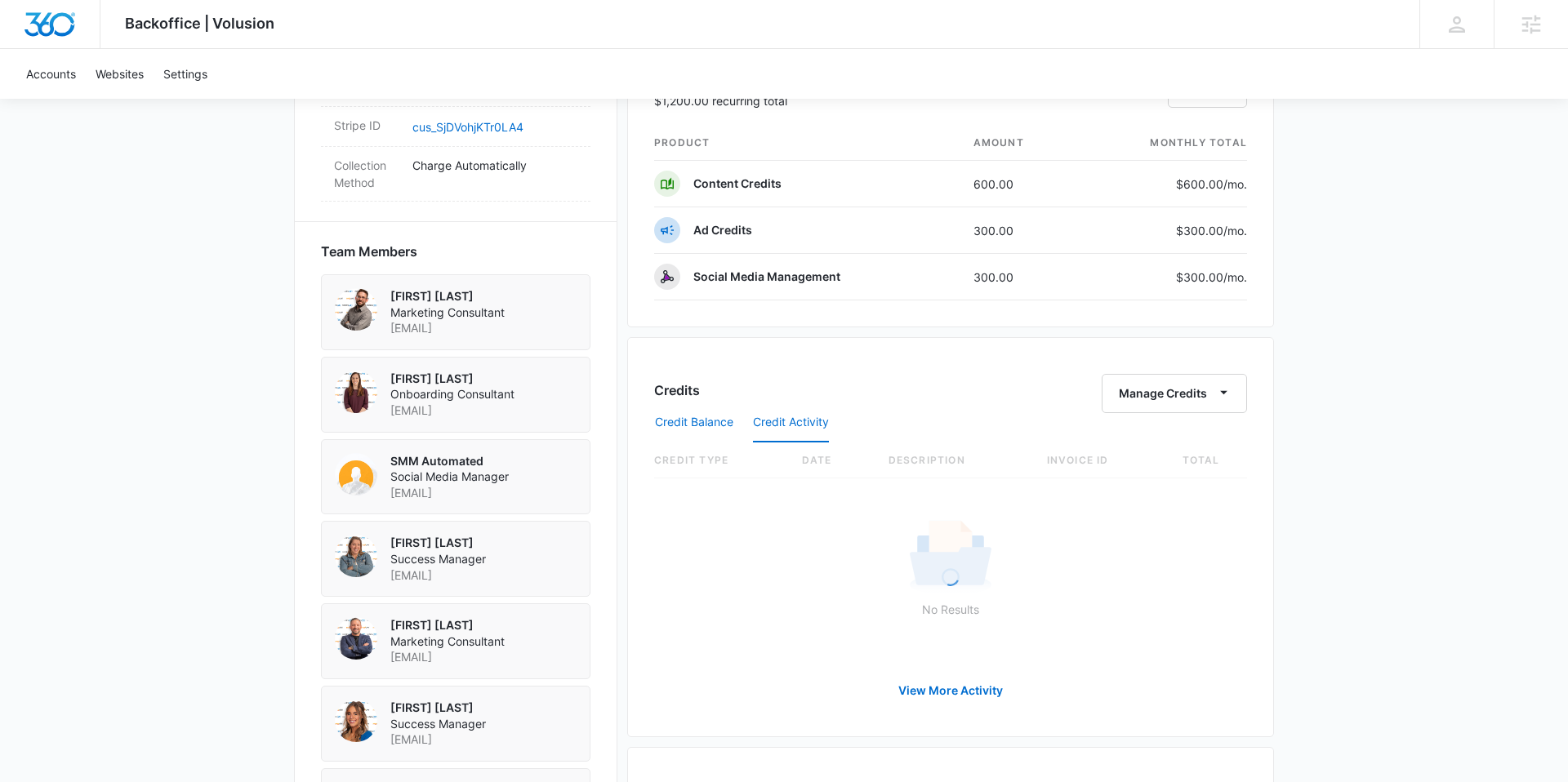 click on "Credit Balance" at bounding box center [694, 423] 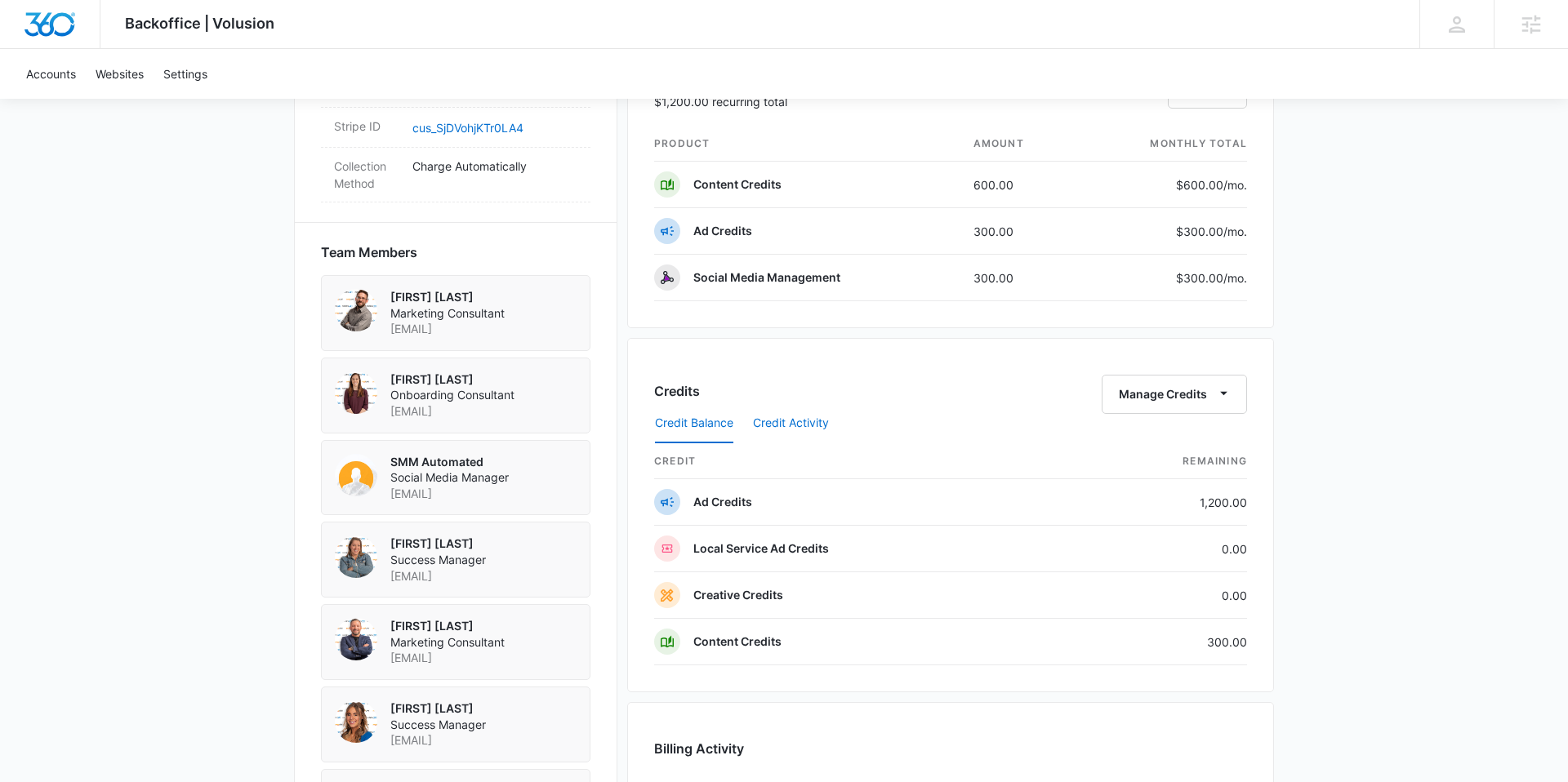 scroll, scrollTop: 1513, scrollLeft: 0, axis: vertical 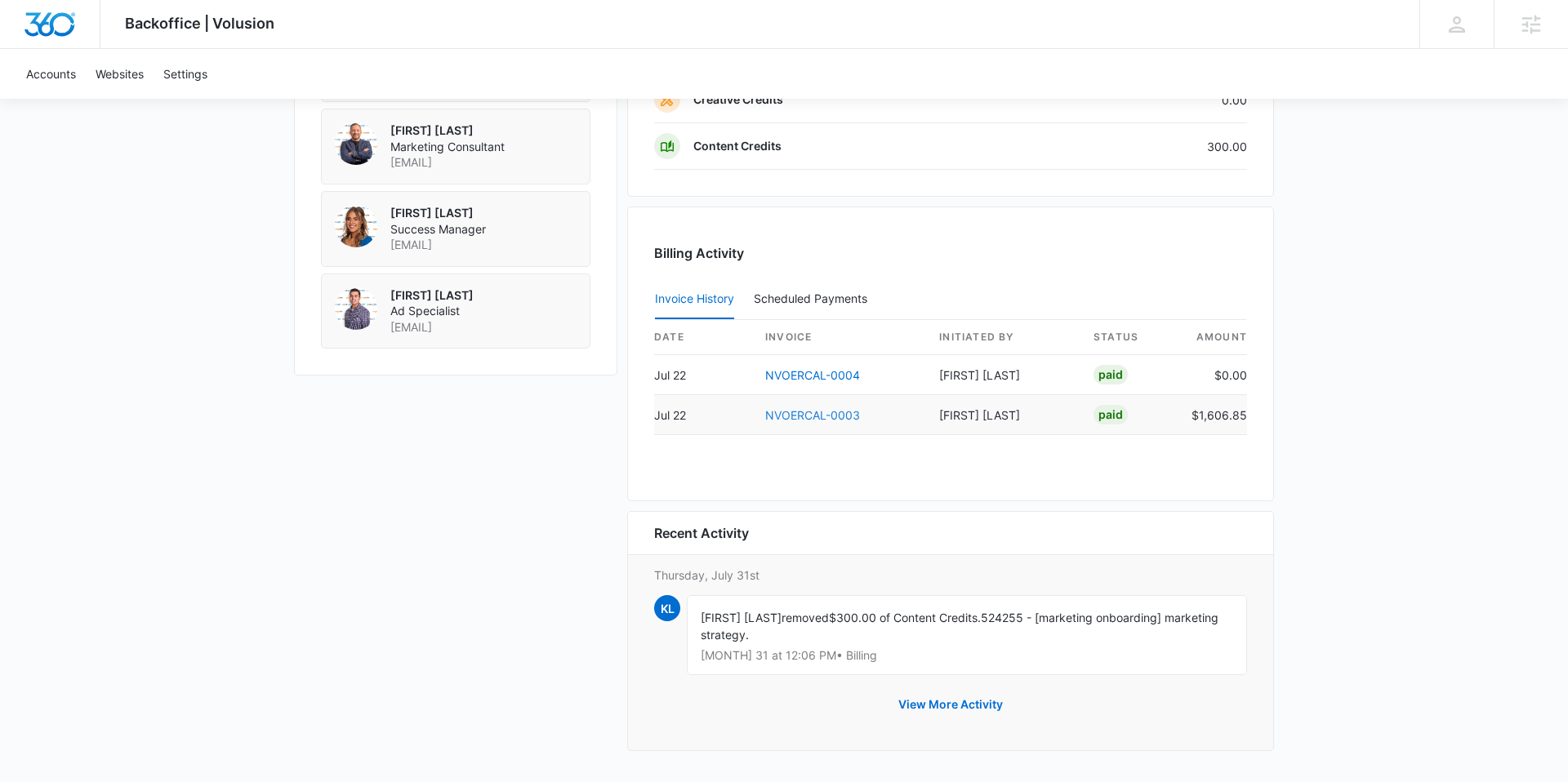 click on "NVOERCAL-0003" at bounding box center (813, 415) 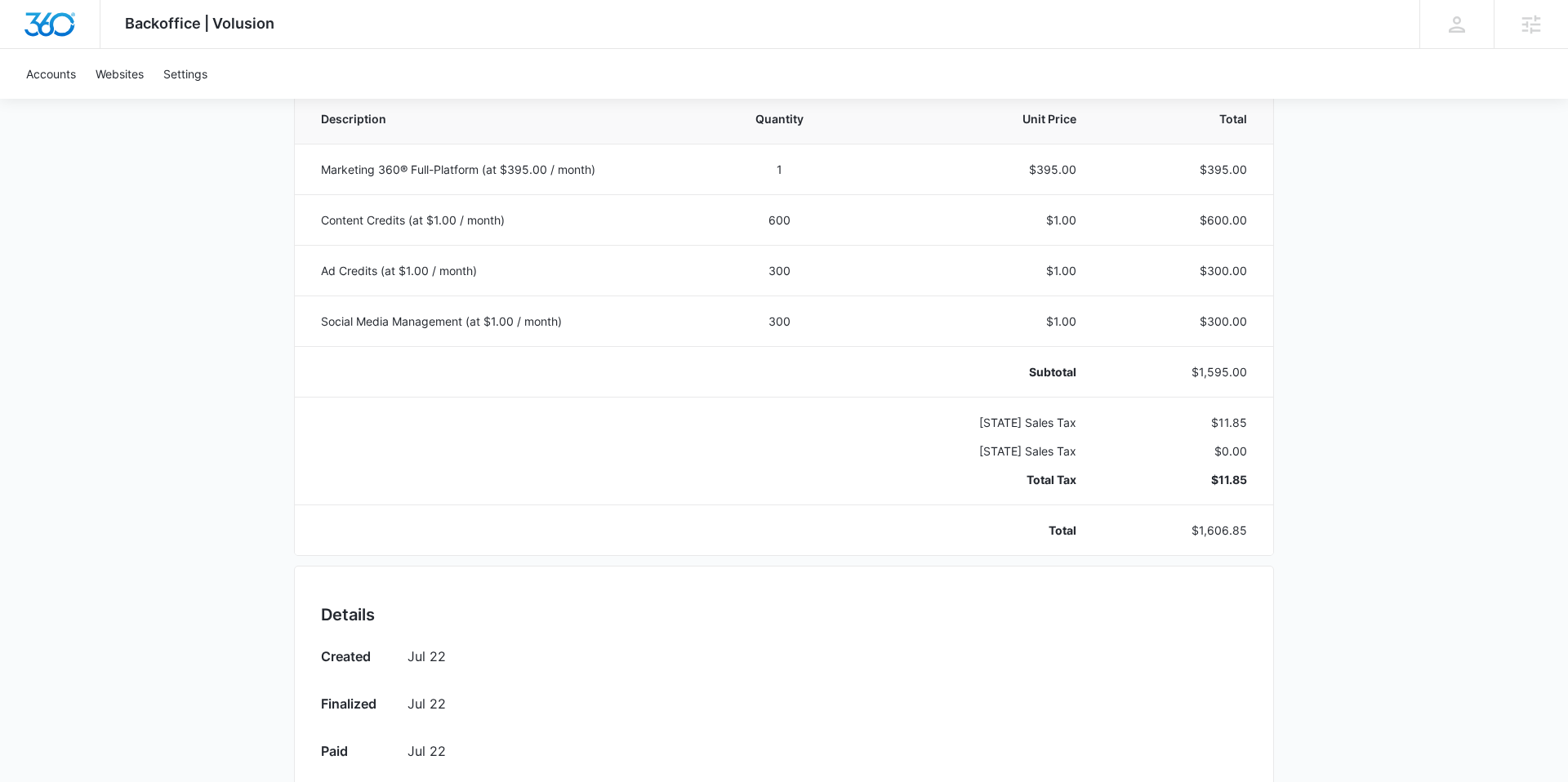 scroll, scrollTop: 341, scrollLeft: 0, axis: vertical 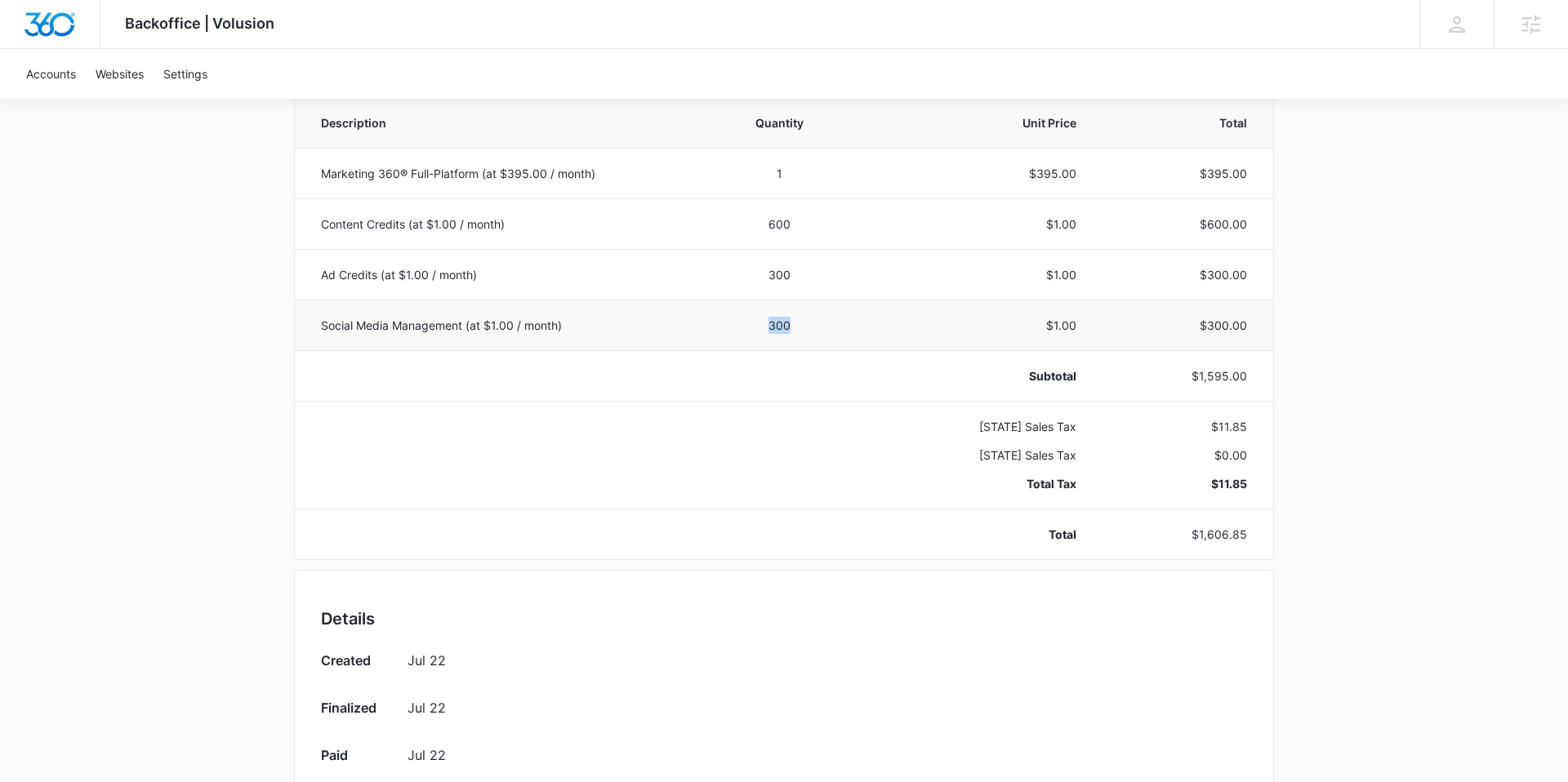 drag, startPoint x: 788, startPoint y: 323, endPoint x: 748, endPoint y: 323, distance: 40 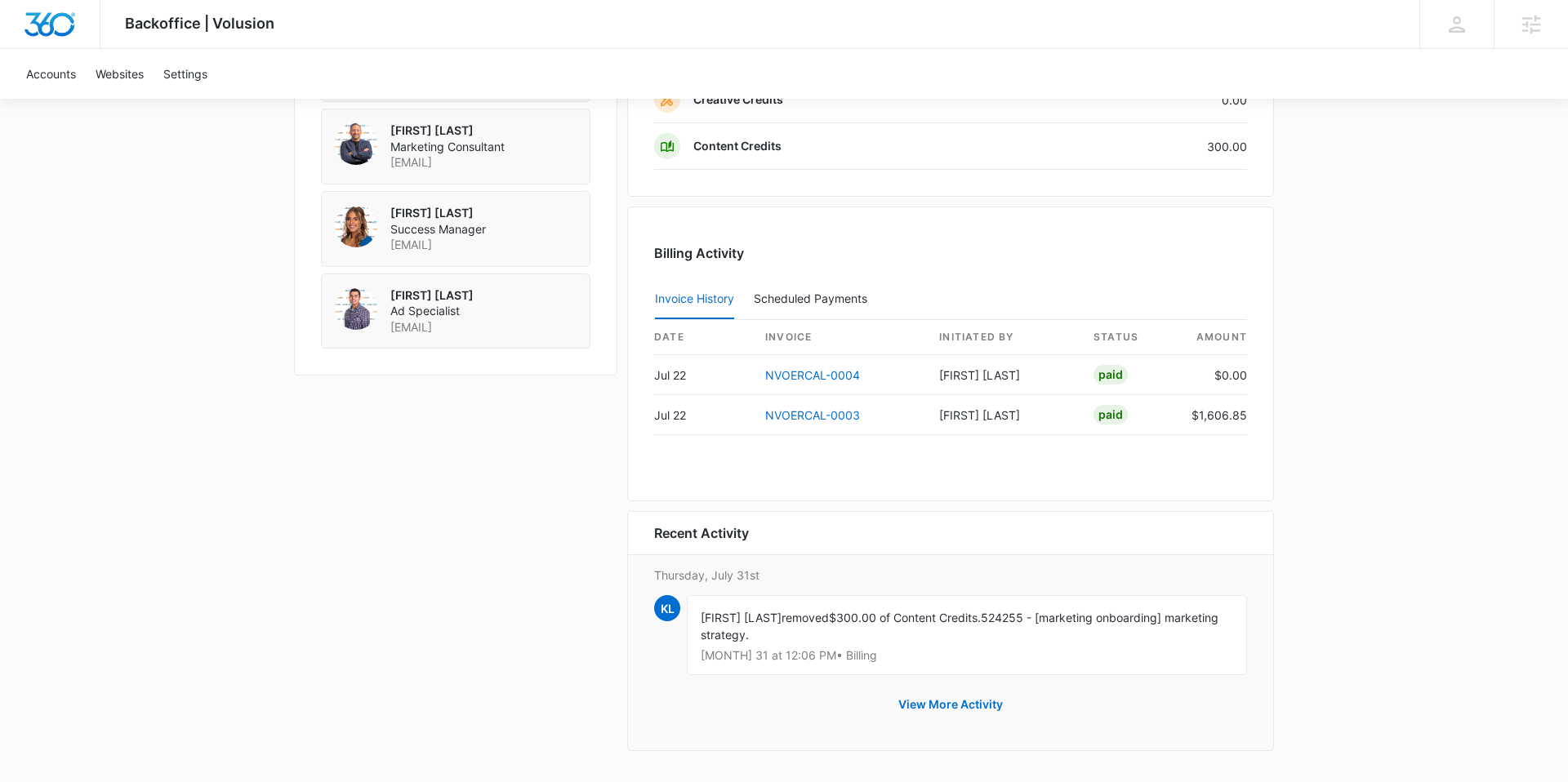 scroll, scrollTop: 1510, scrollLeft: 0, axis: vertical 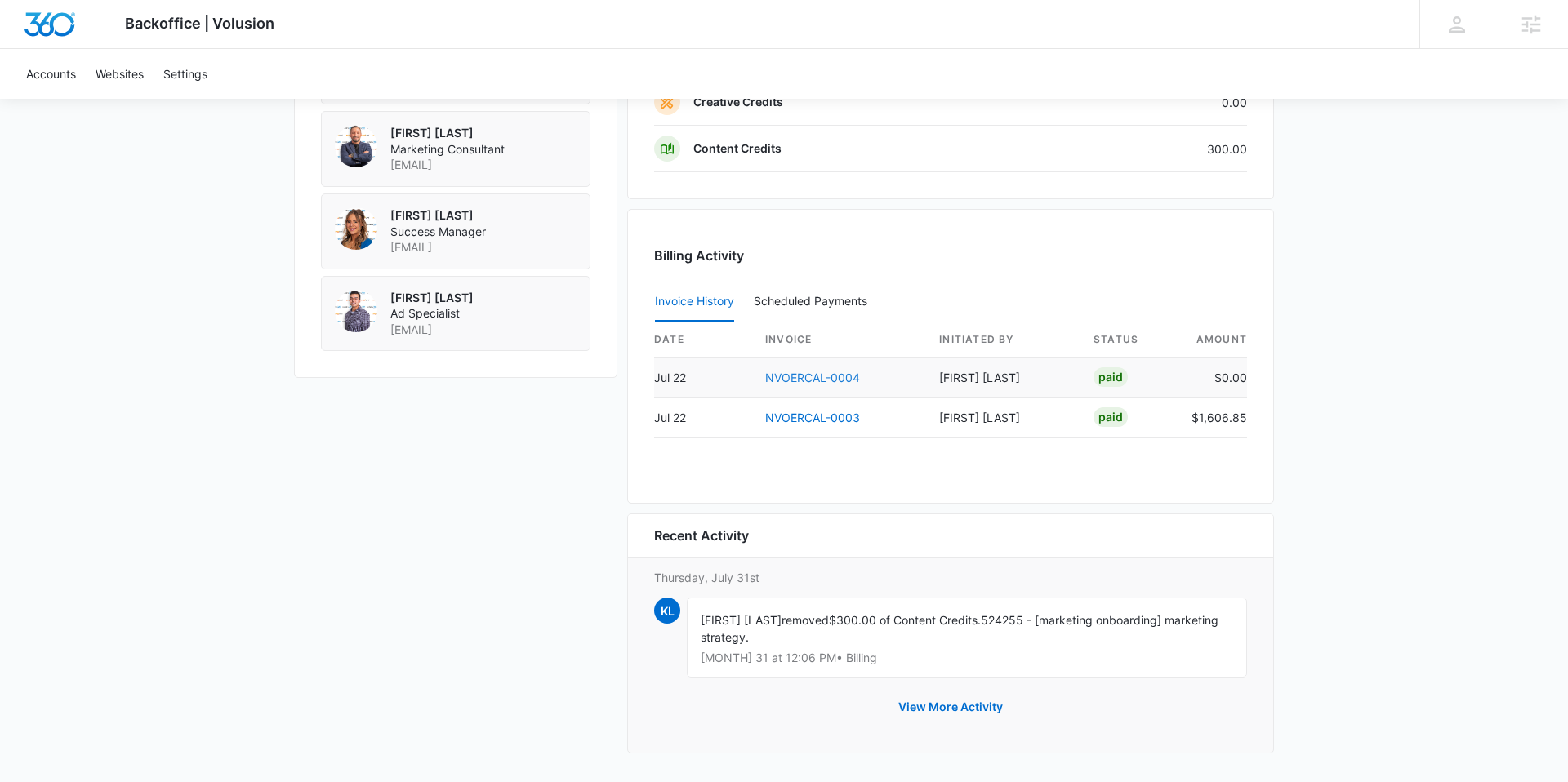 click on "NVOERCAL-0004" at bounding box center (813, 377) 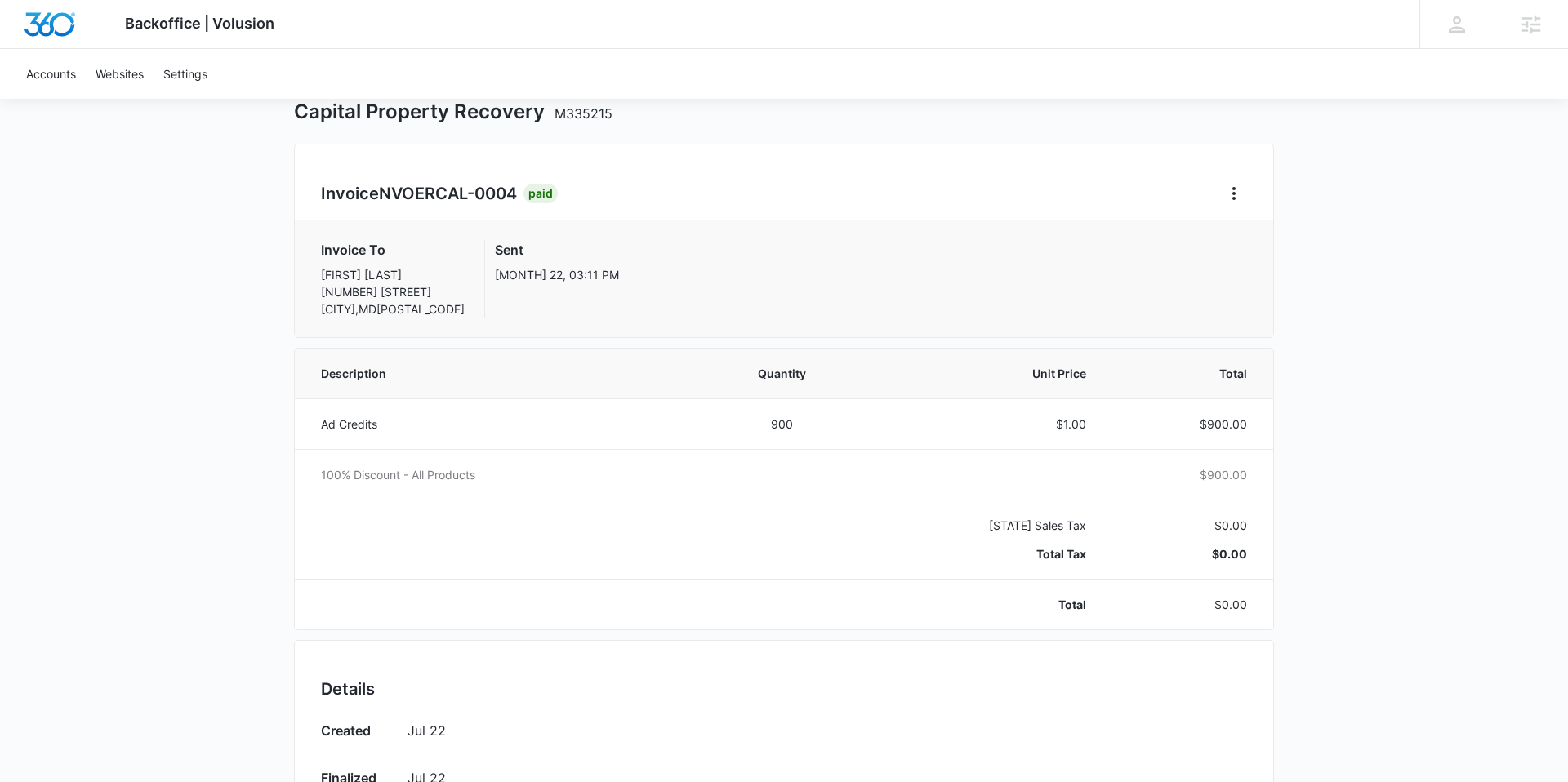 scroll, scrollTop: 120, scrollLeft: 0, axis: vertical 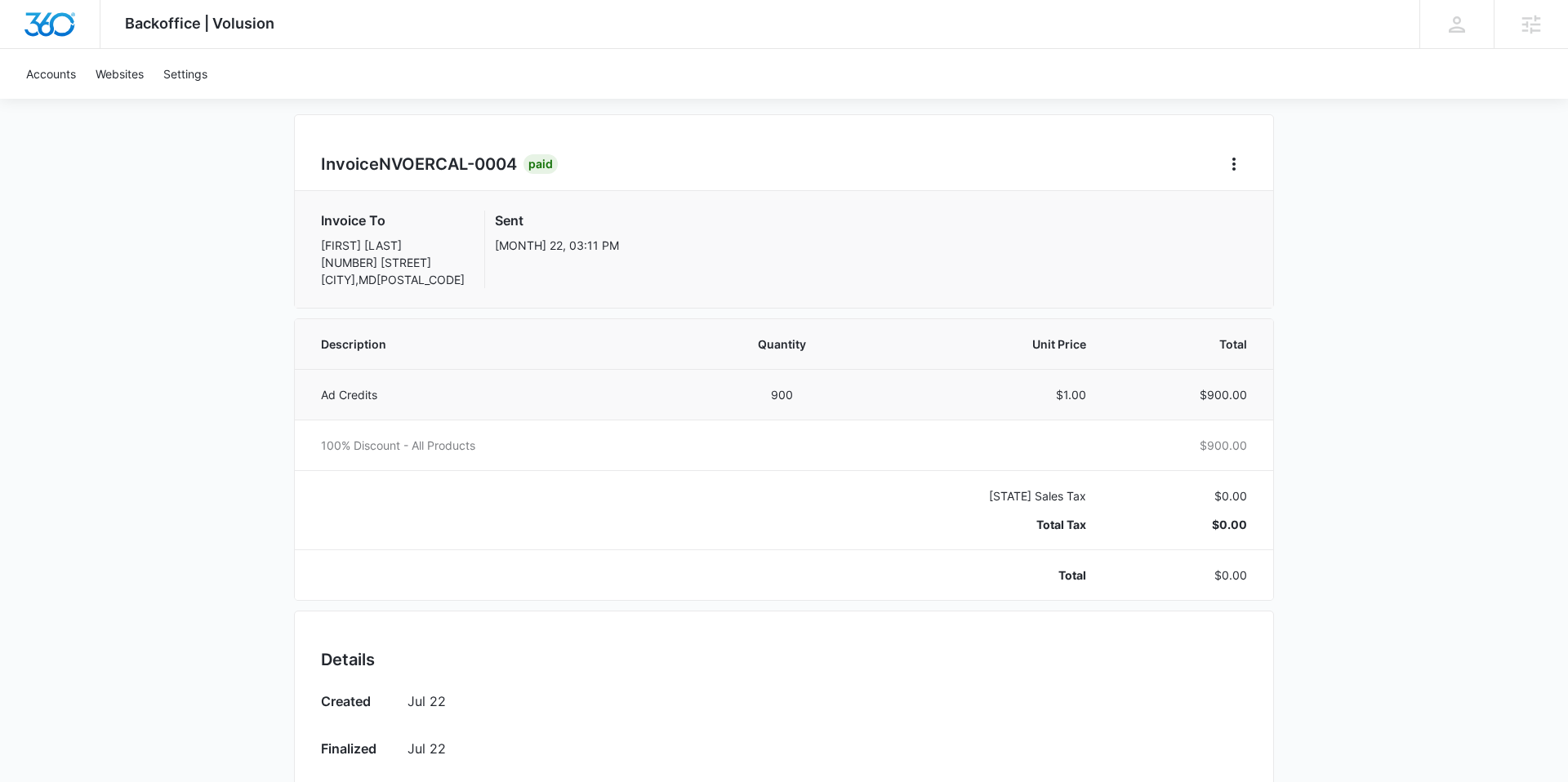 click on "900" at bounding box center (782, 394) 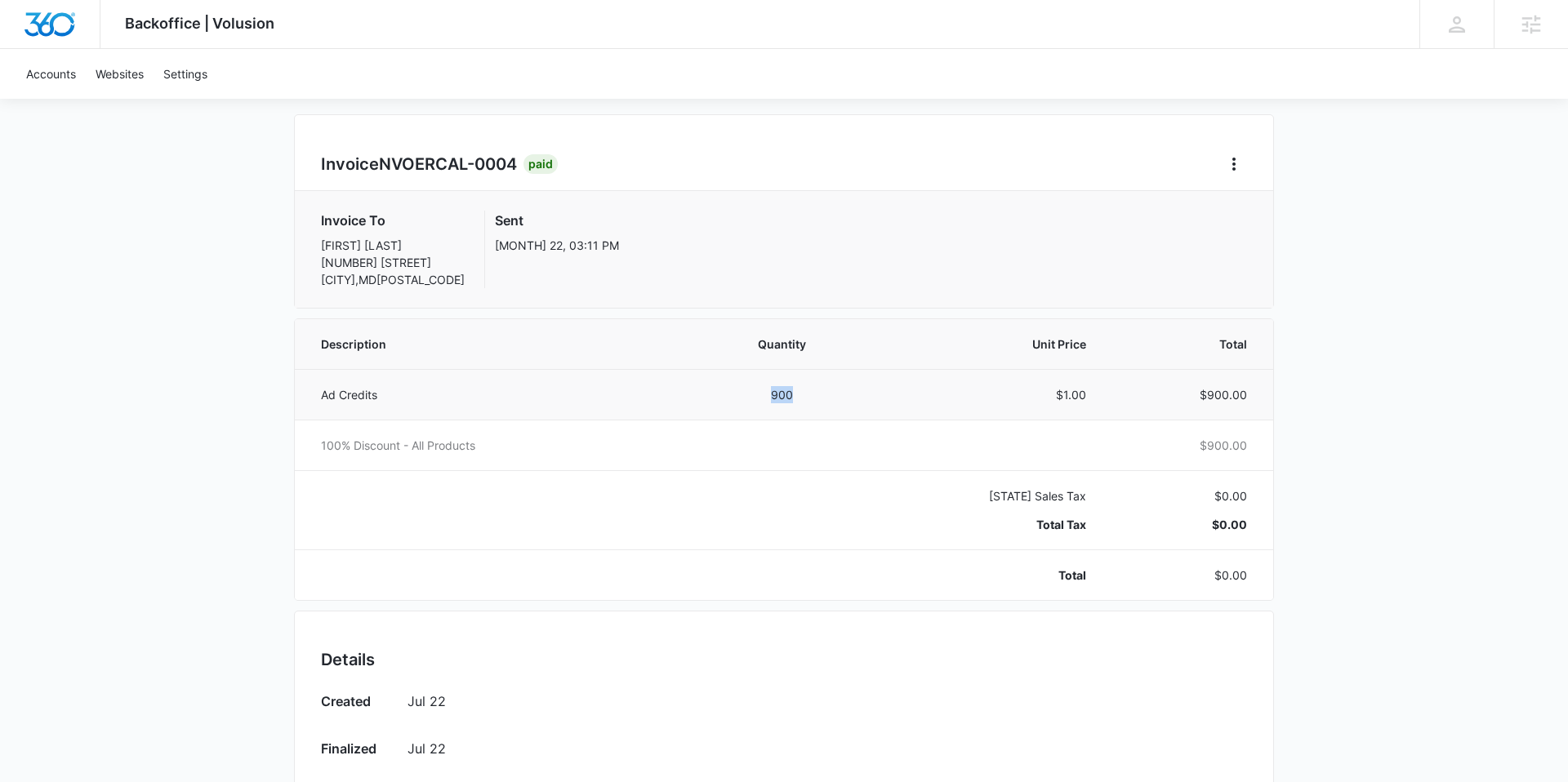 drag, startPoint x: 773, startPoint y: 394, endPoint x: 746, endPoint y: 393, distance: 27.01851 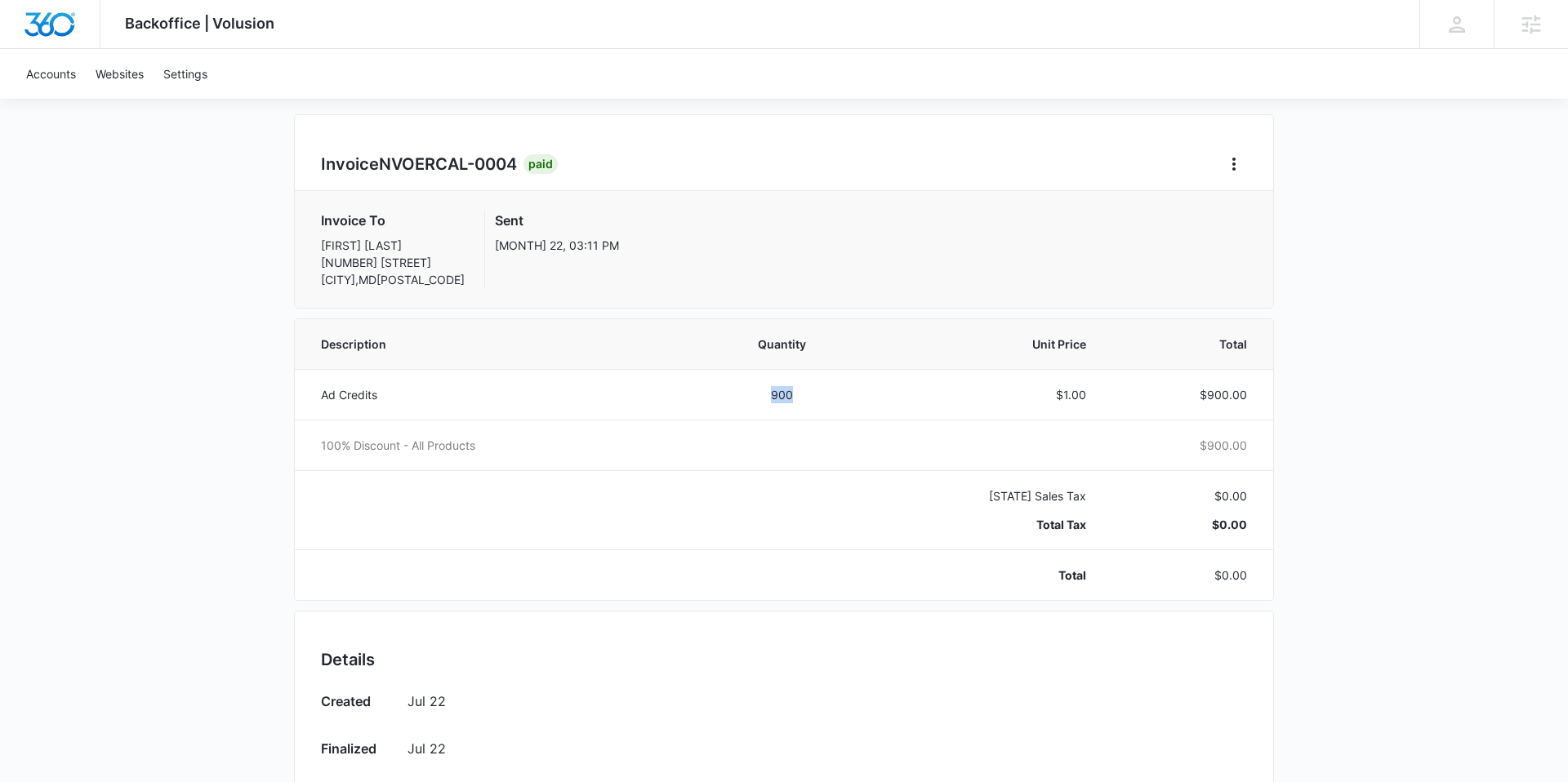 scroll, scrollTop: 122, scrollLeft: 0, axis: vertical 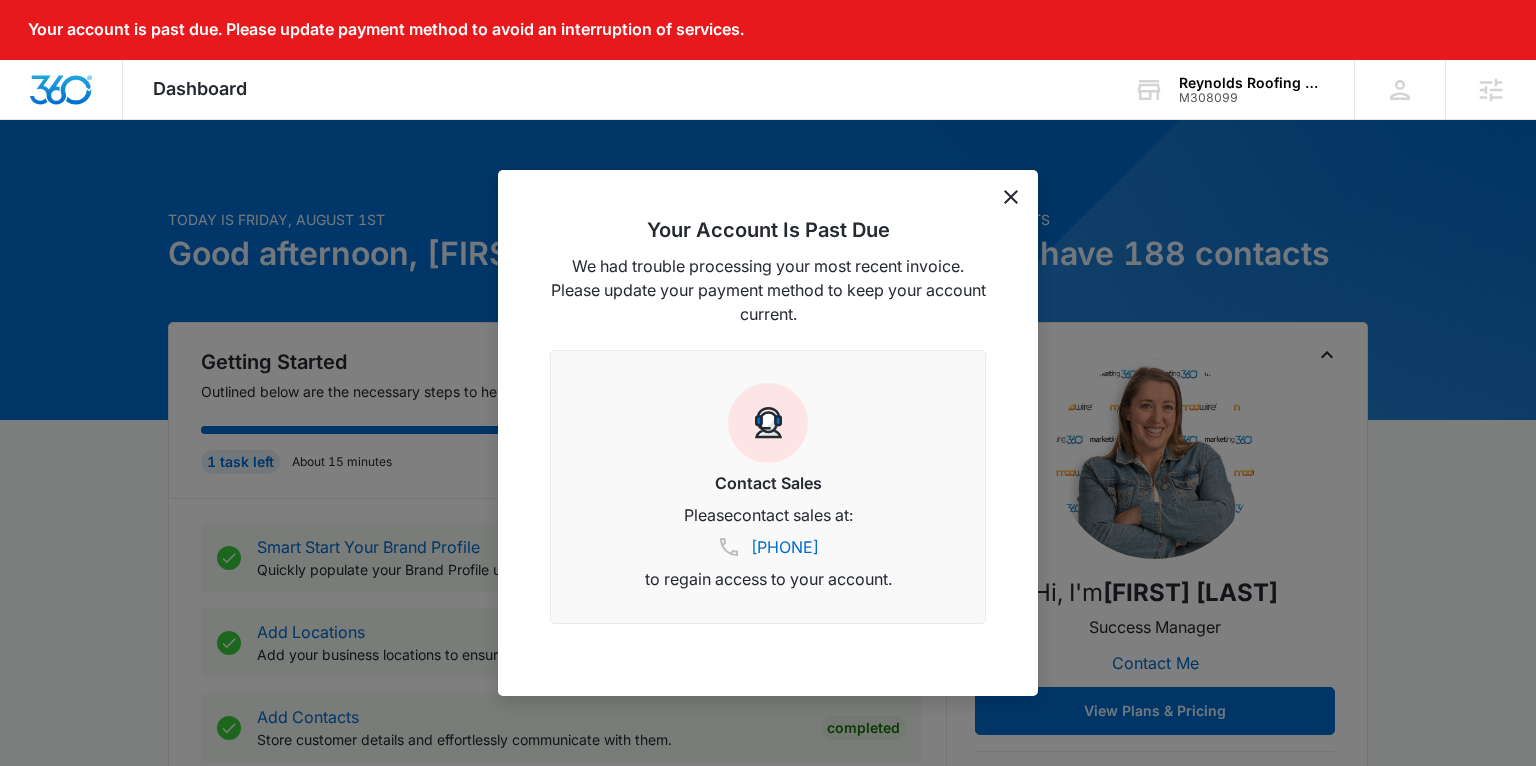click on "Your Account Is Past Due We had trouble processing your most recent invoice. Please update your payment method to keep your account current. Contact Sales Please  contact sales at: (833) 207-3633 to regain access to your account." at bounding box center (768, 433) 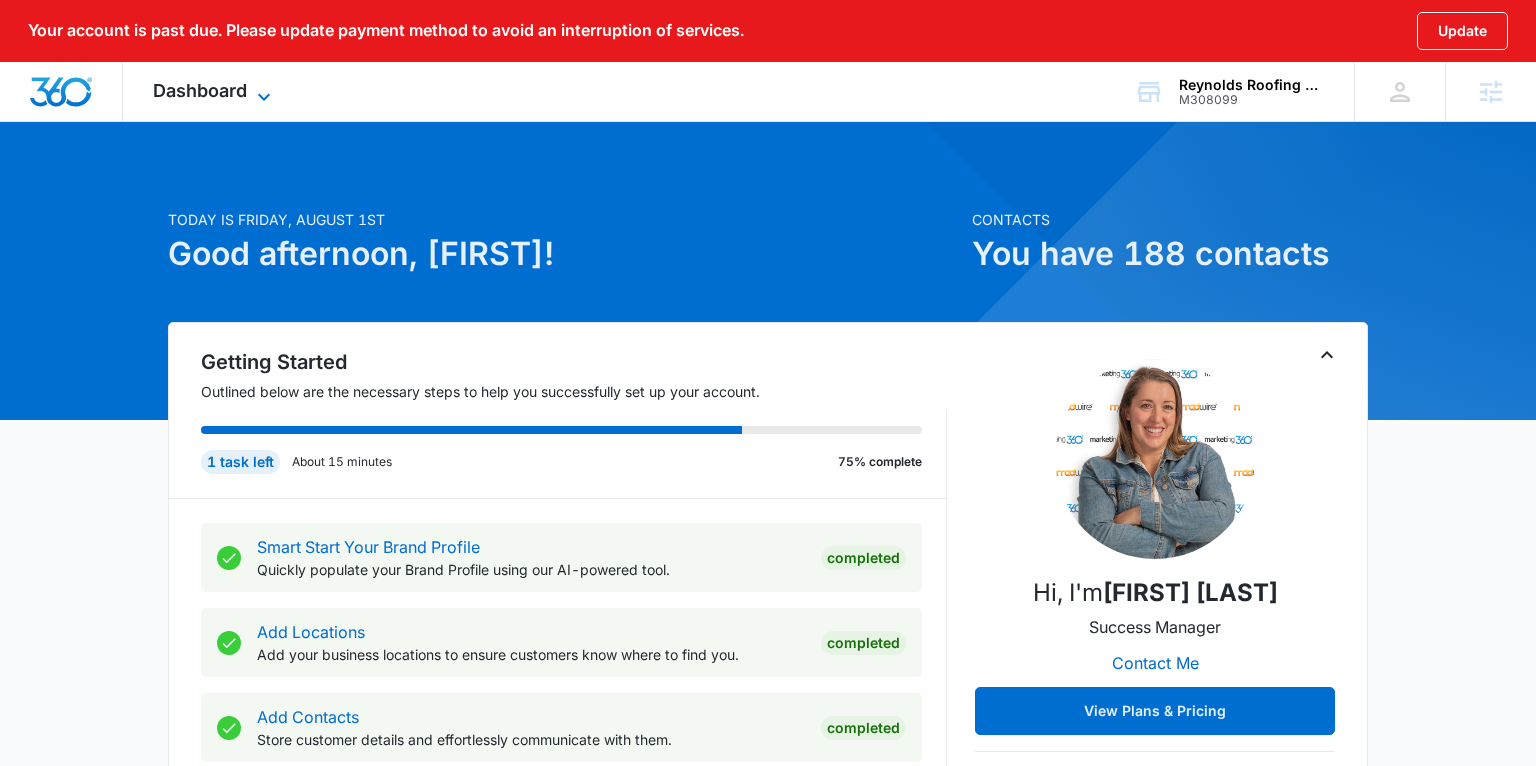 click on "Dashboard" at bounding box center [200, 90] 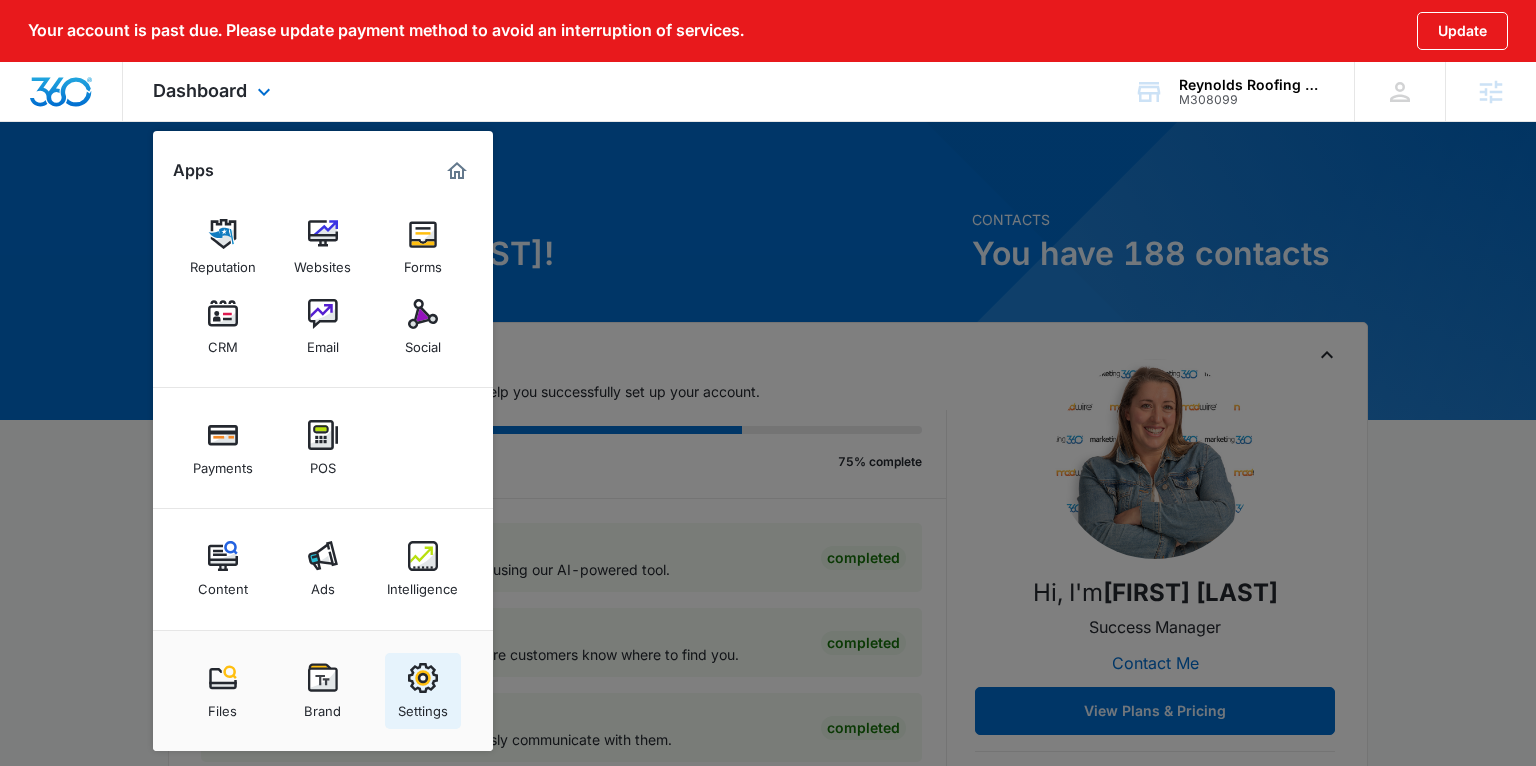 click at bounding box center (423, 678) 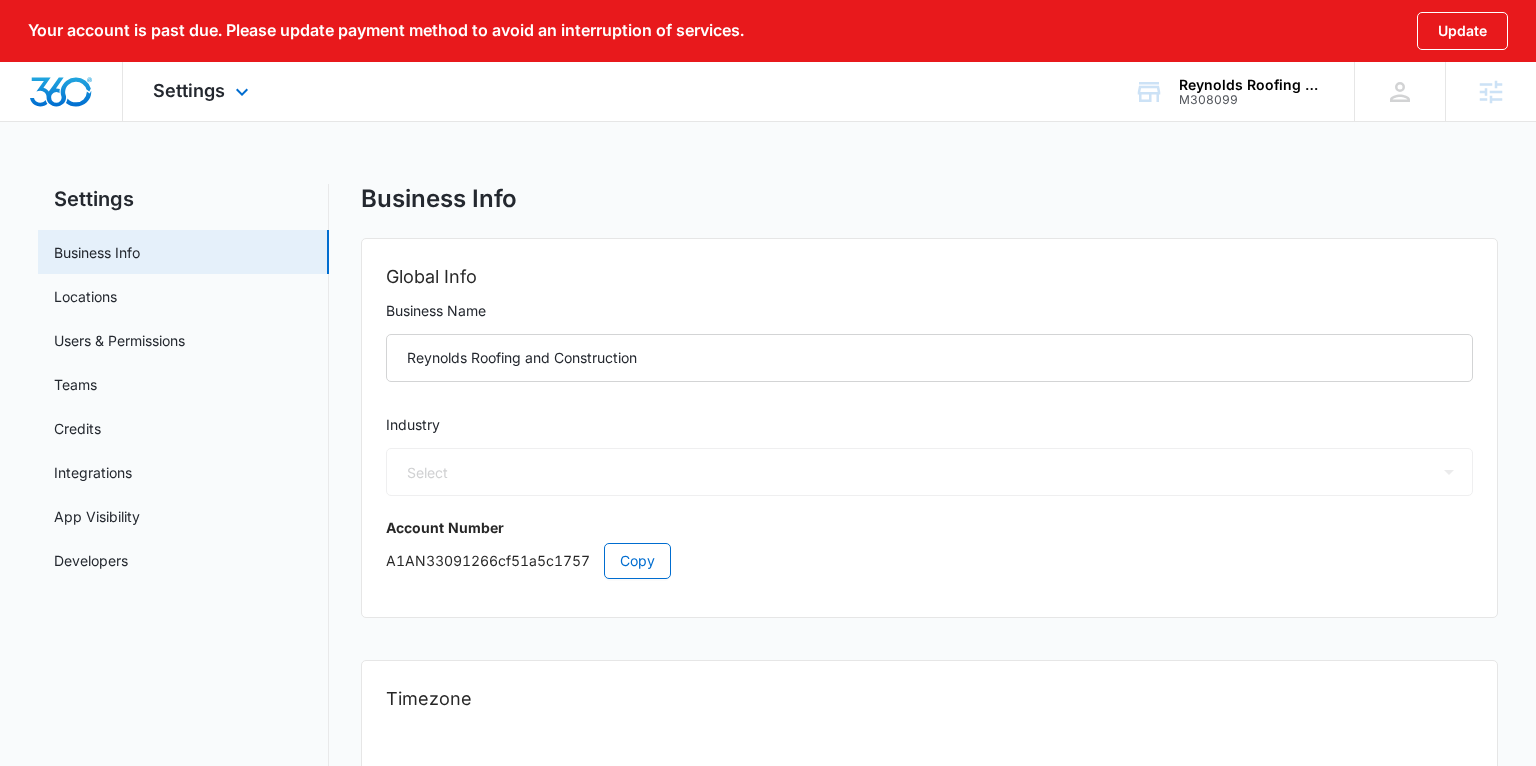 select on "US" 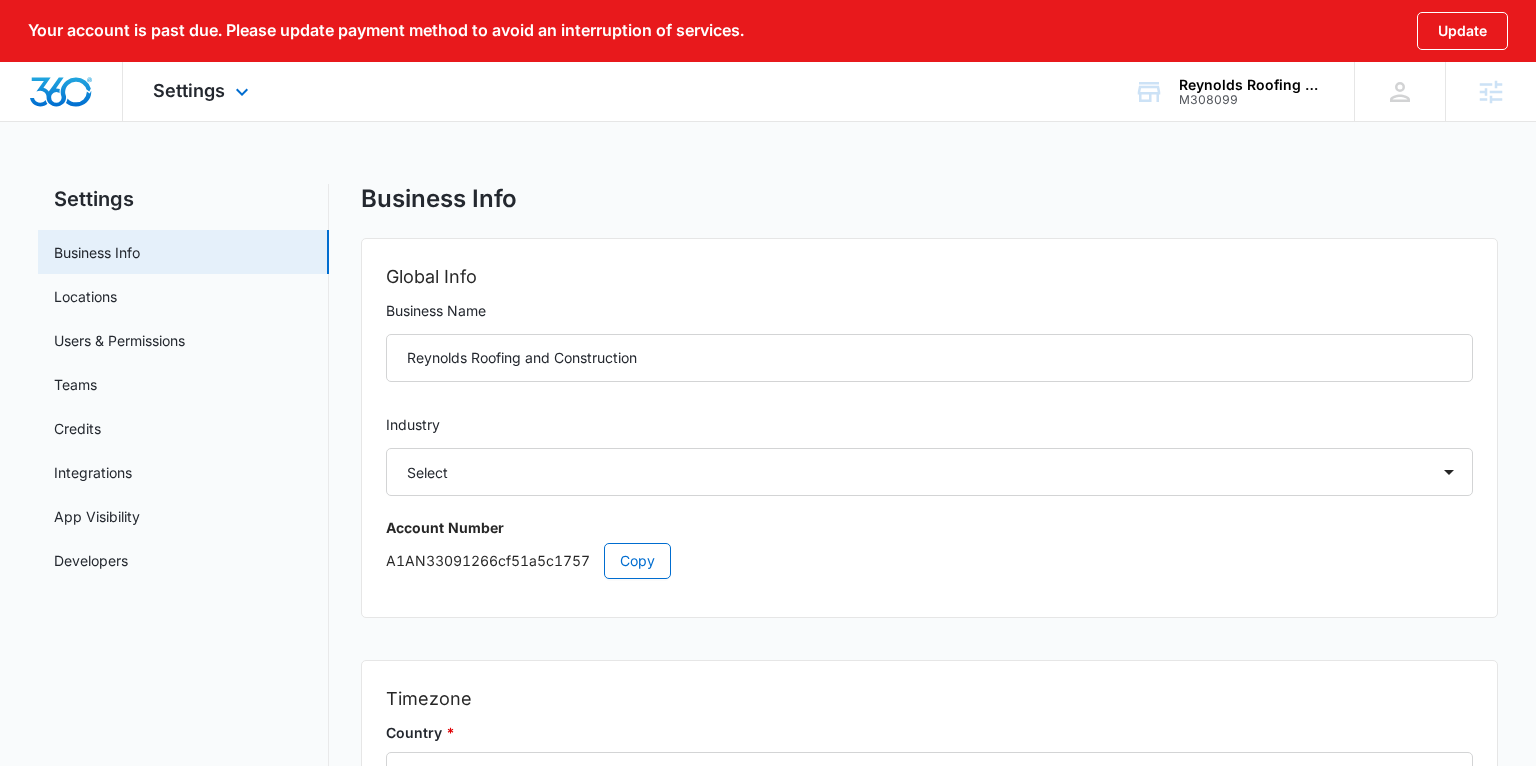 select on "4" 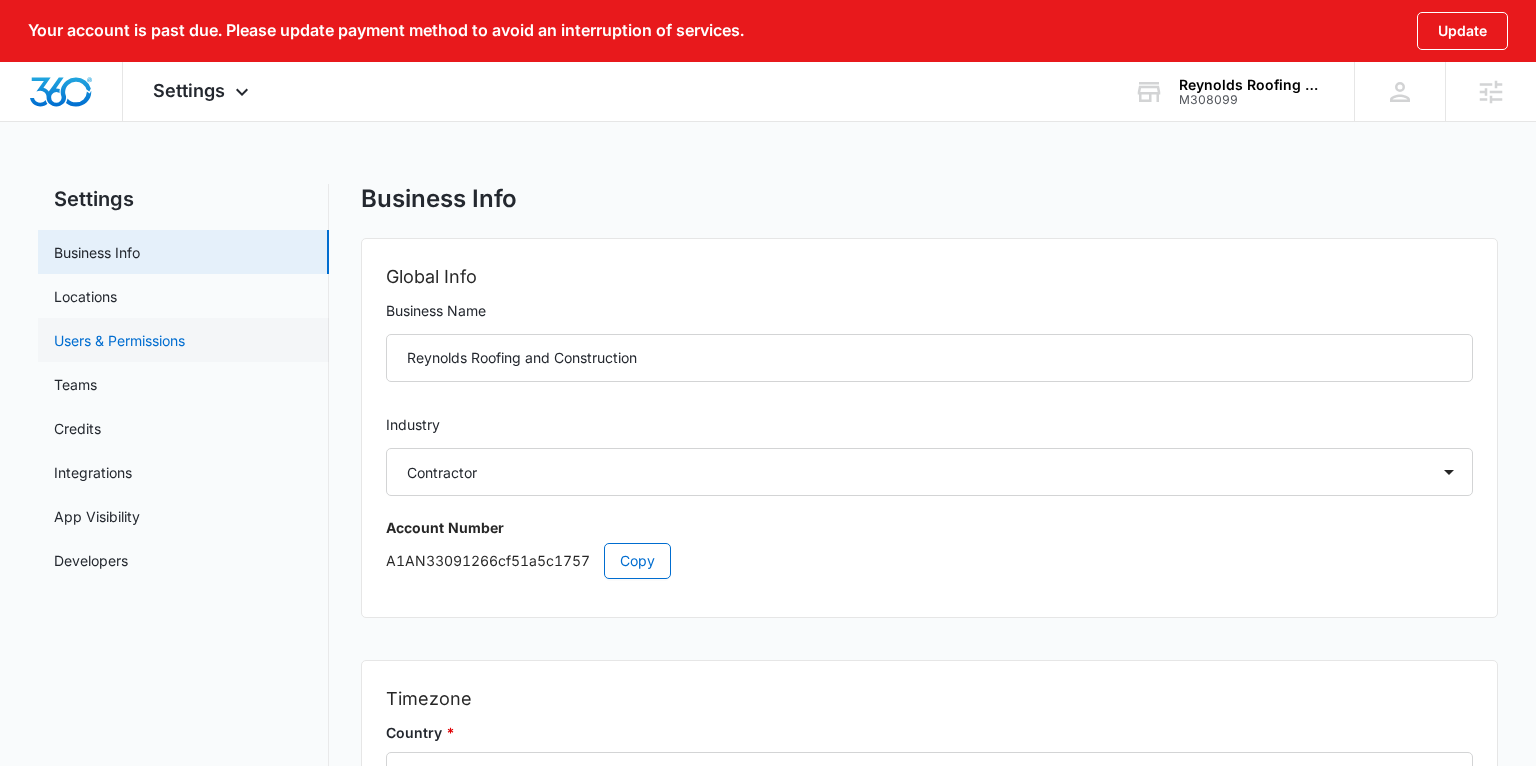 click on "Users & Permissions" at bounding box center (119, 340) 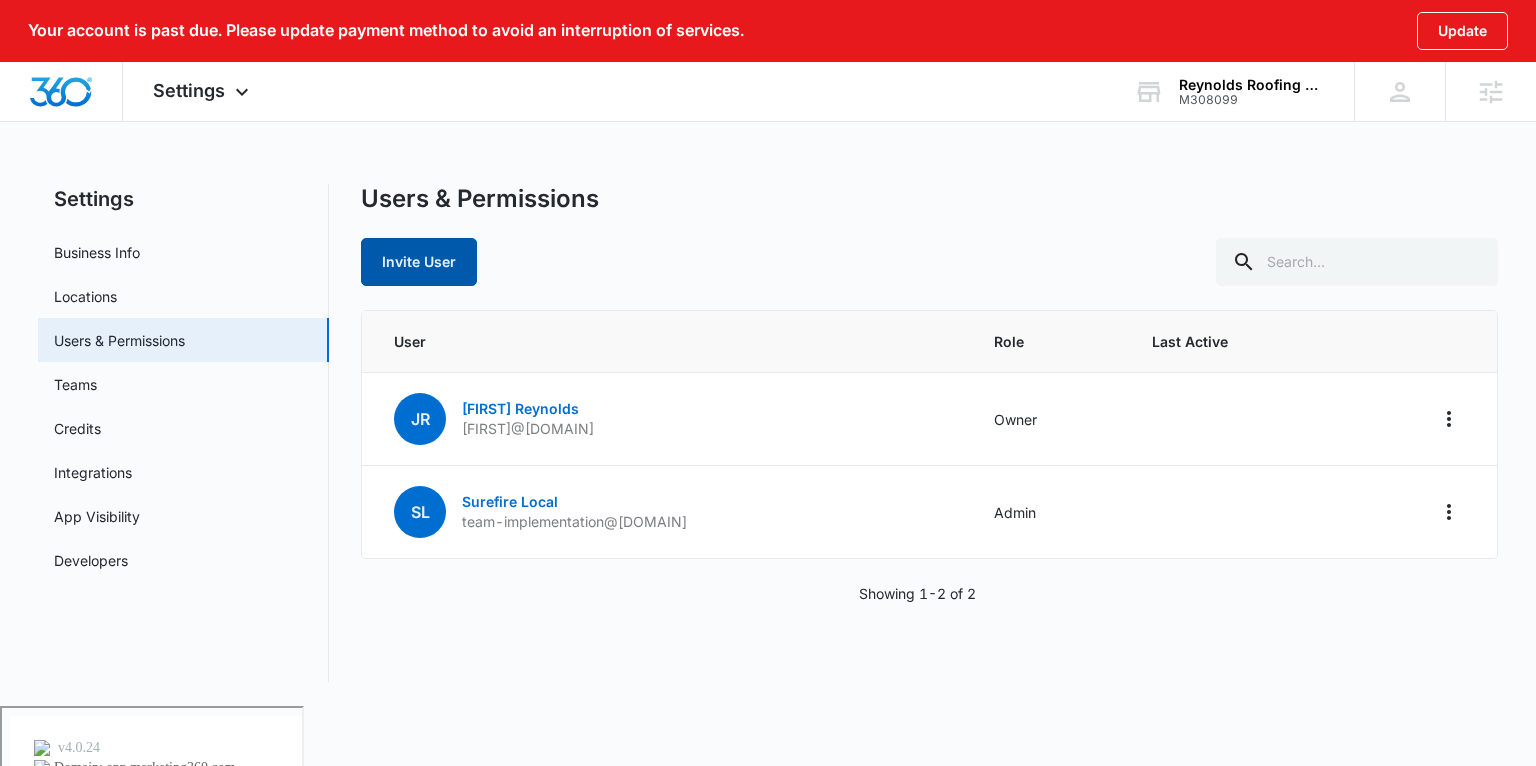 click on "Invite User" at bounding box center (419, 262) 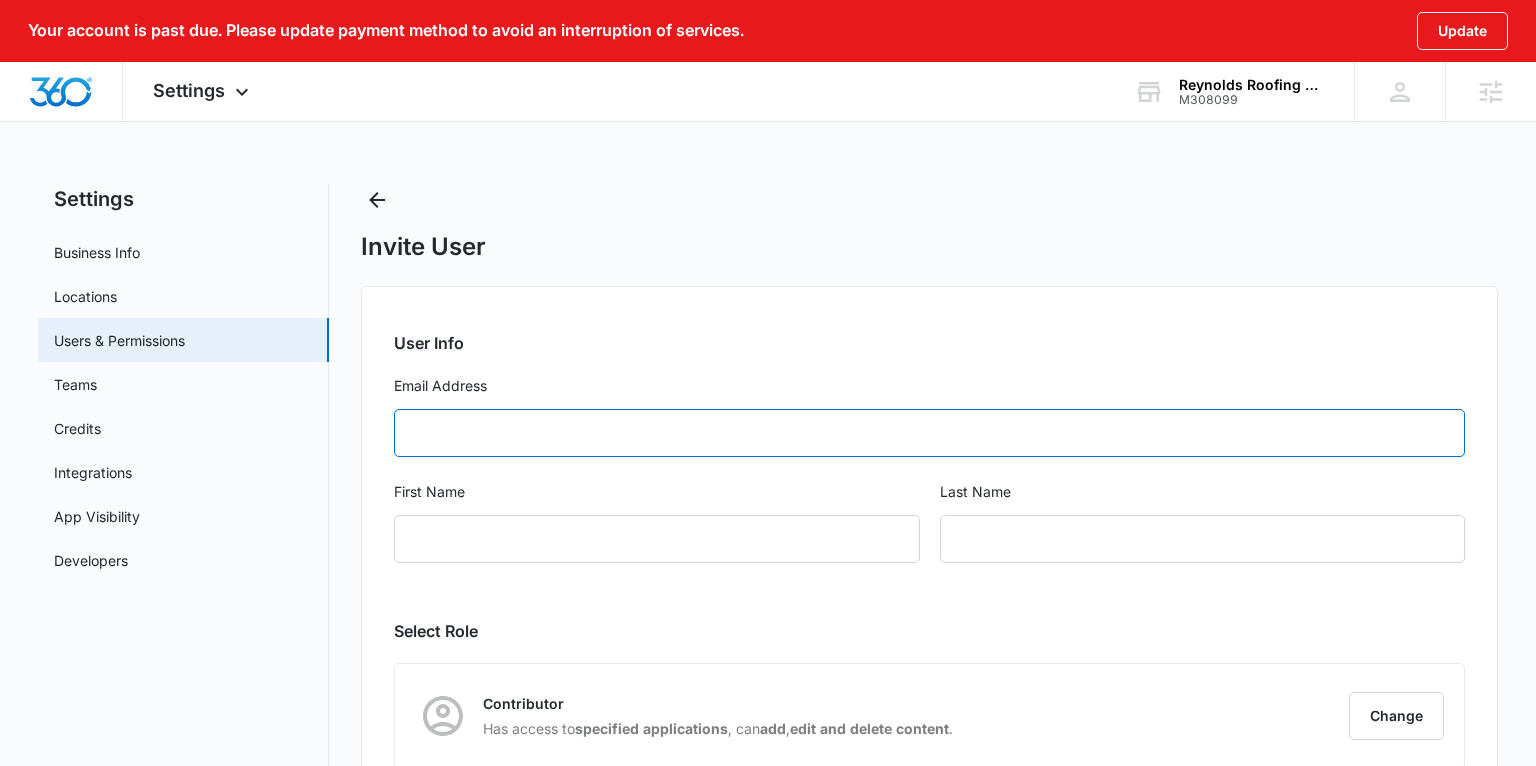 click on "Email Address" at bounding box center (929, 433) 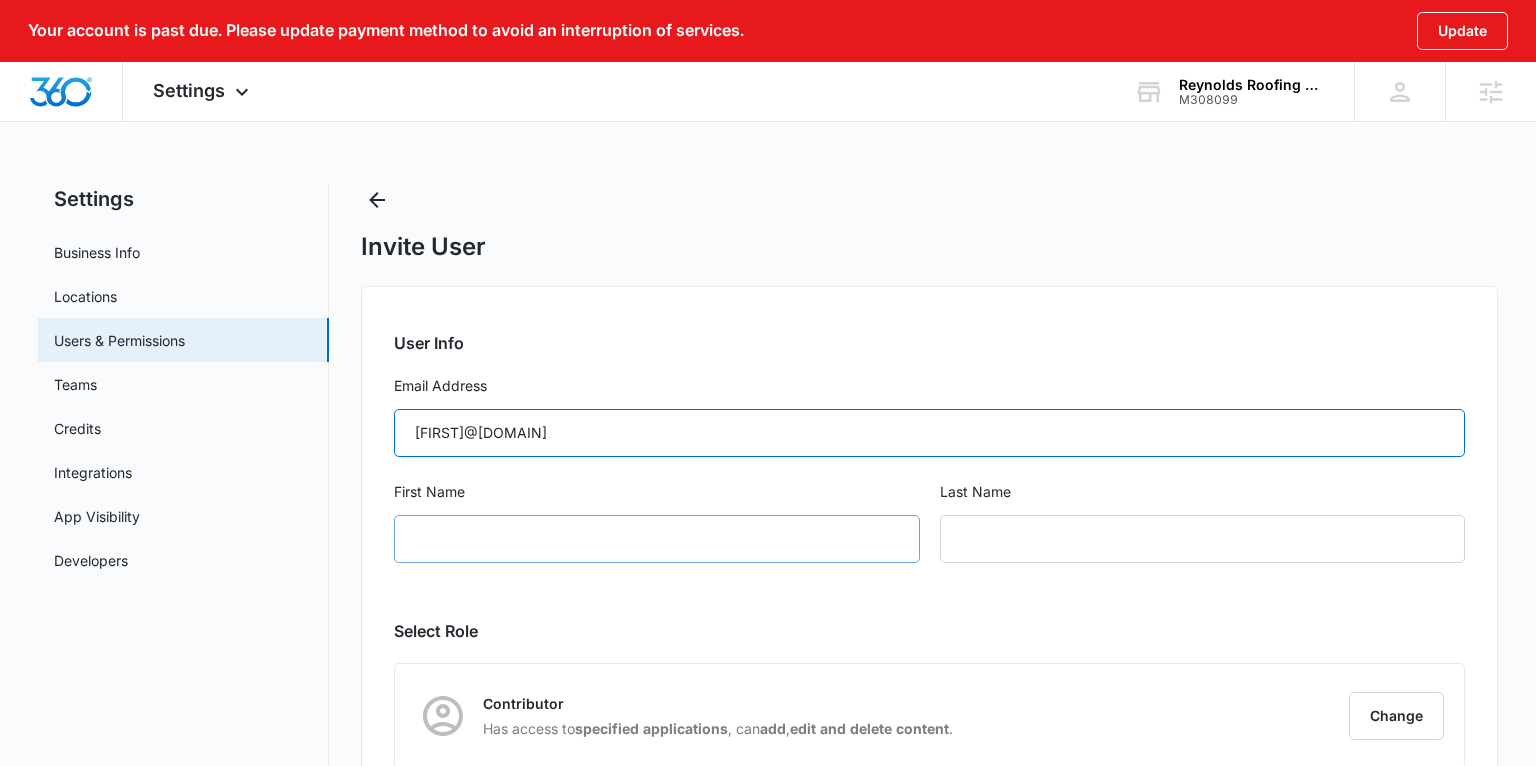 type on "virgil.stillwell@gmail.com" 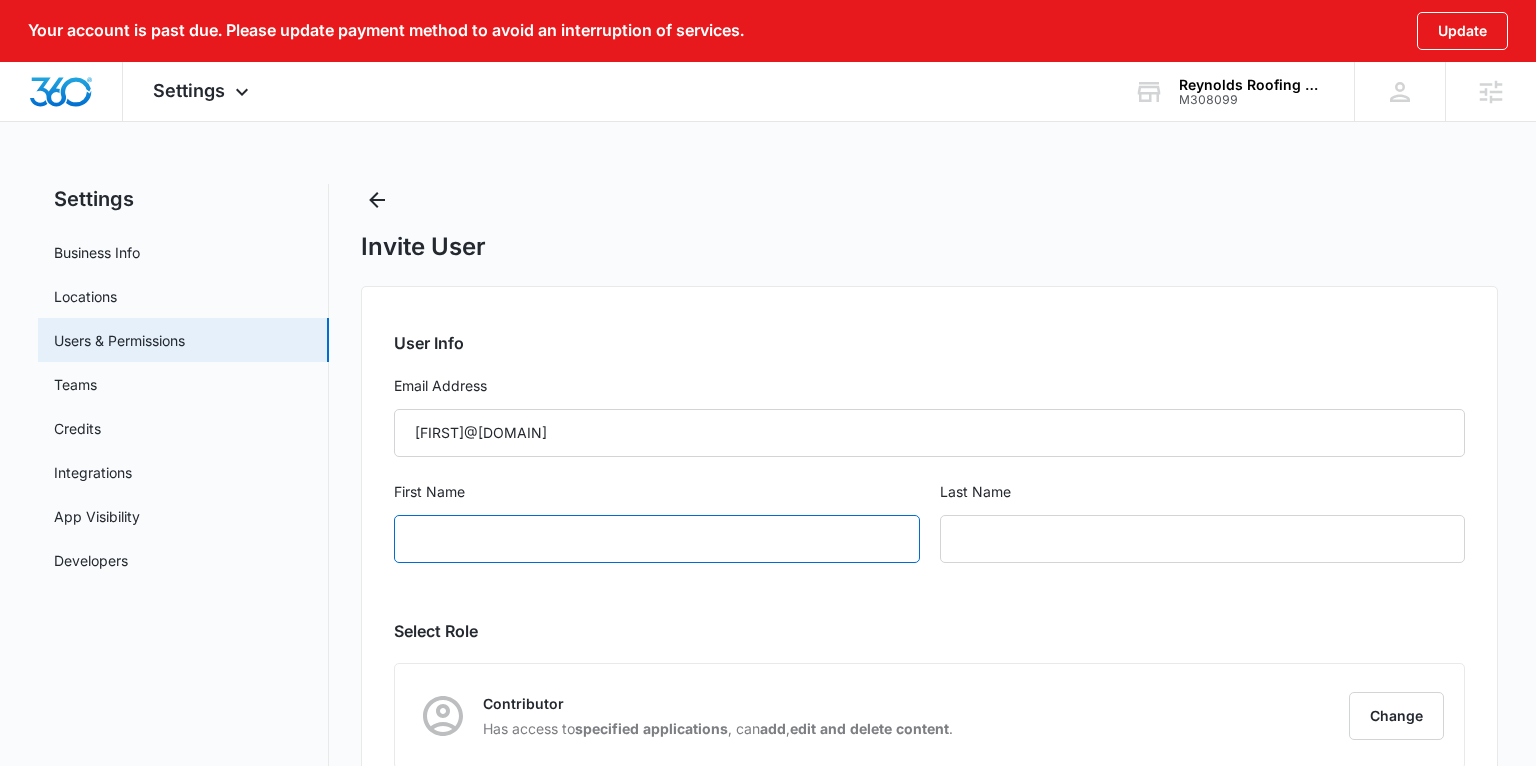 click on "First Name" at bounding box center [656, 539] 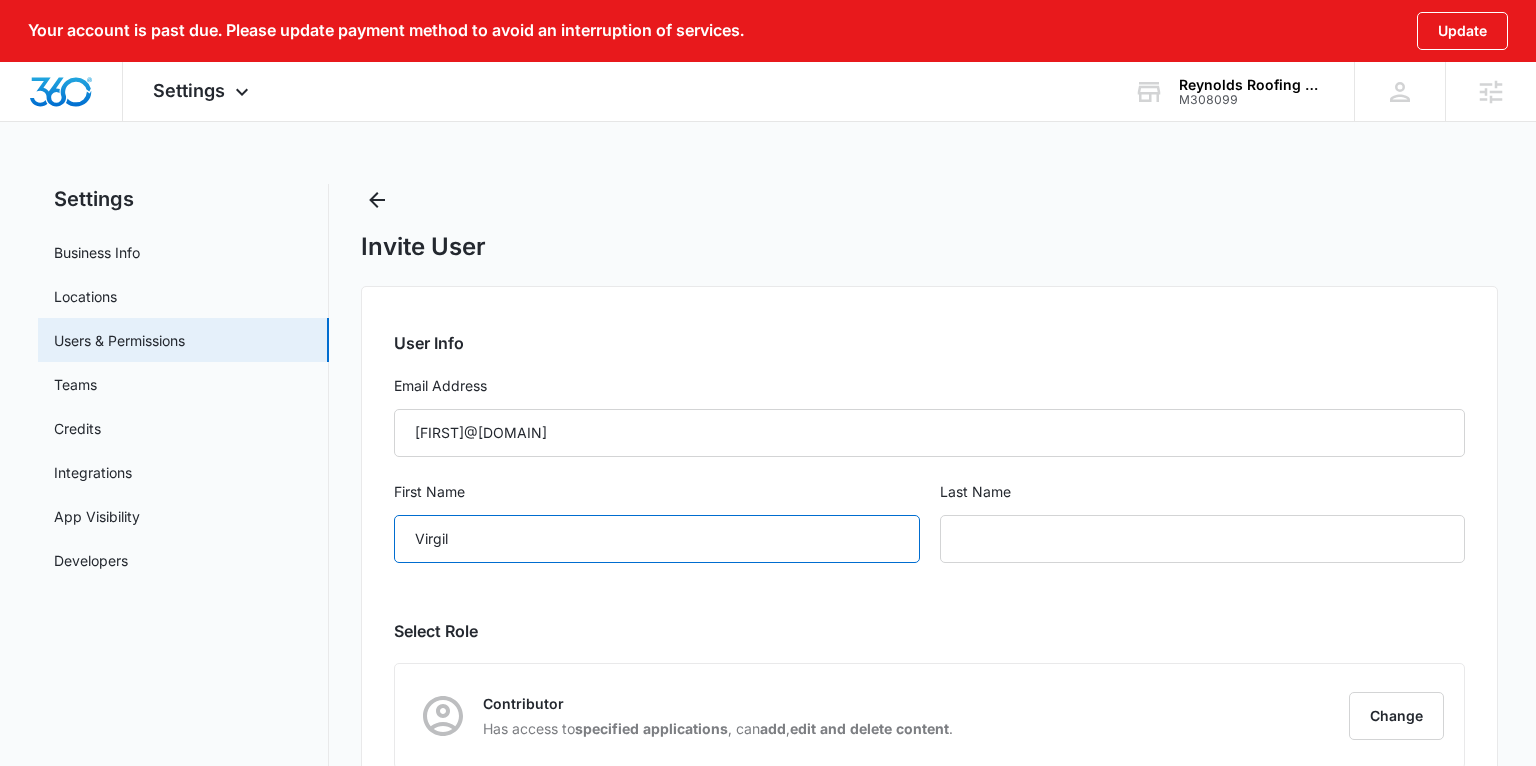 type on "Virgil" 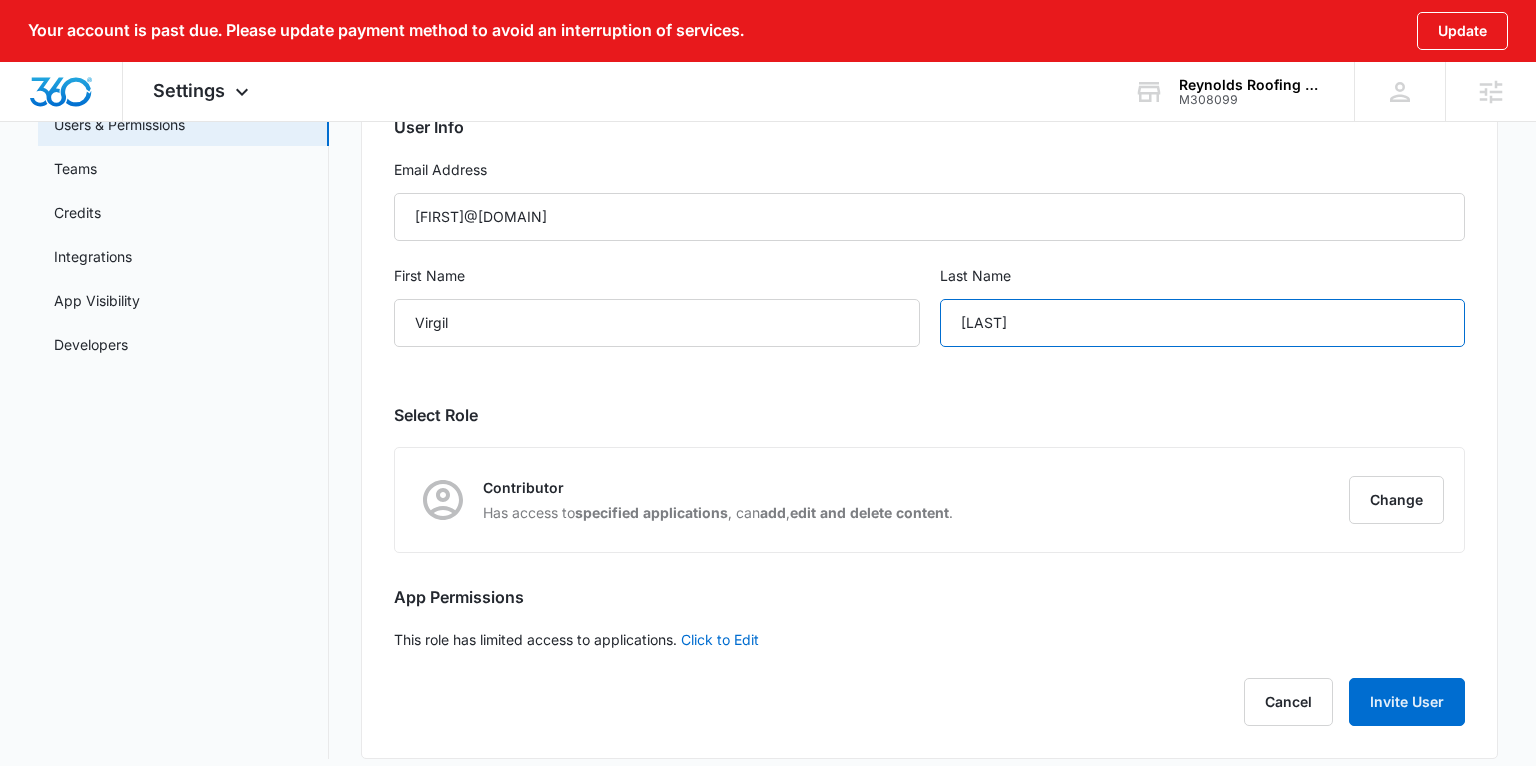 scroll, scrollTop: 223, scrollLeft: 0, axis: vertical 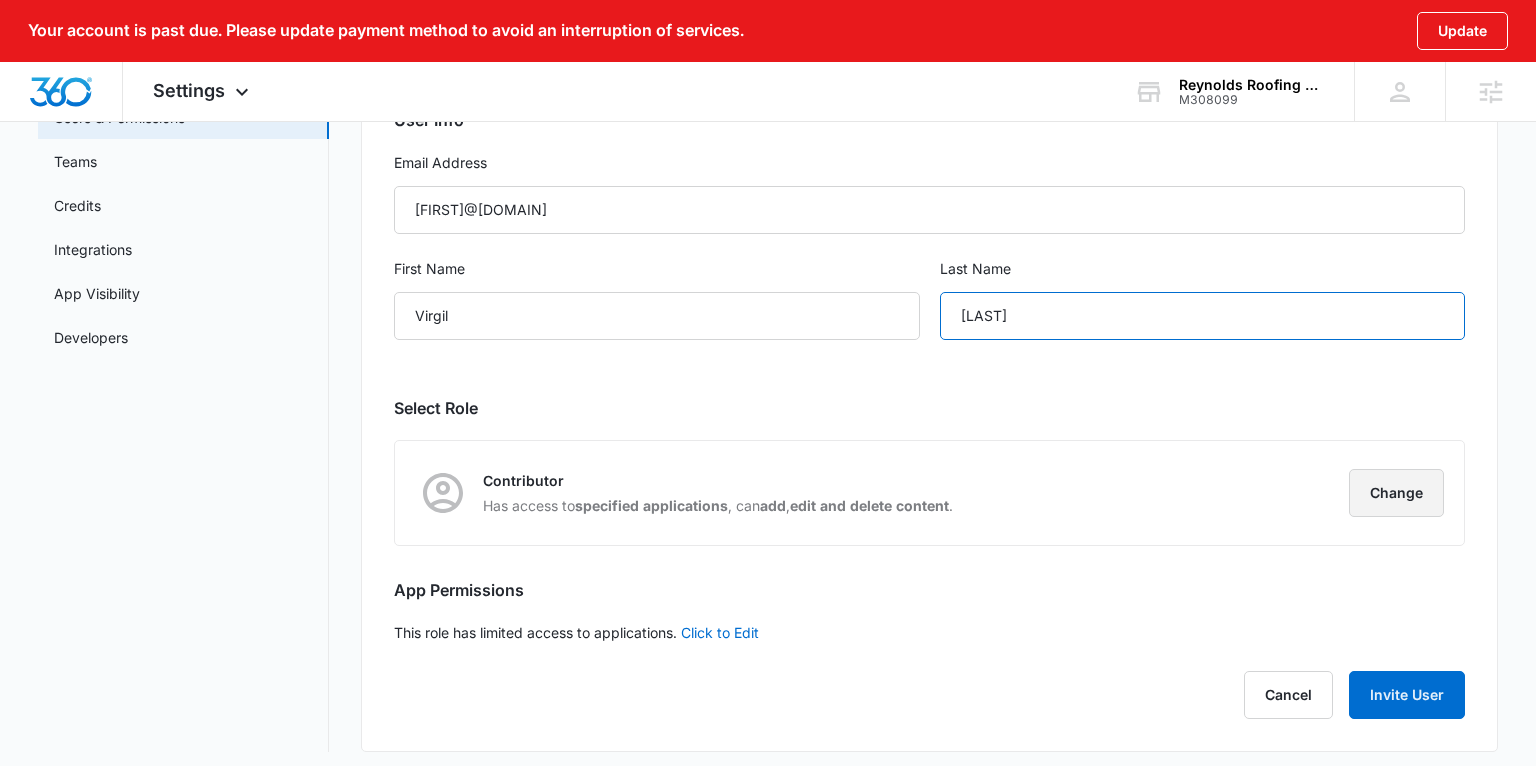 type on "Stillwell" 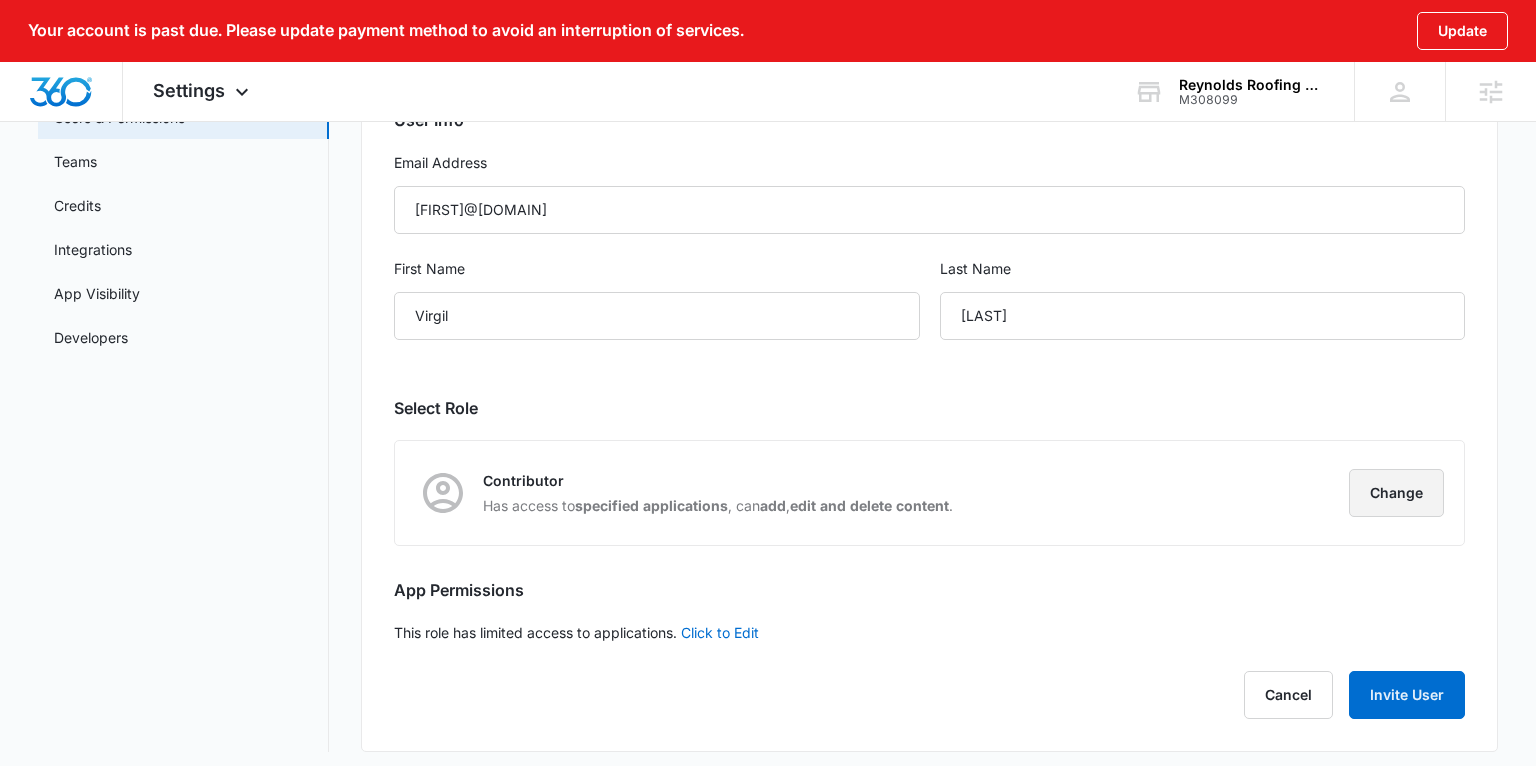 click on "Change" at bounding box center [1396, 493] 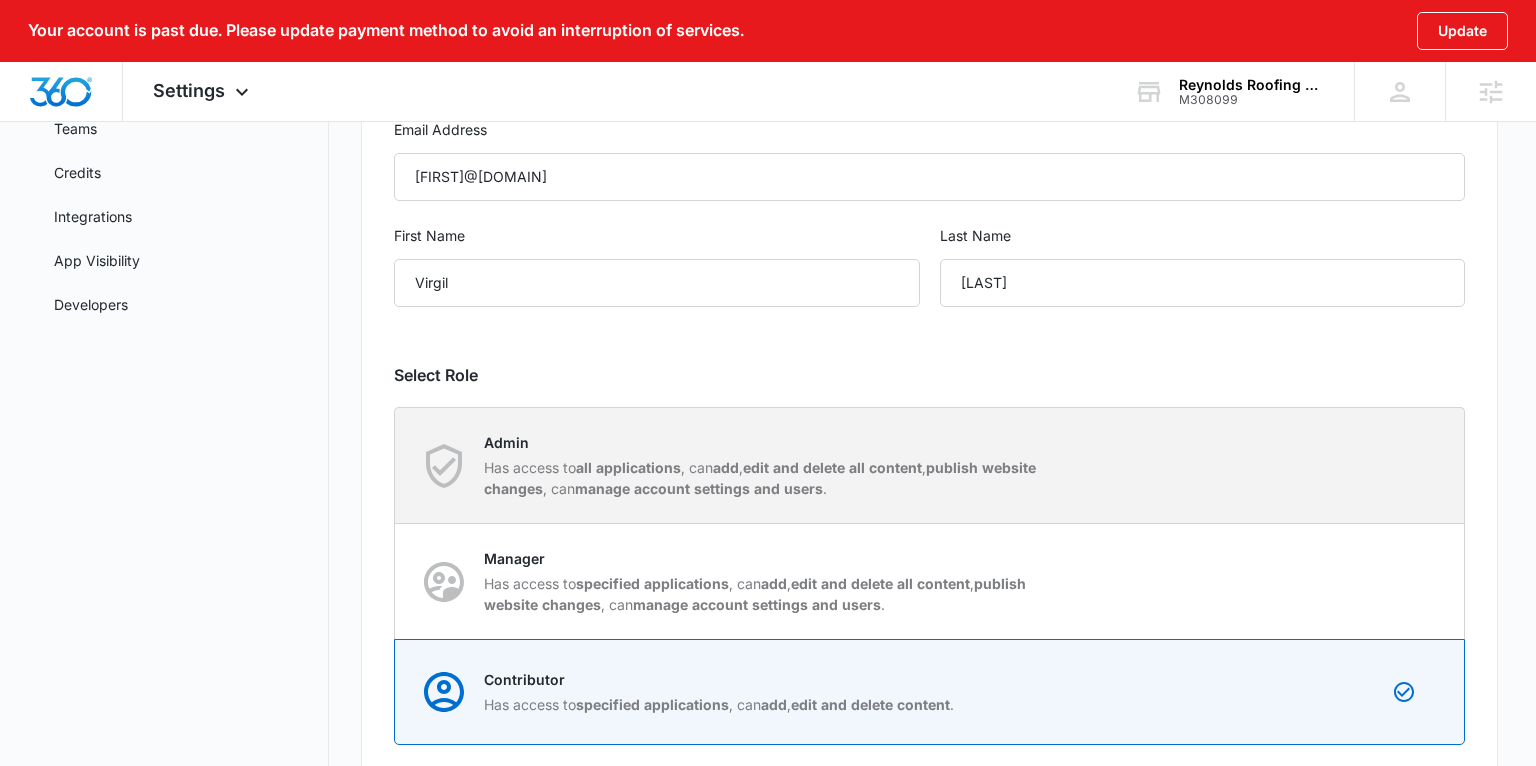 scroll, scrollTop: 257, scrollLeft: 0, axis: vertical 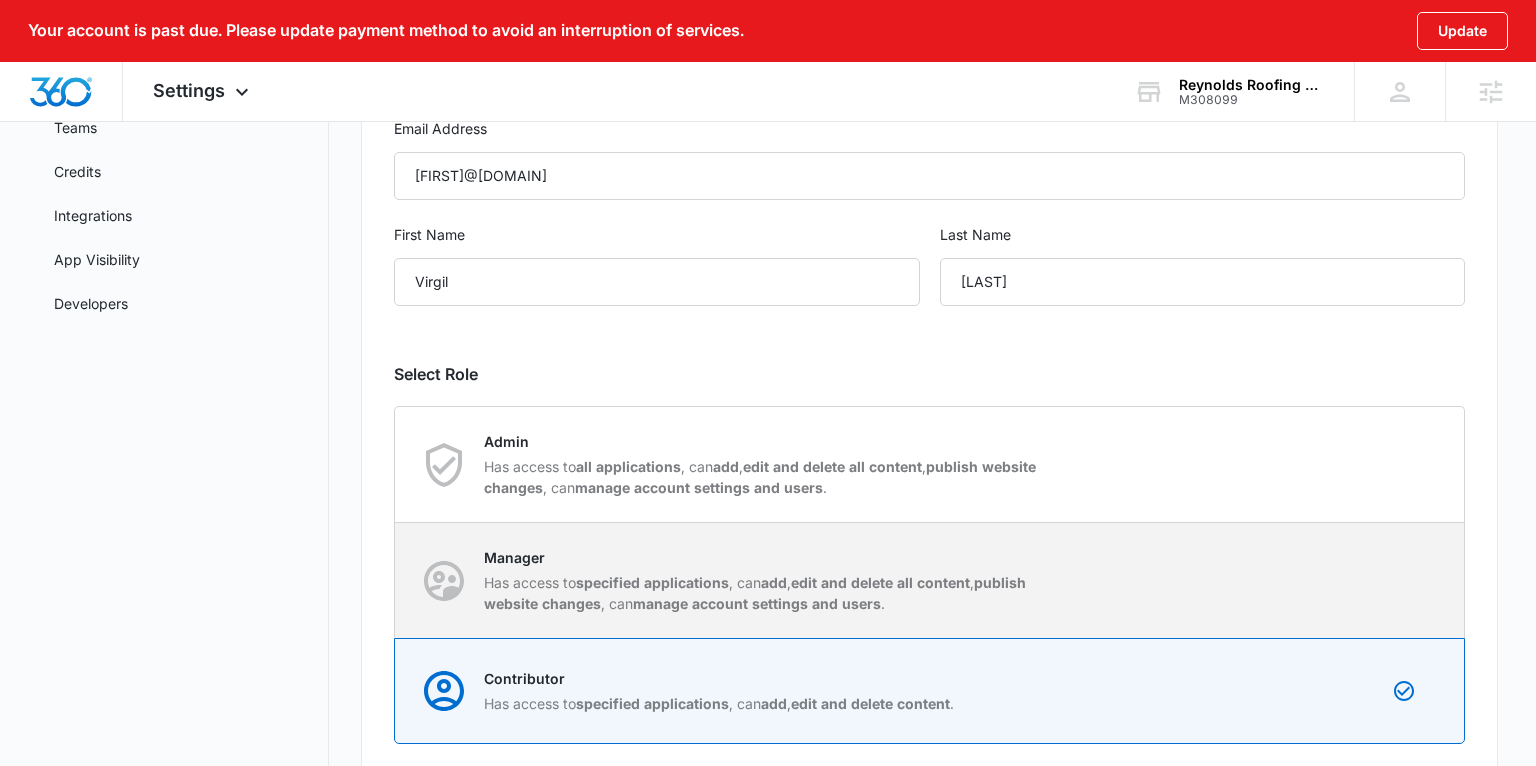 click on "Manager" at bounding box center (765, 557) 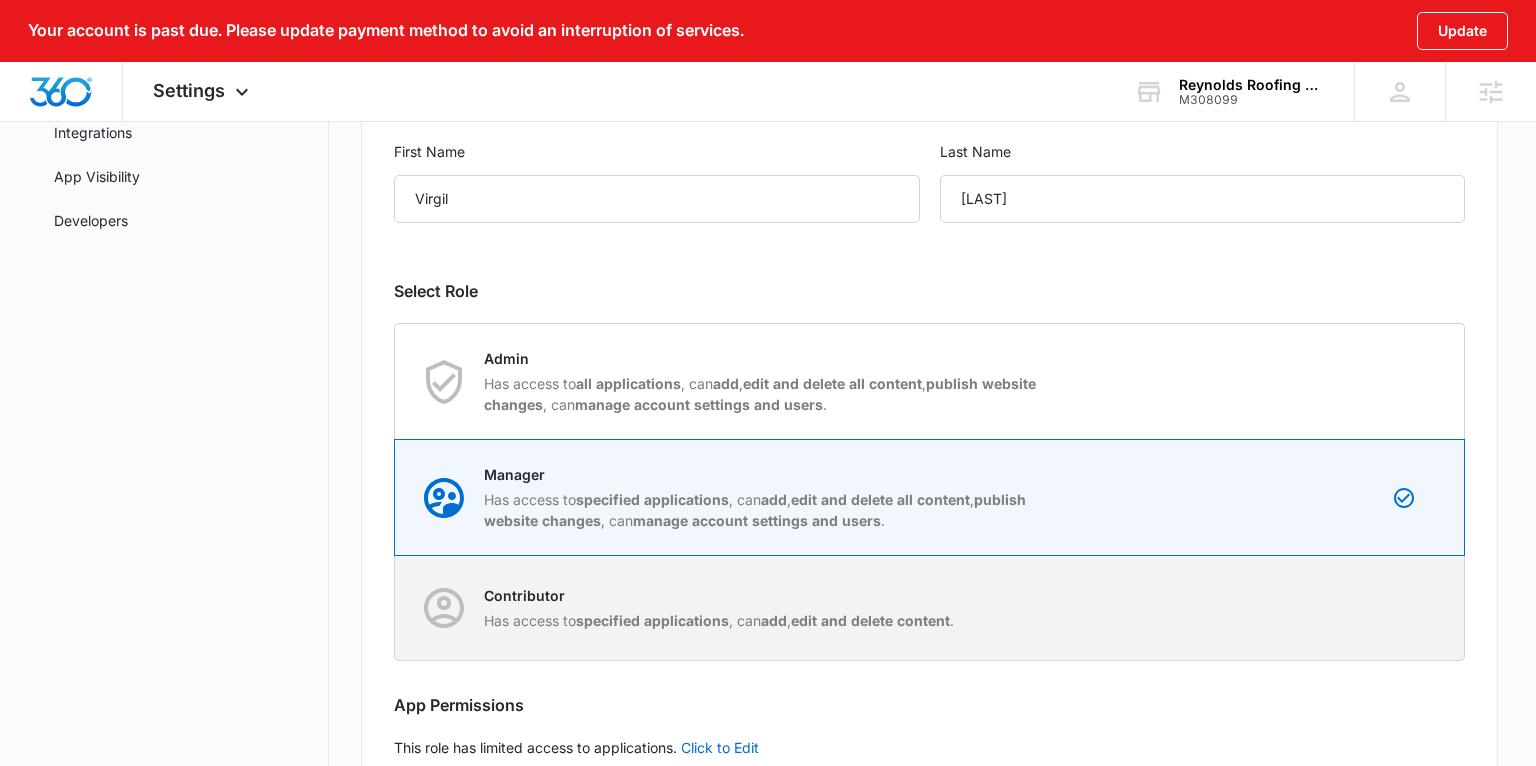 scroll, scrollTop: 463, scrollLeft: 0, axis: vertical 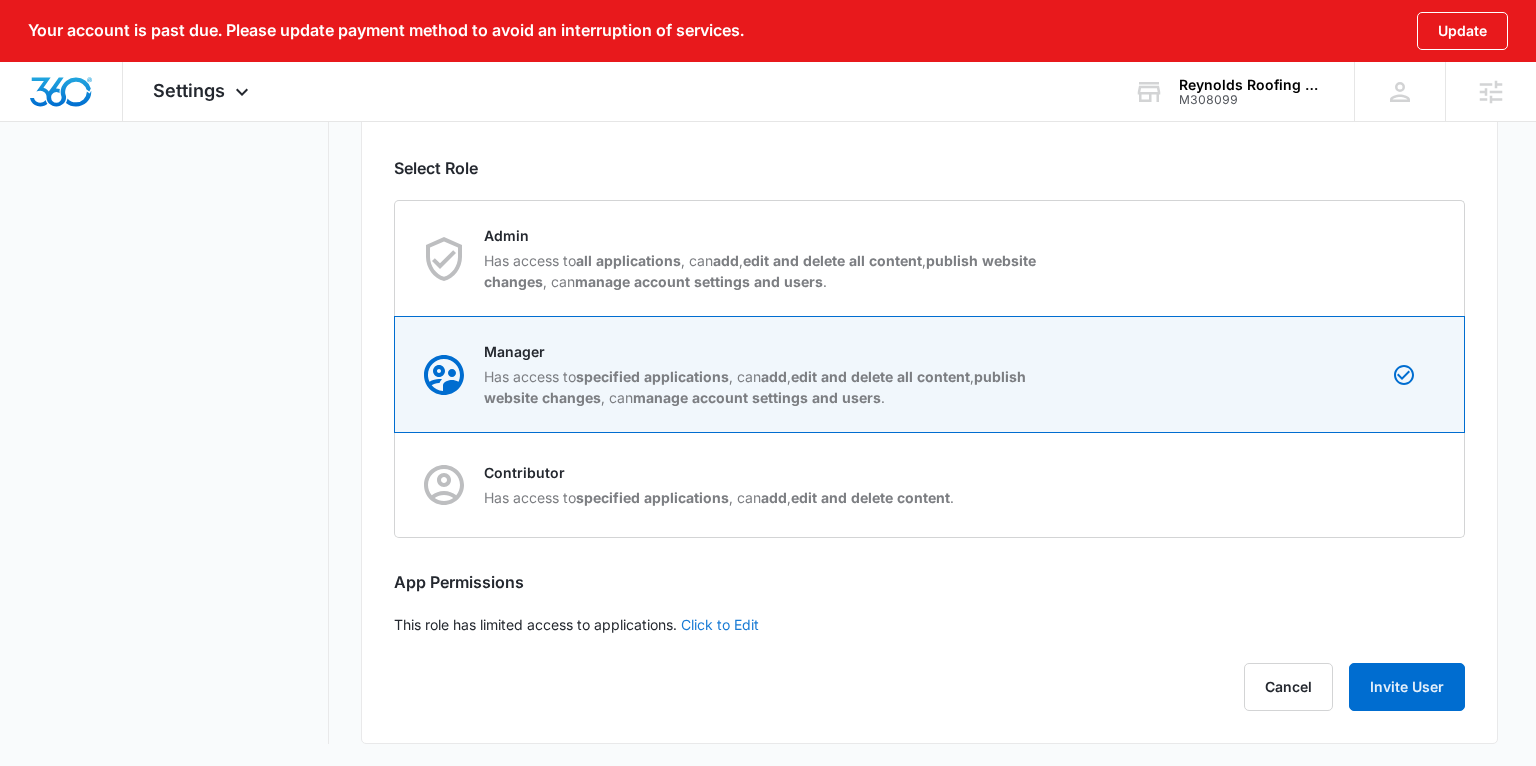 click on "Click to Edit" at bounding box center [720, 624] 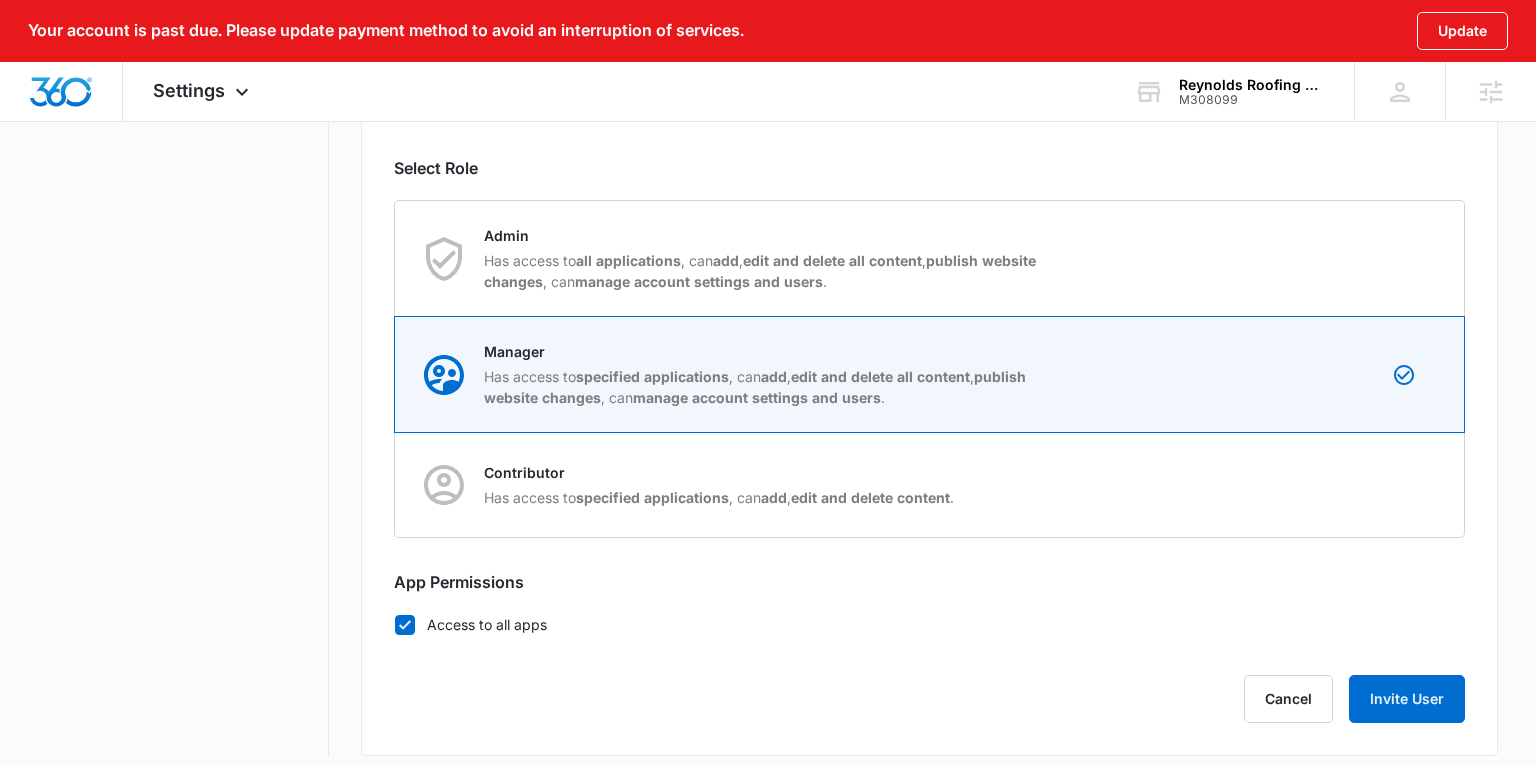 click 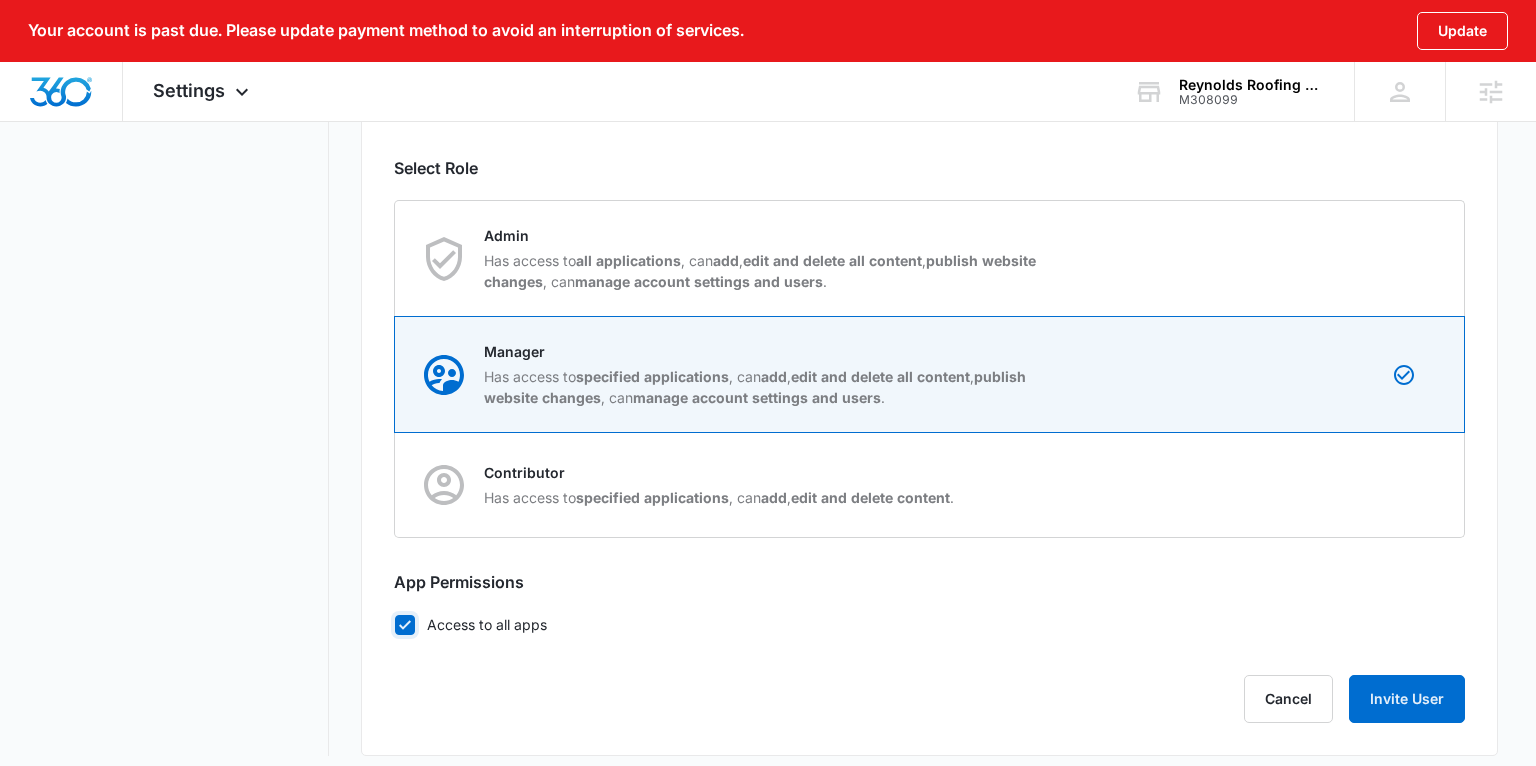 click on "Access to all apps" at bounding box center [394, 624] 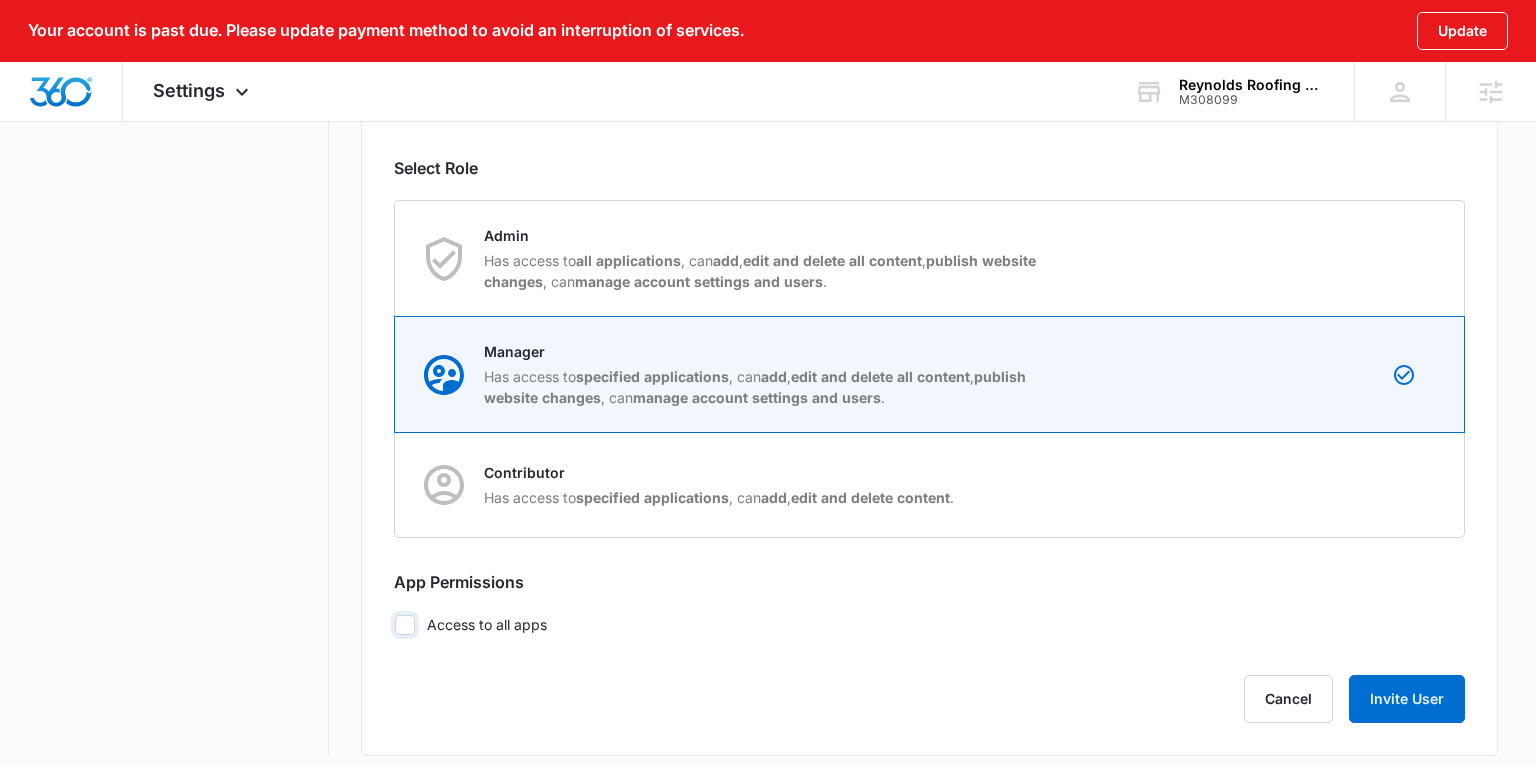 checkbox on "false" 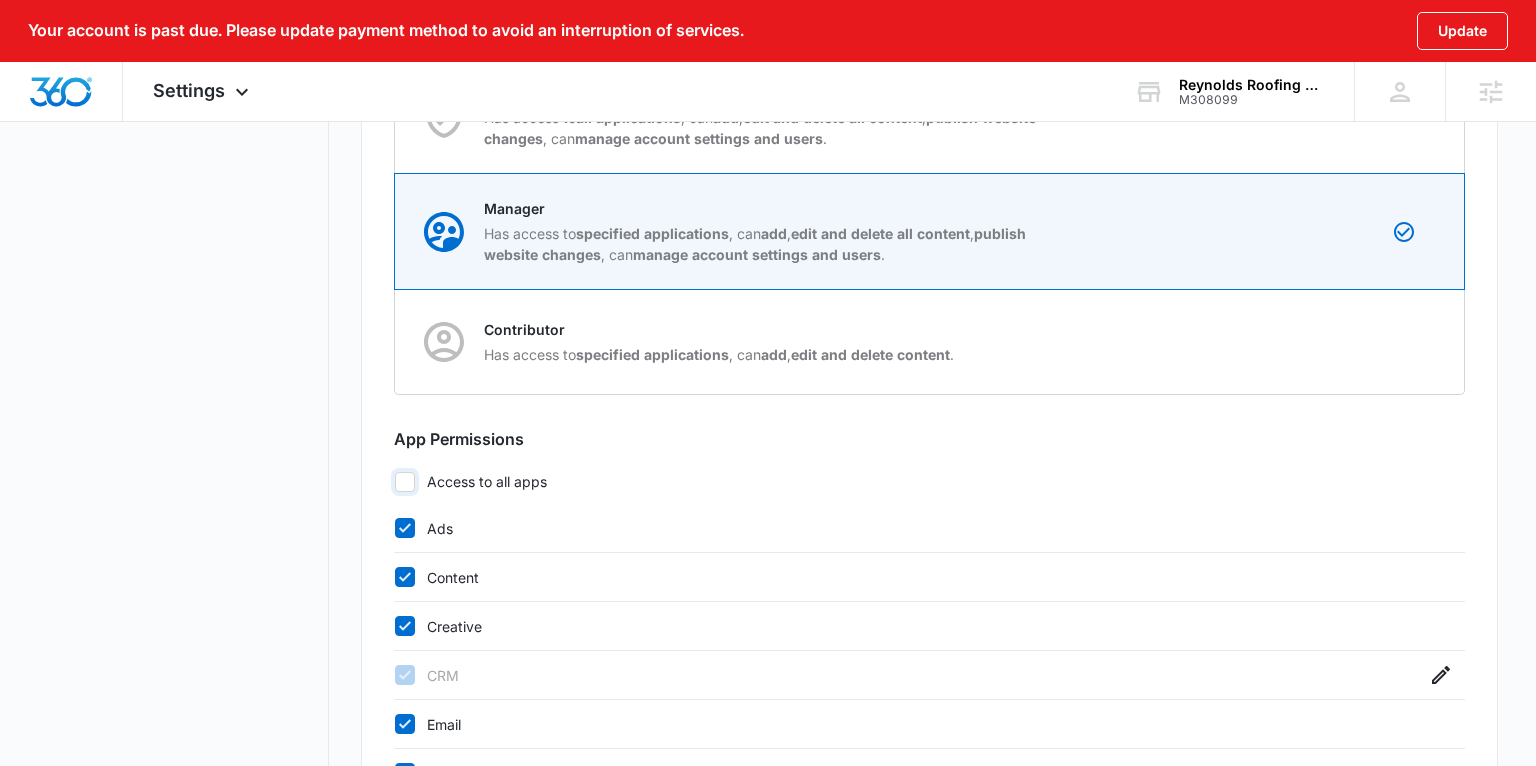 scroll, scrollTop: 635, scrollLeft: 0, axis: vertical 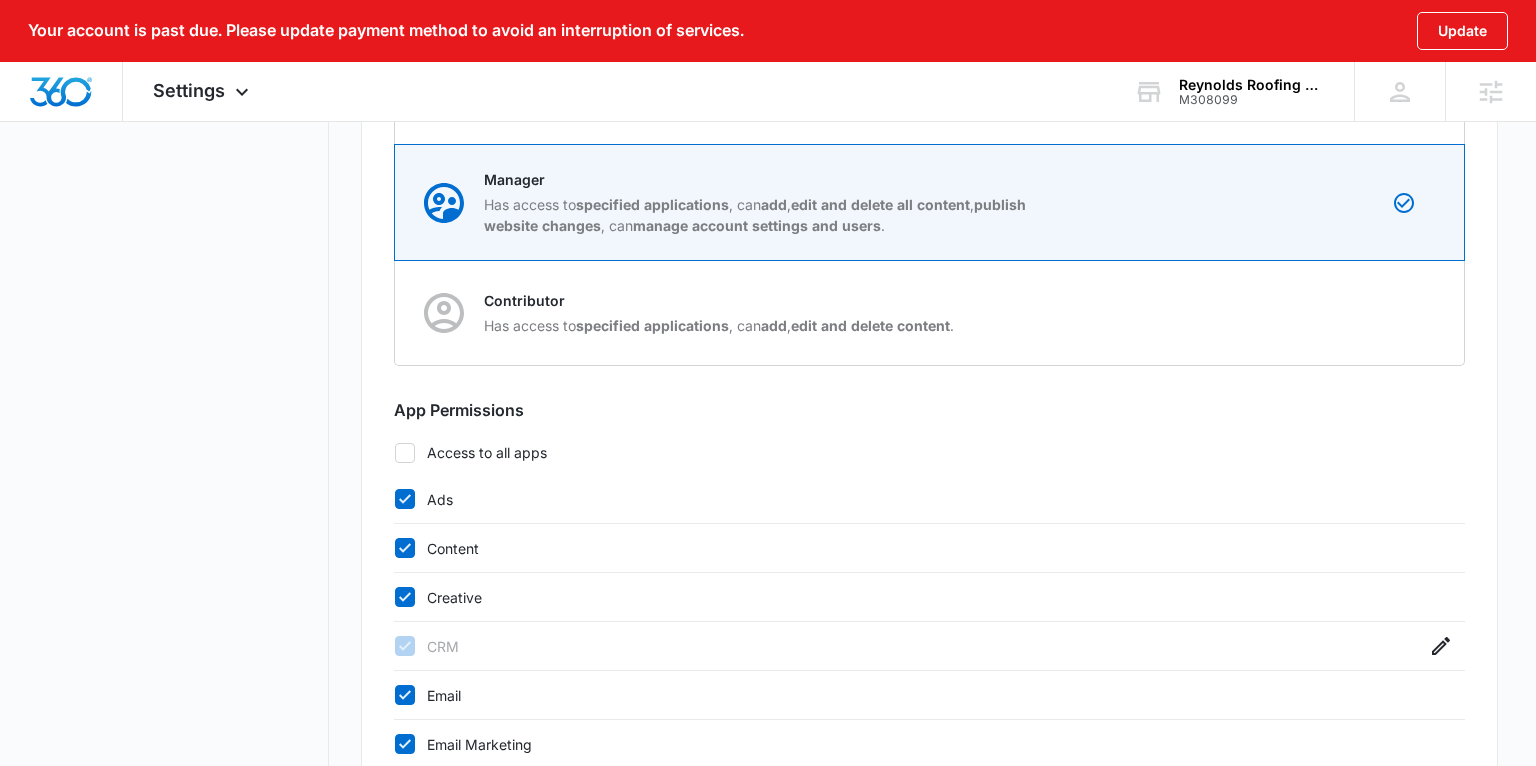 click 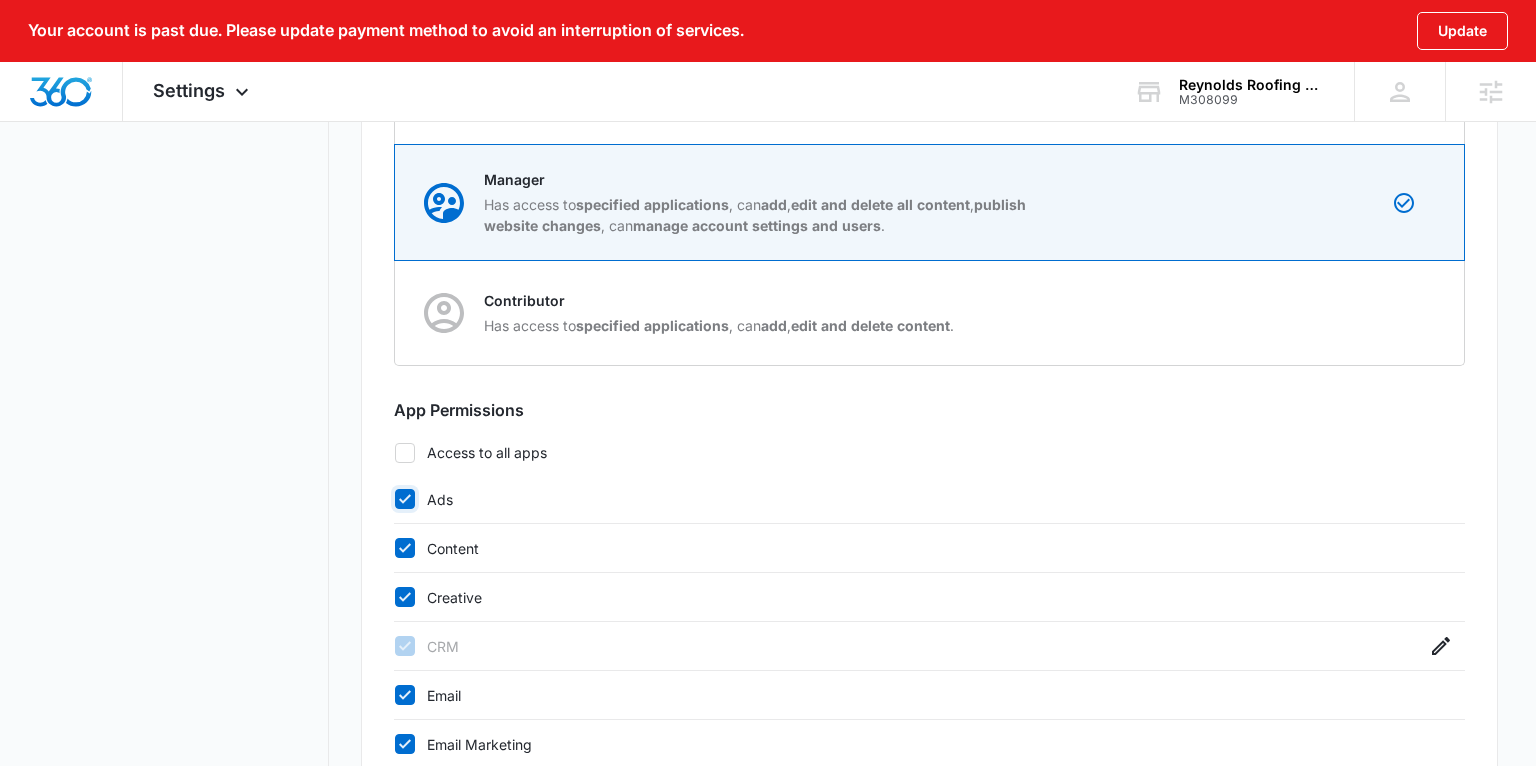 click on "Ads" at bounding box center (394, 499) 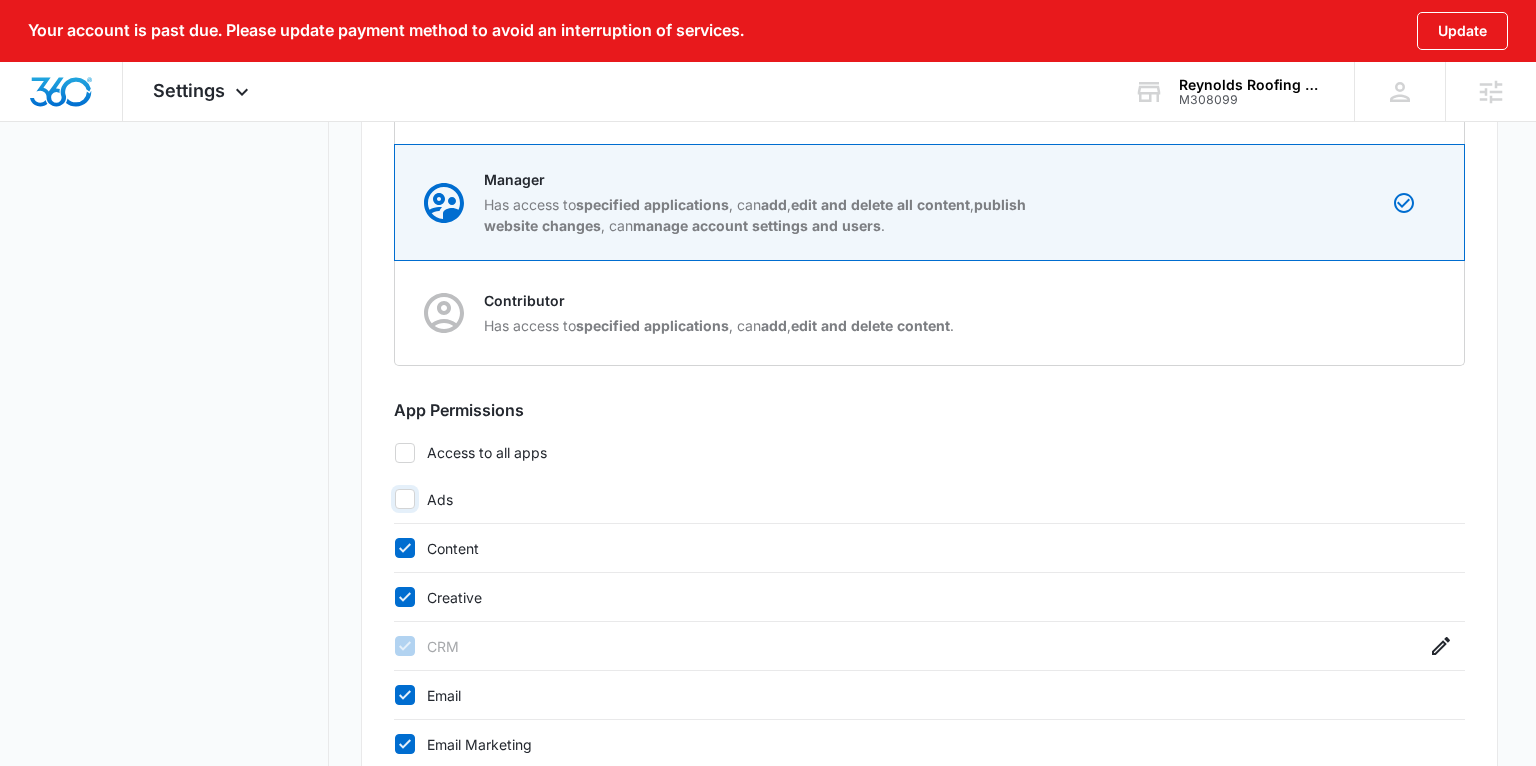 checkbox on "false" 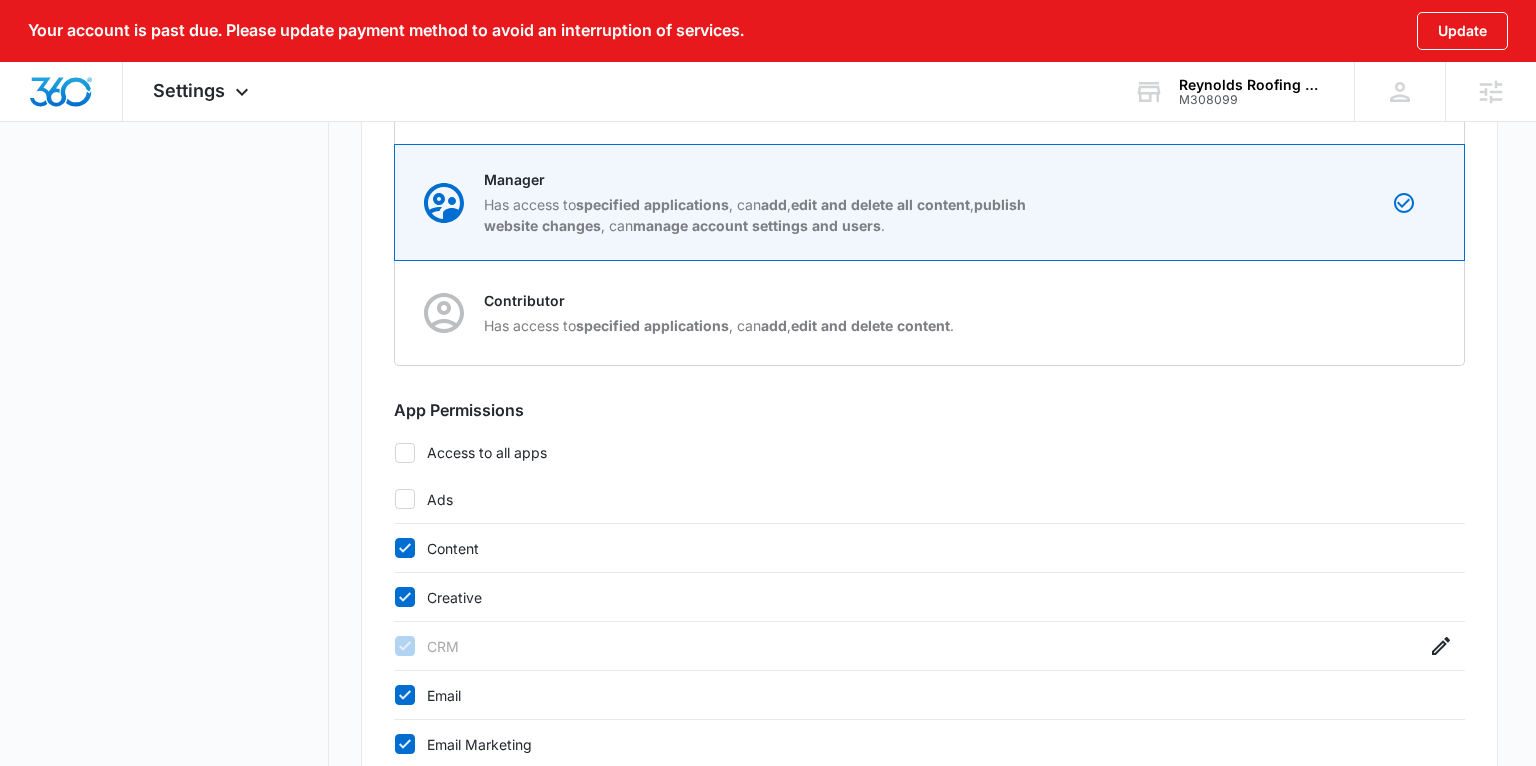 click 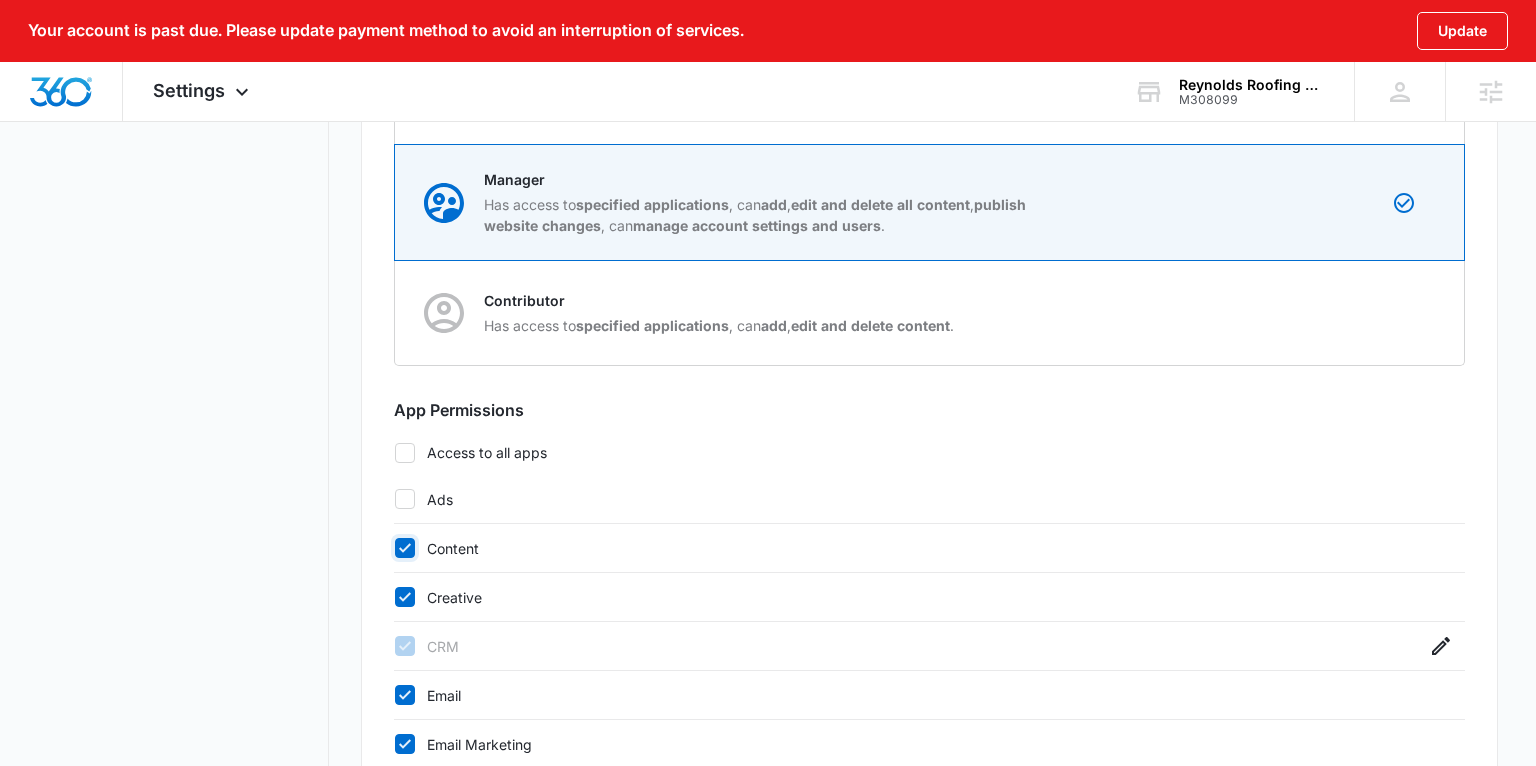click on "Content" at bounding box center [394, 548] 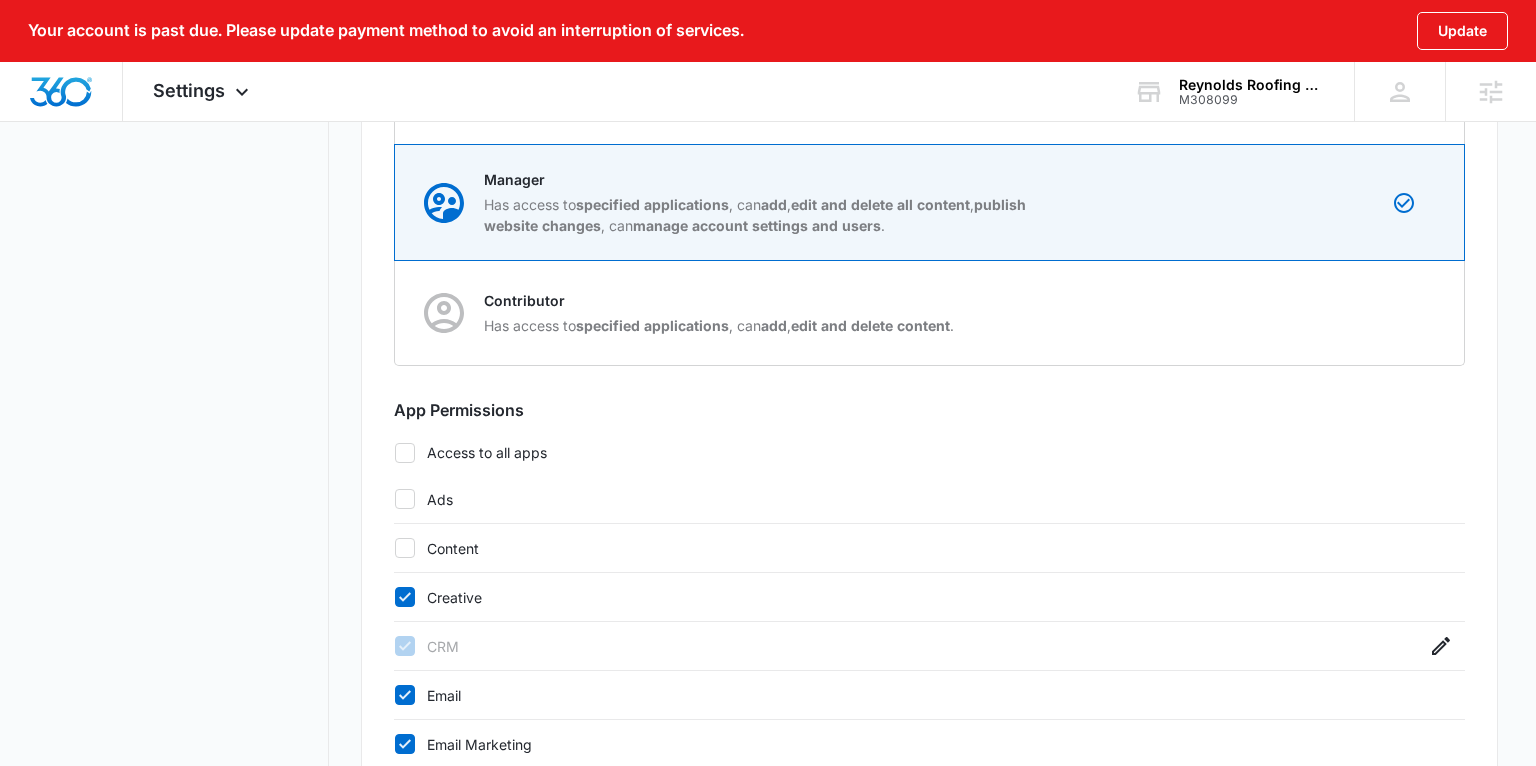click 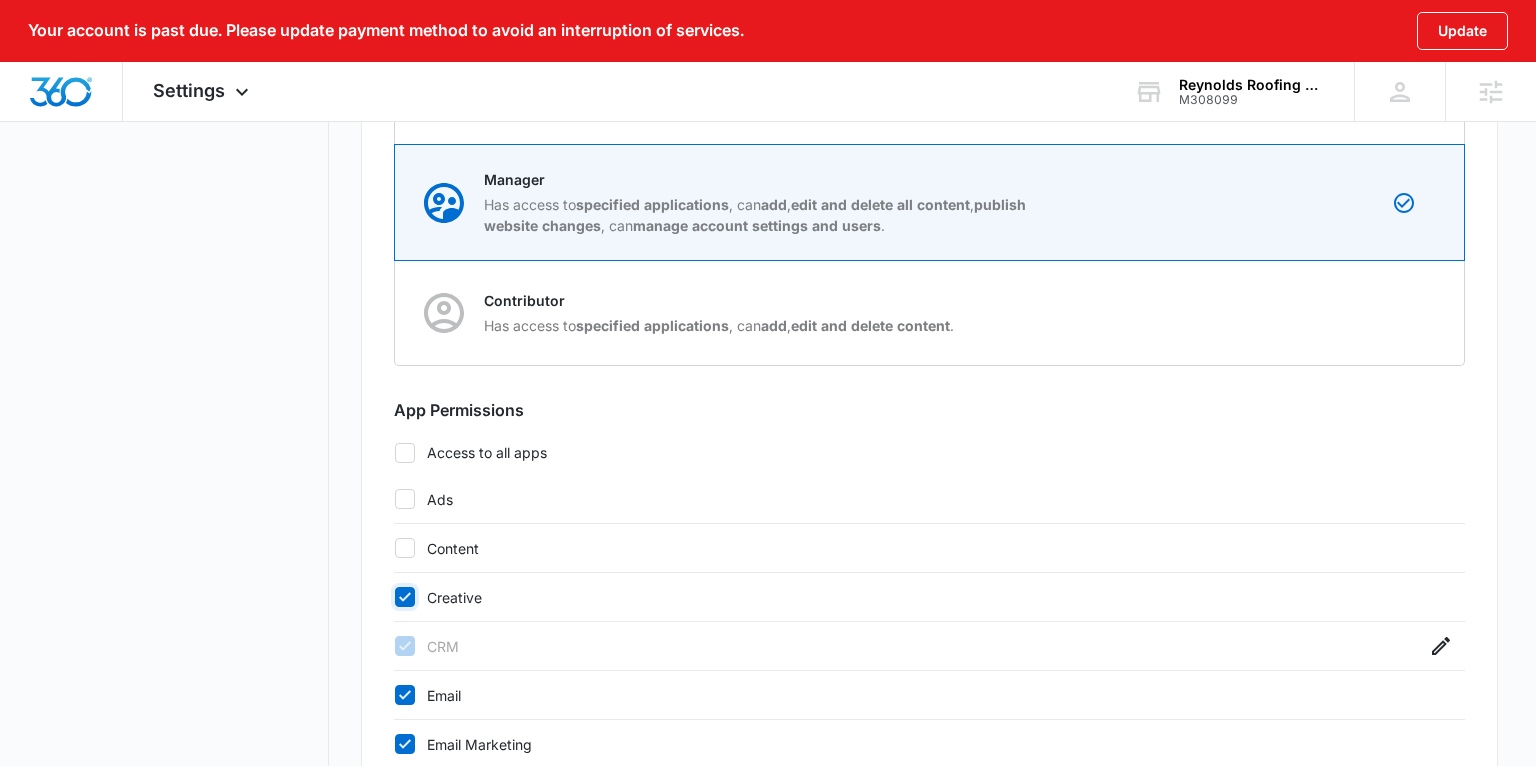 click on "Creative" at bounding box center [394, 597] 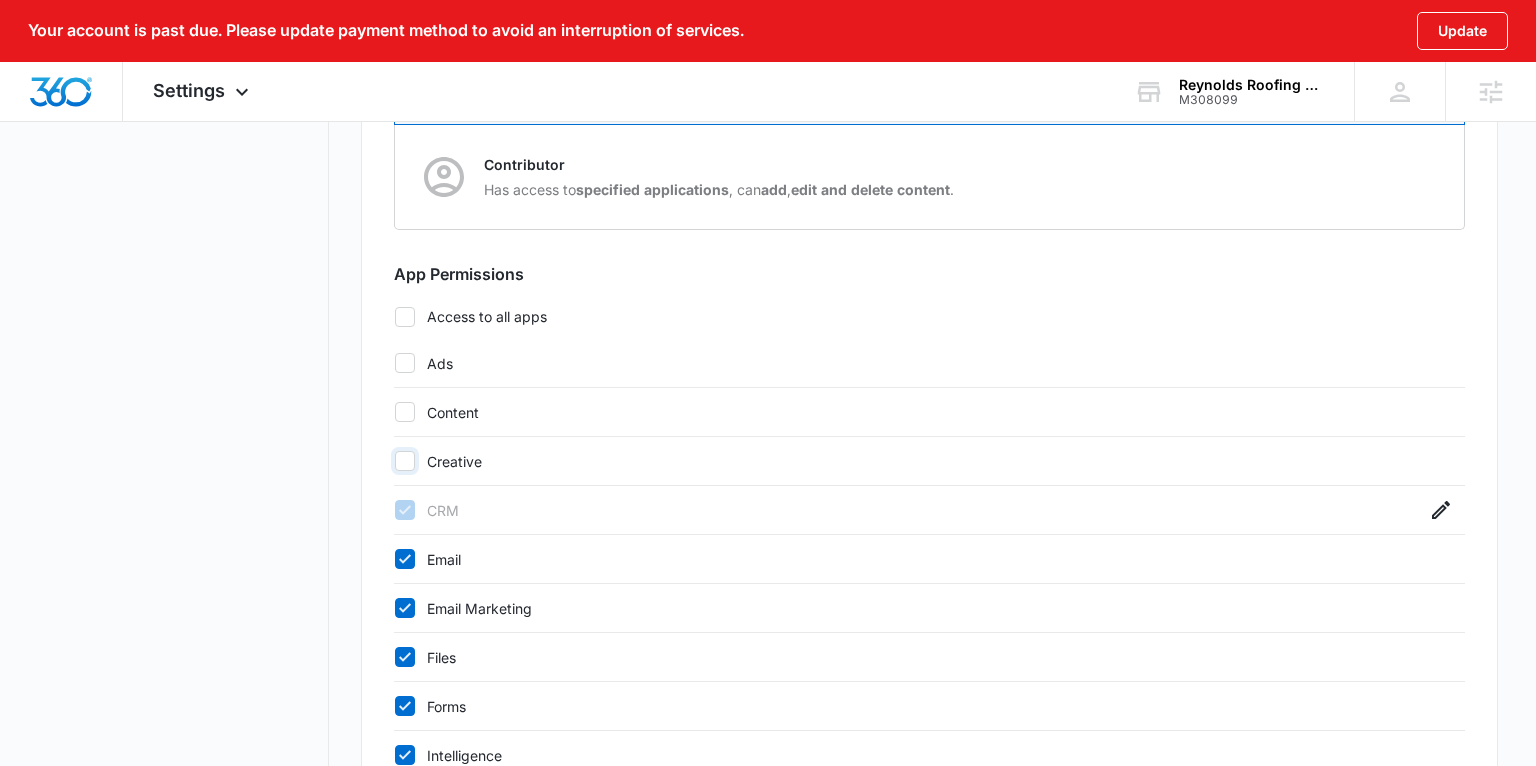 scroll, scrollTop: 798, scrollLeft: 0, axis: vertical 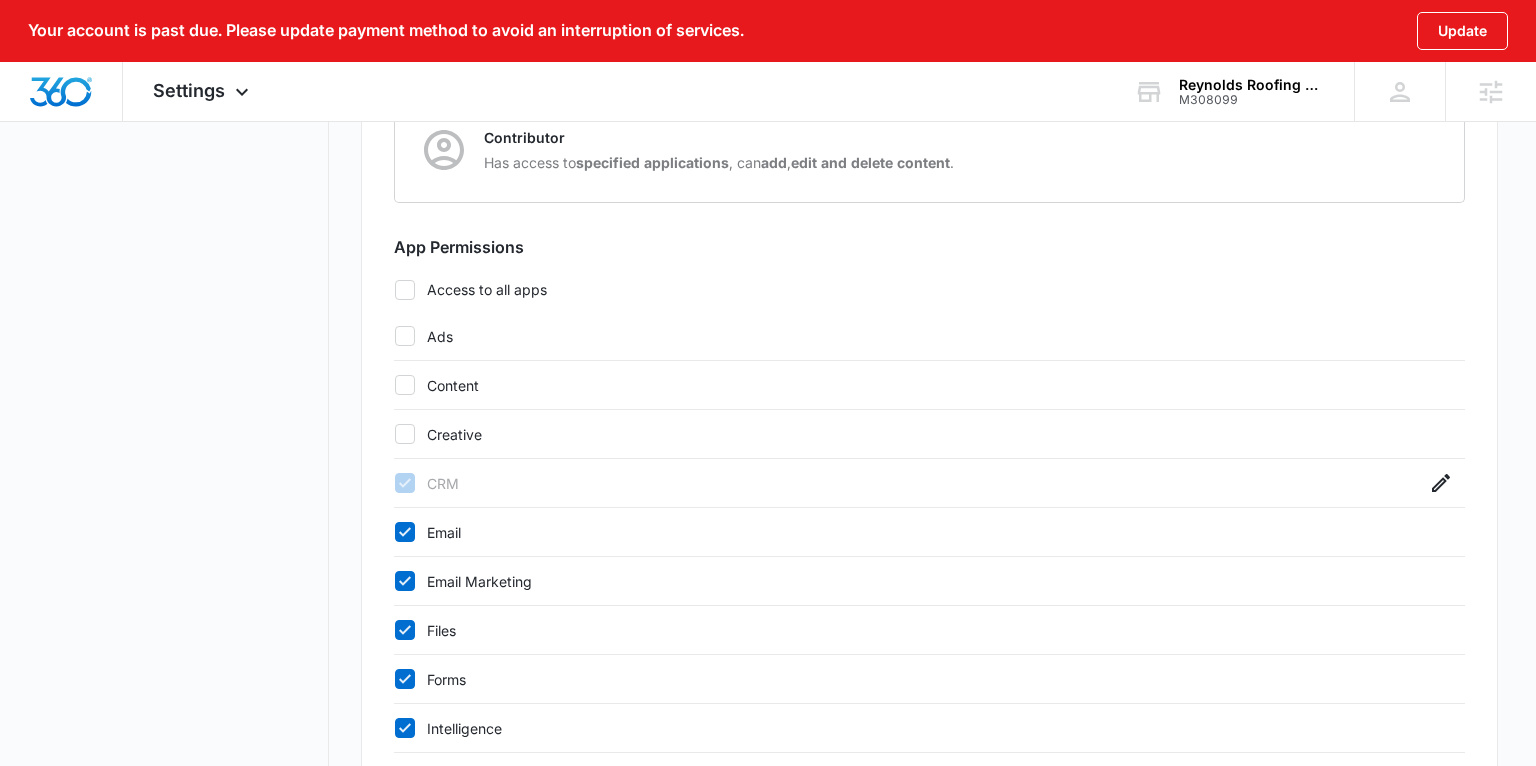 click 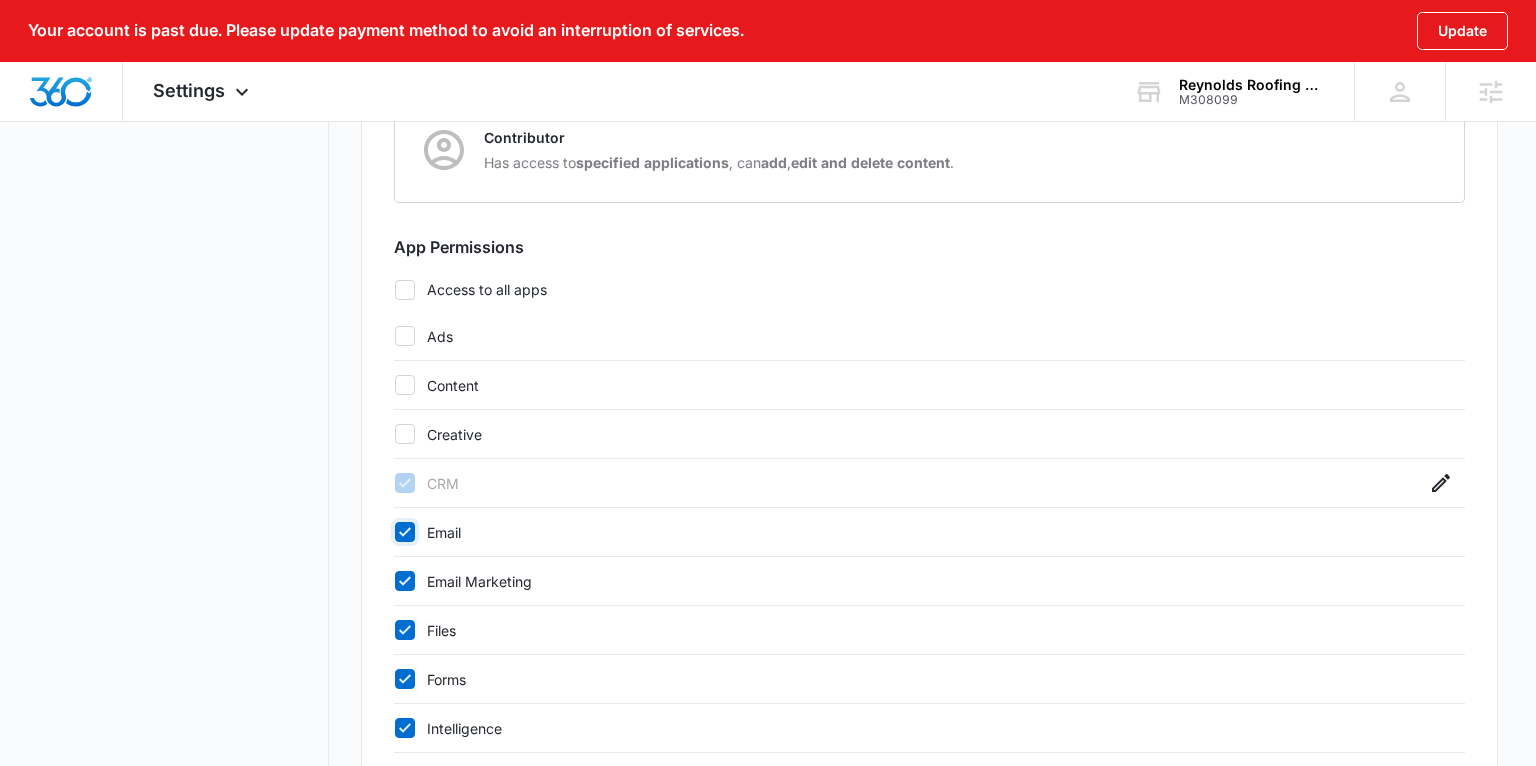 click on "Email" at bounding box center [394, 532] 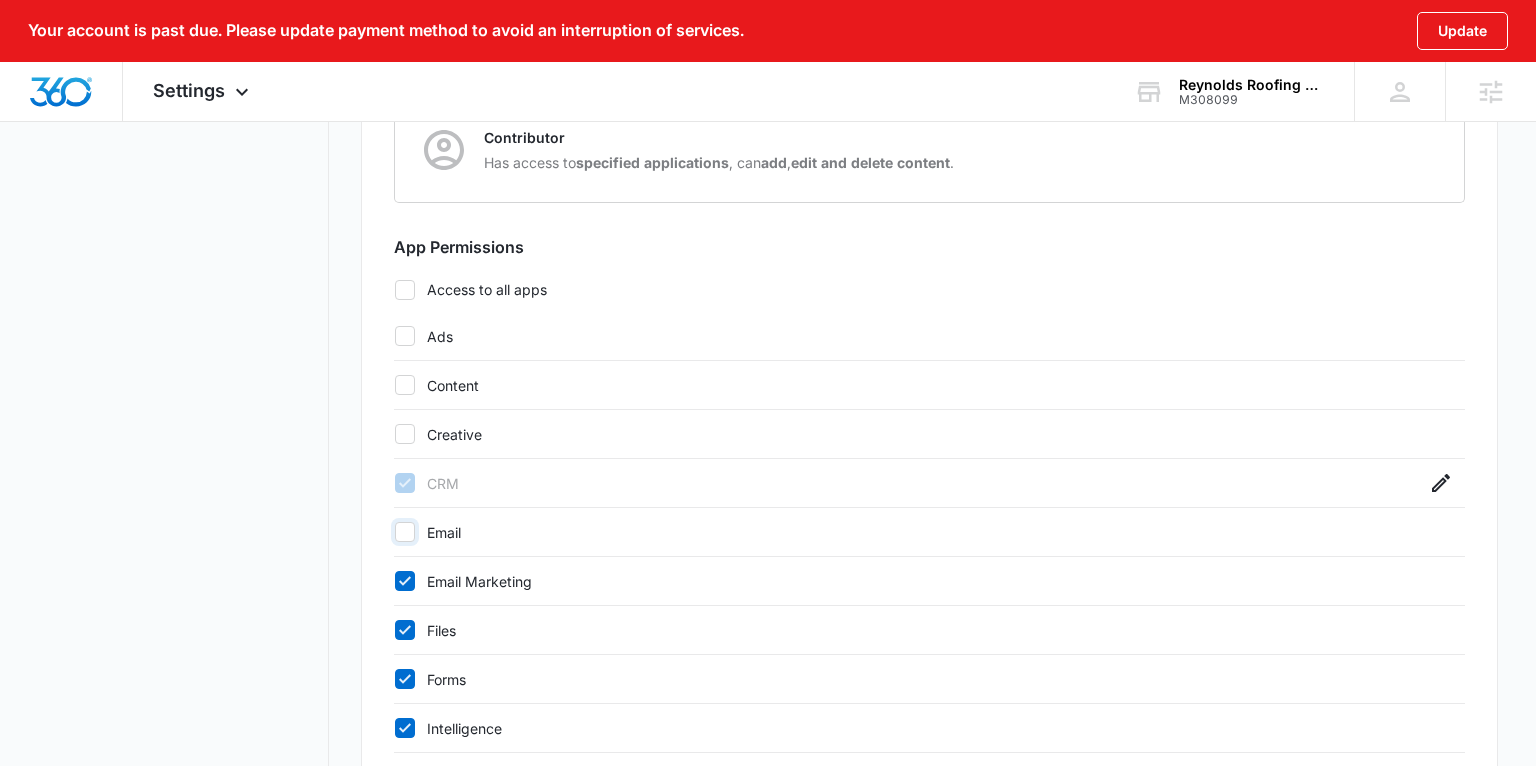 checkbox on "false" 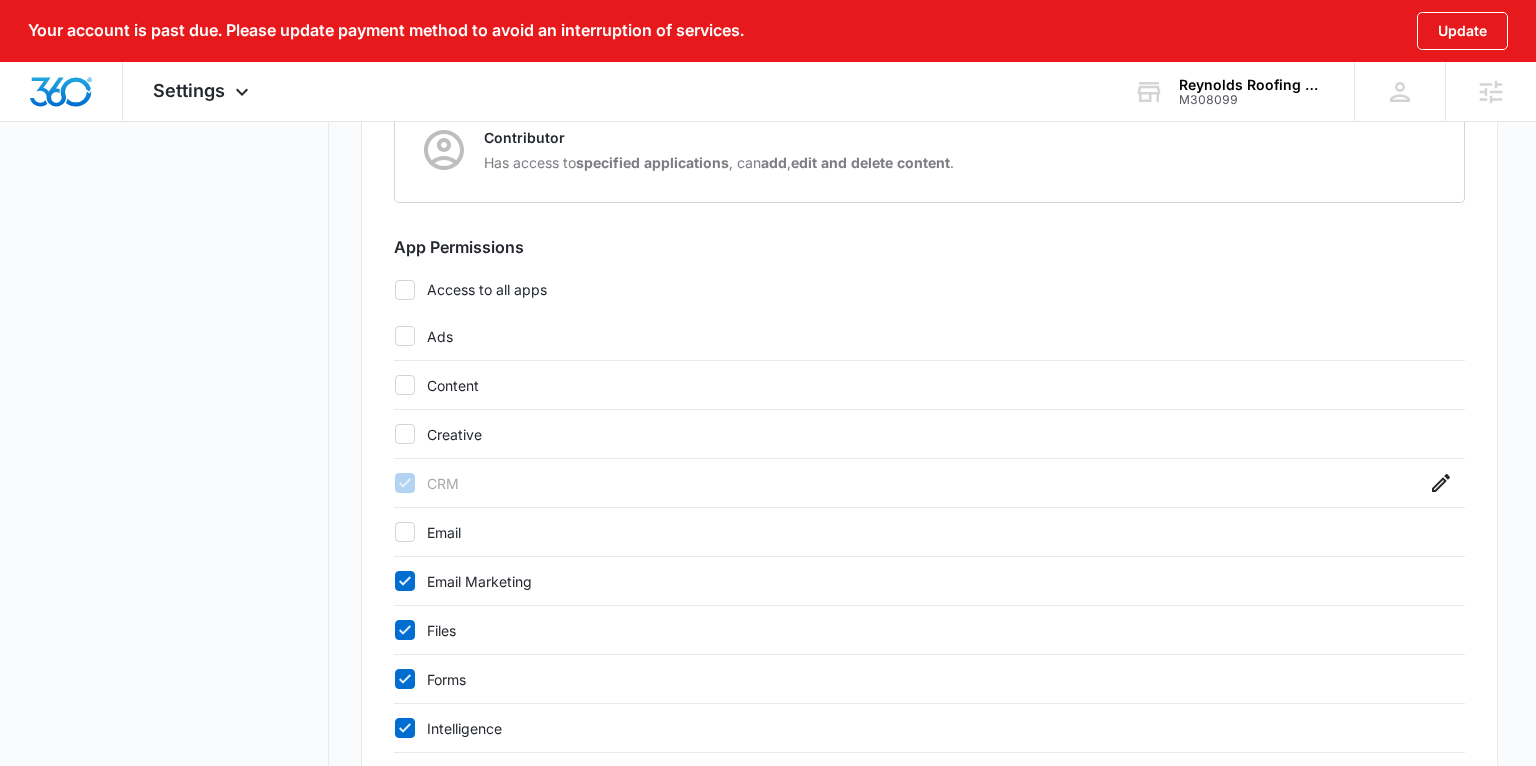 click 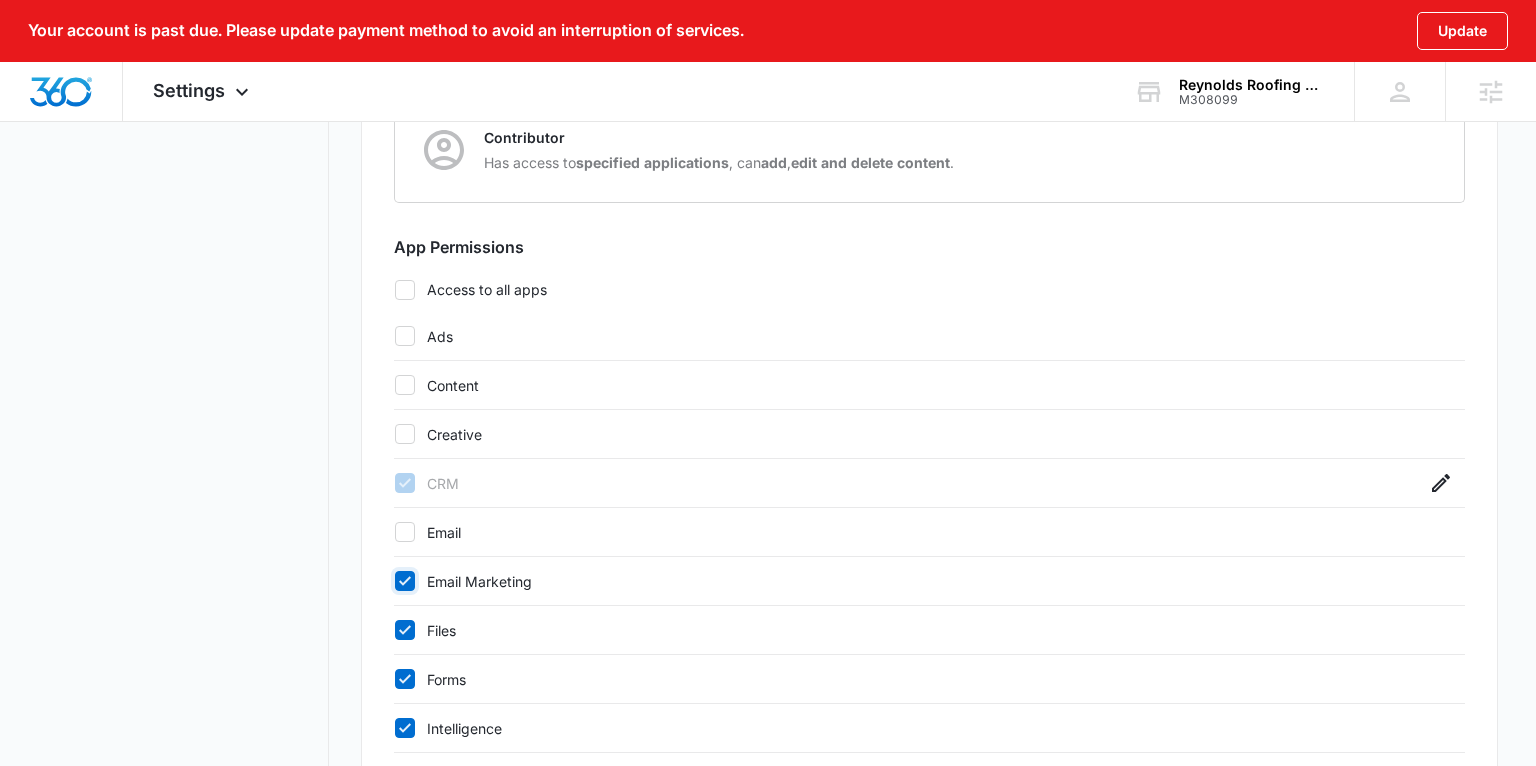 click on "Email Marketing" at bounding box center [394, 581] 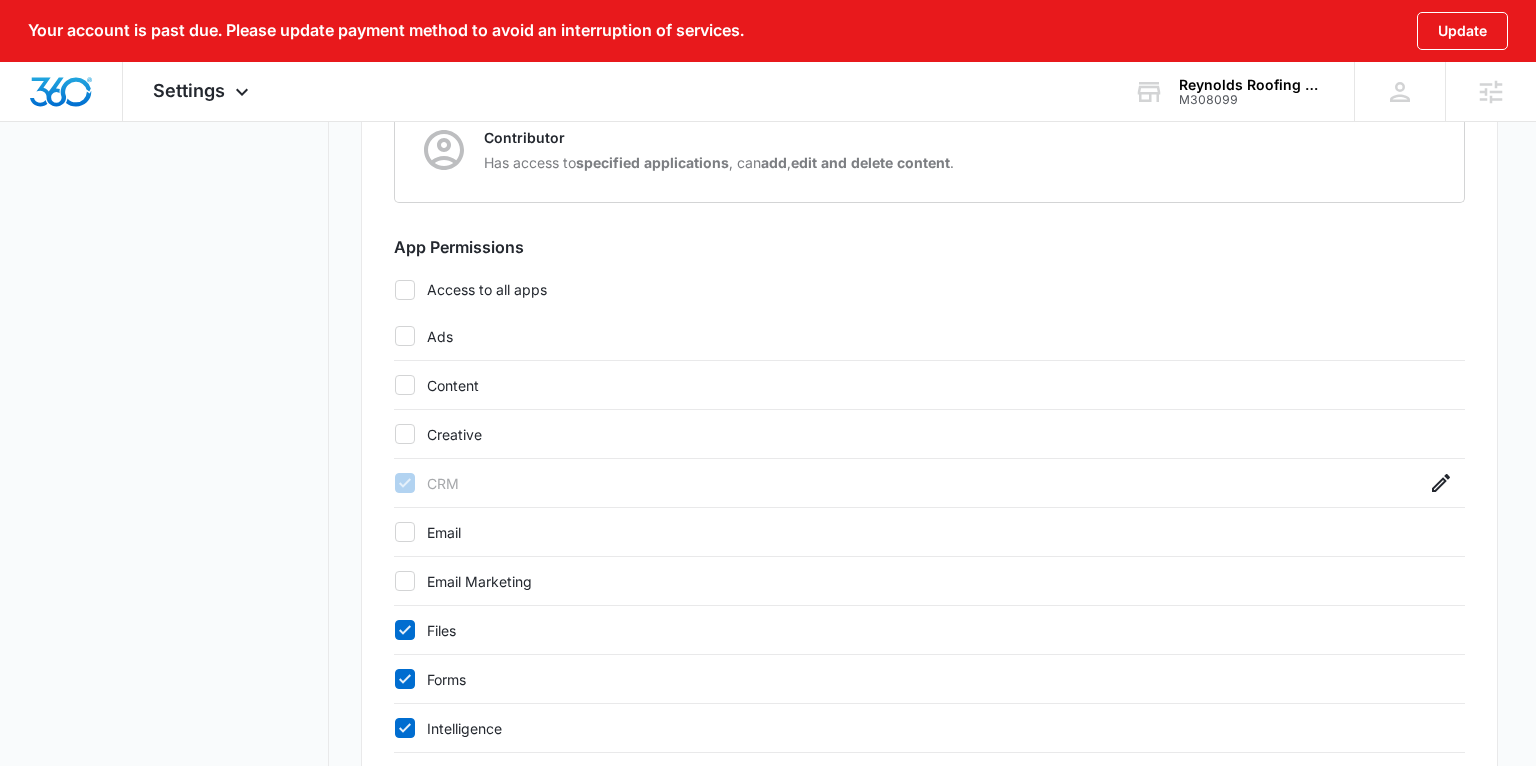 click on "Files" at bounding box center (929, 630) 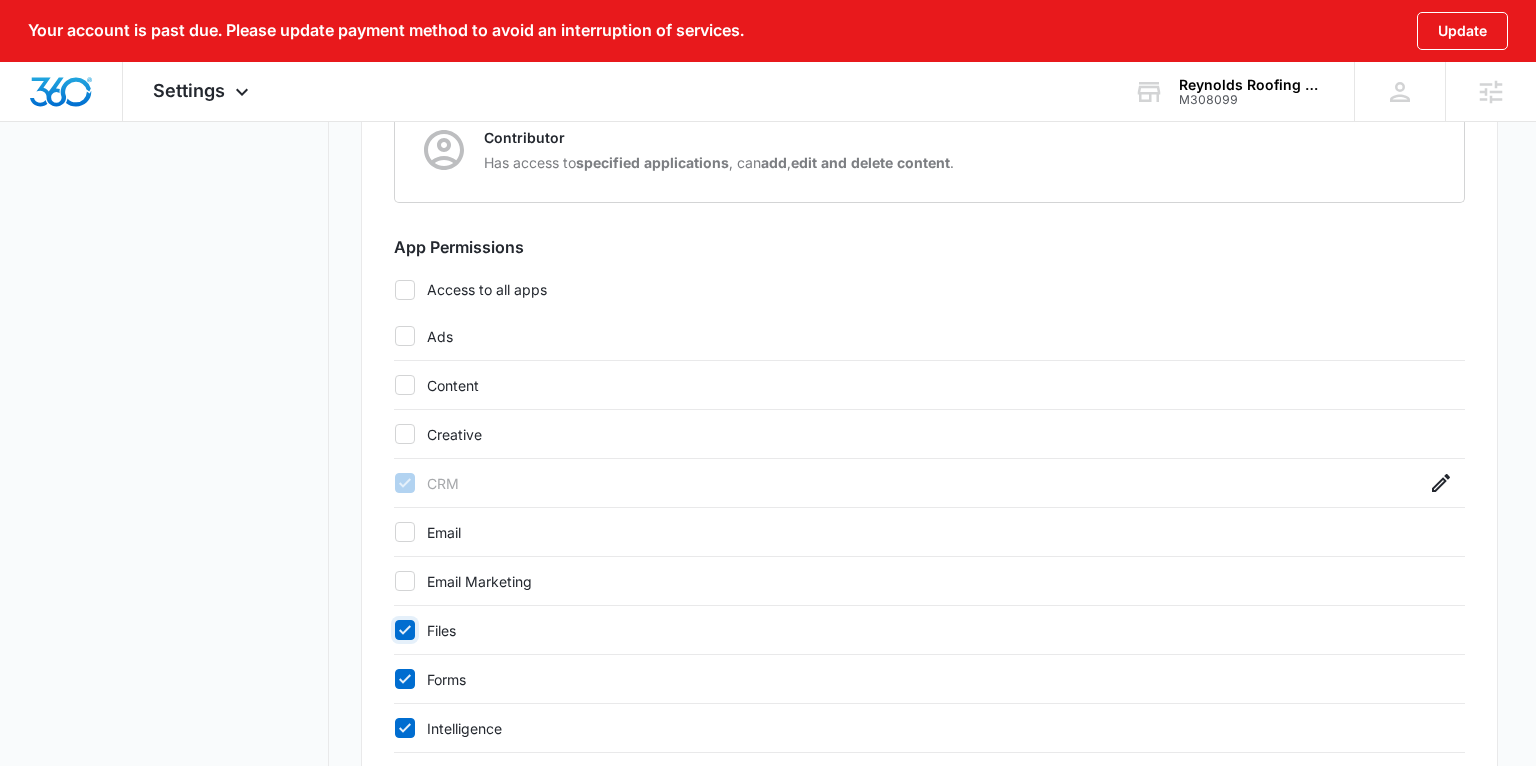 click on "Files" at bounding box center [394, 630] 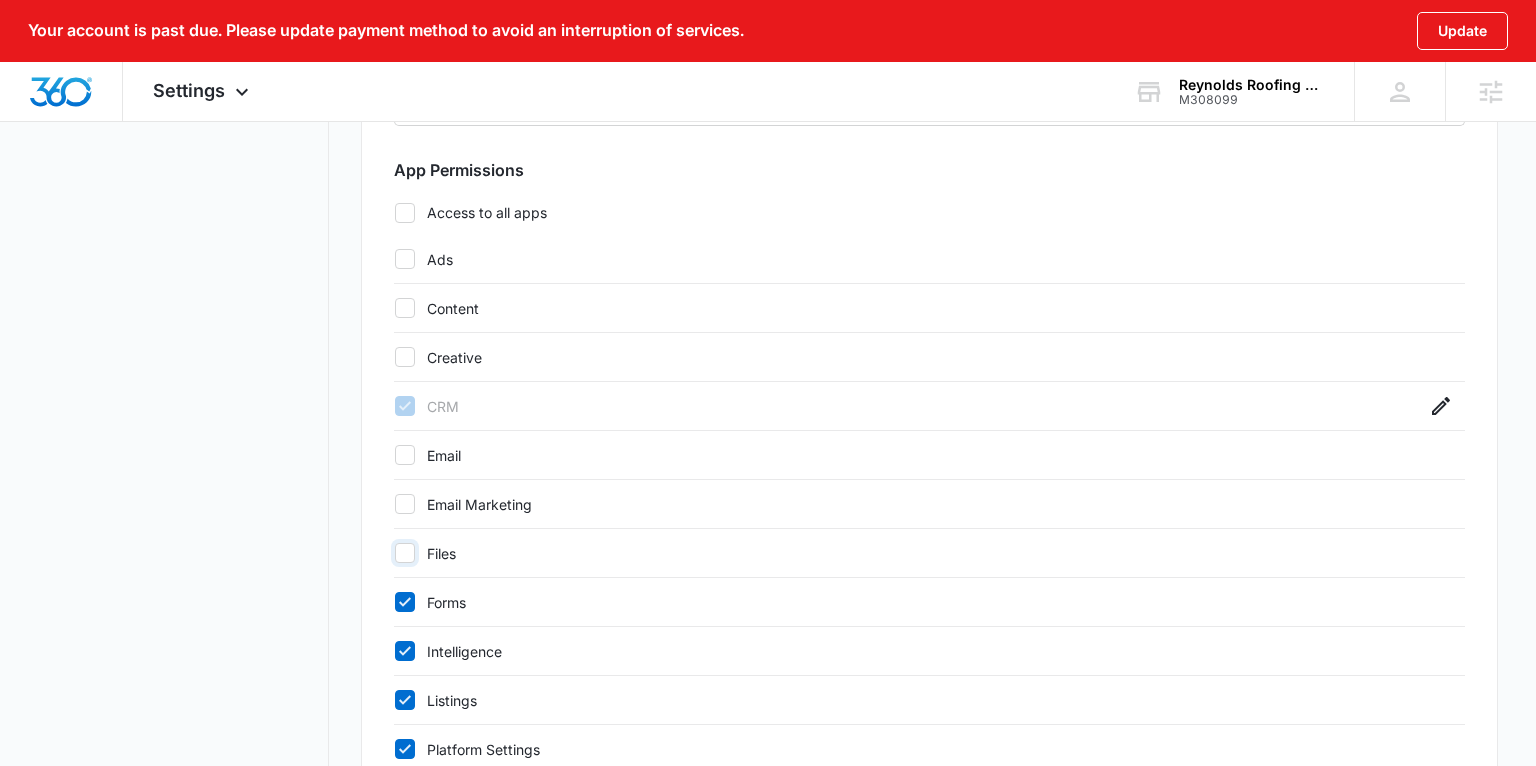 scroll, scrollTop: 934, scrollLeft: 0, axis: vertical 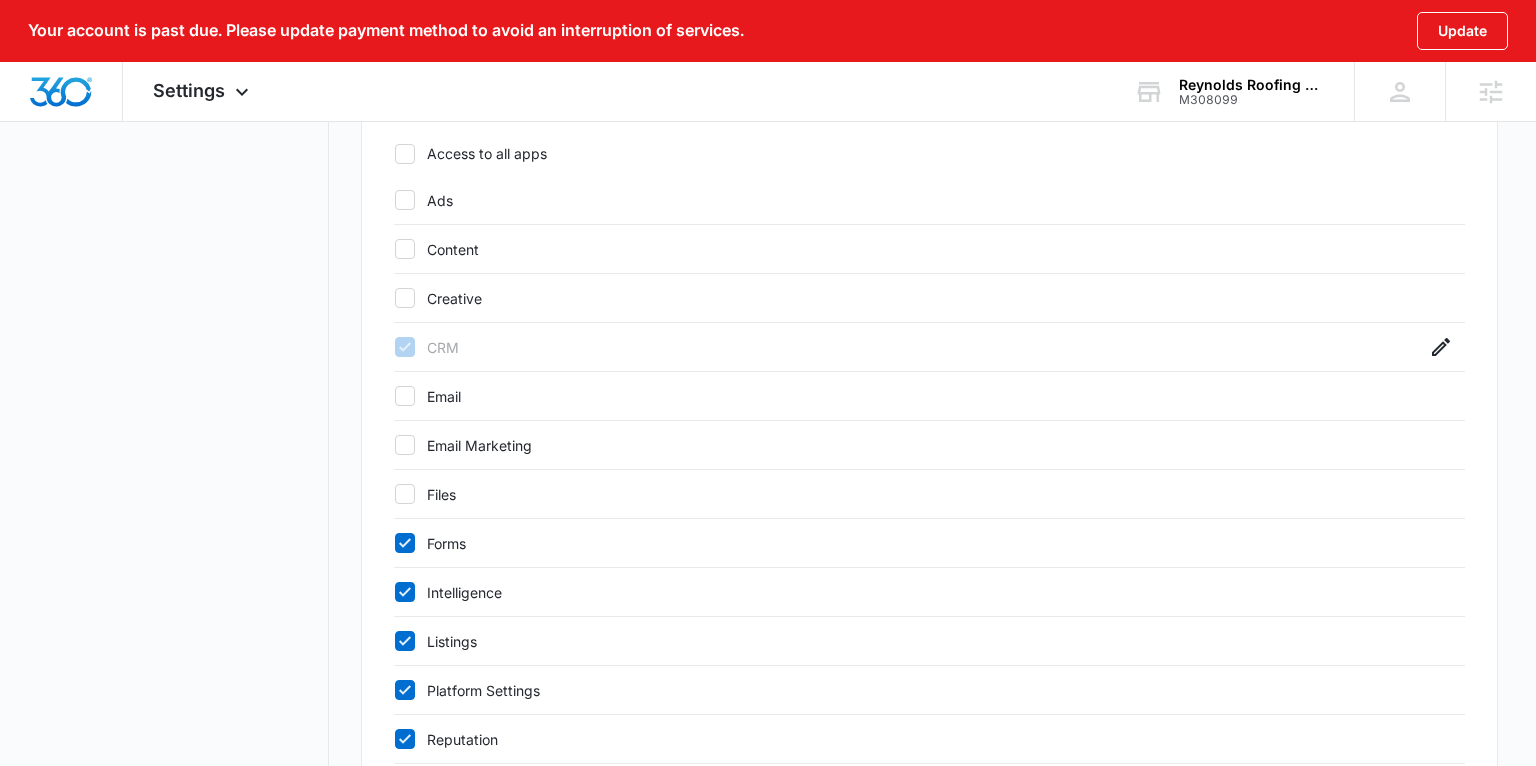 drag, startPoint x: 405, startPoint y: 535, endPoint x: 405, endPoint y: 546, distance: 11 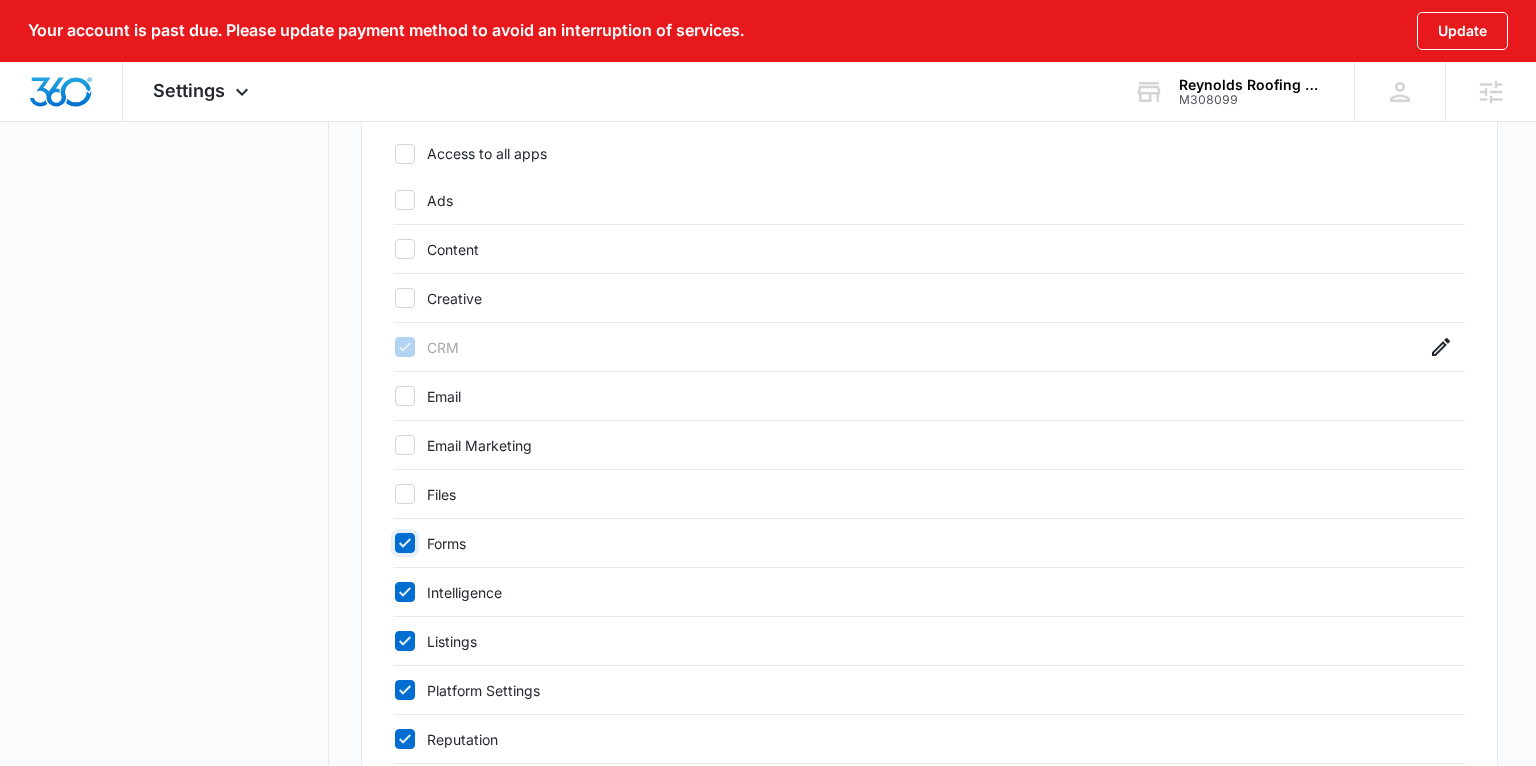 click on "Forms" at bounding box center (394, 543) 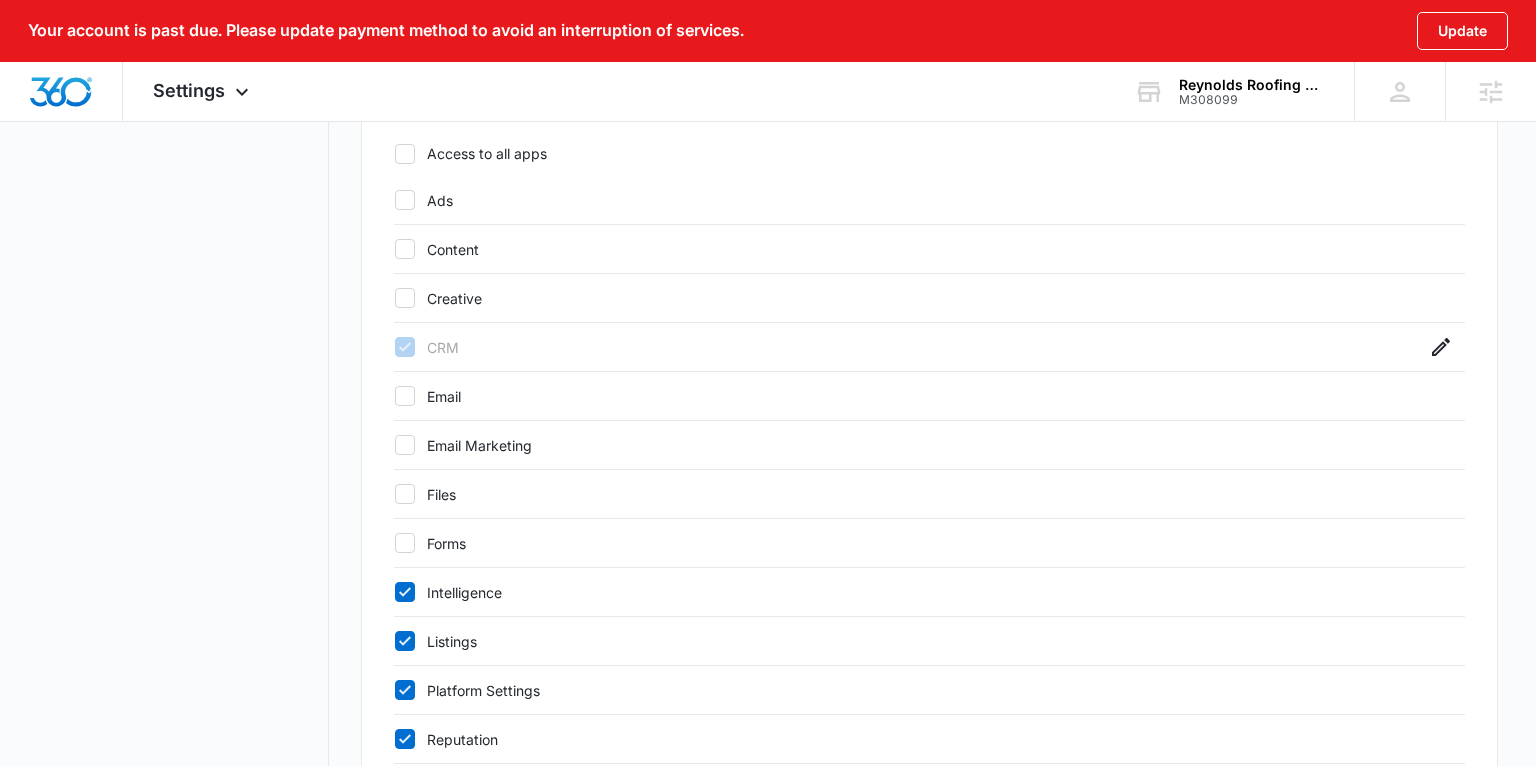 click 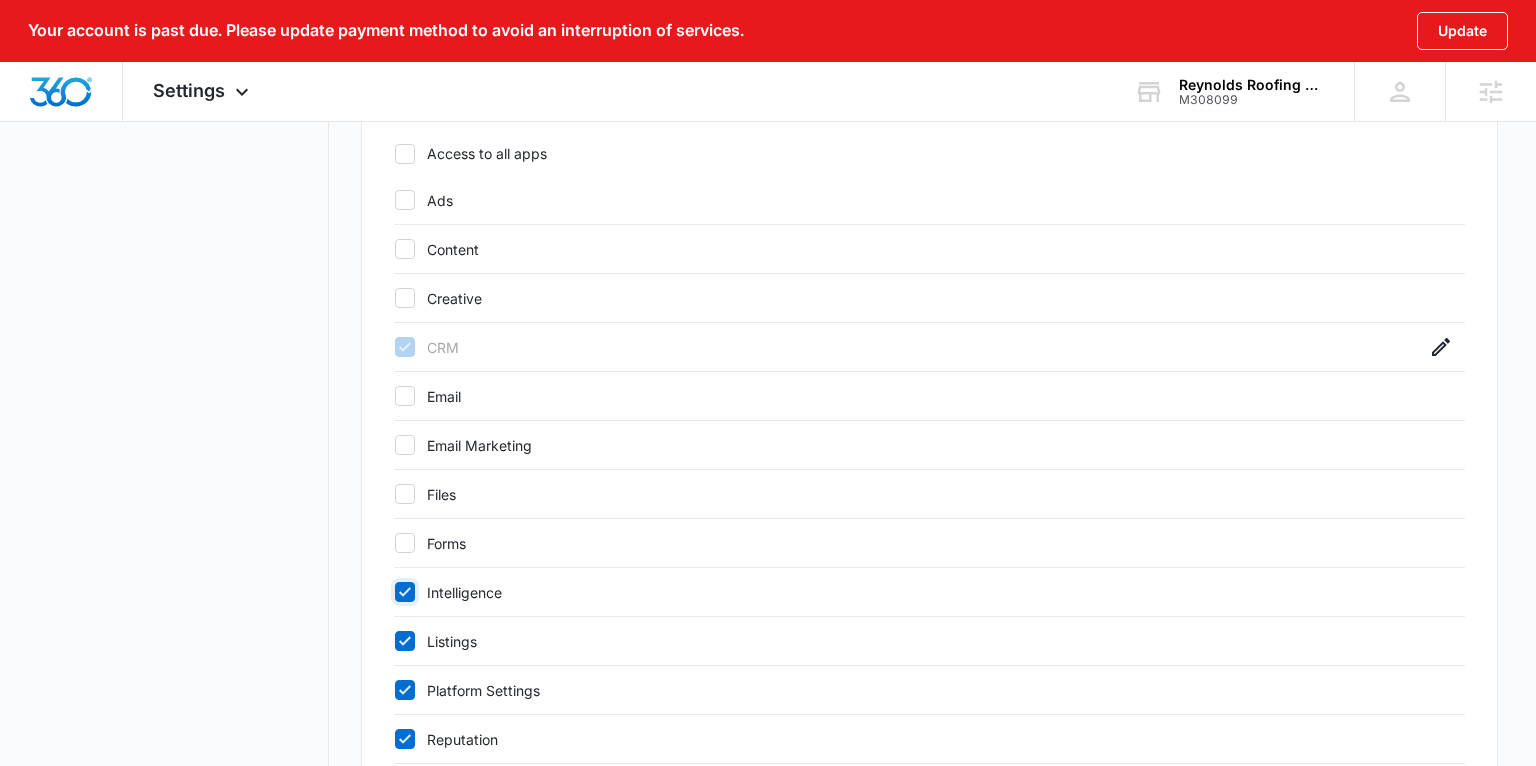 click on "Intelligence" at bounding box center [394, 592] 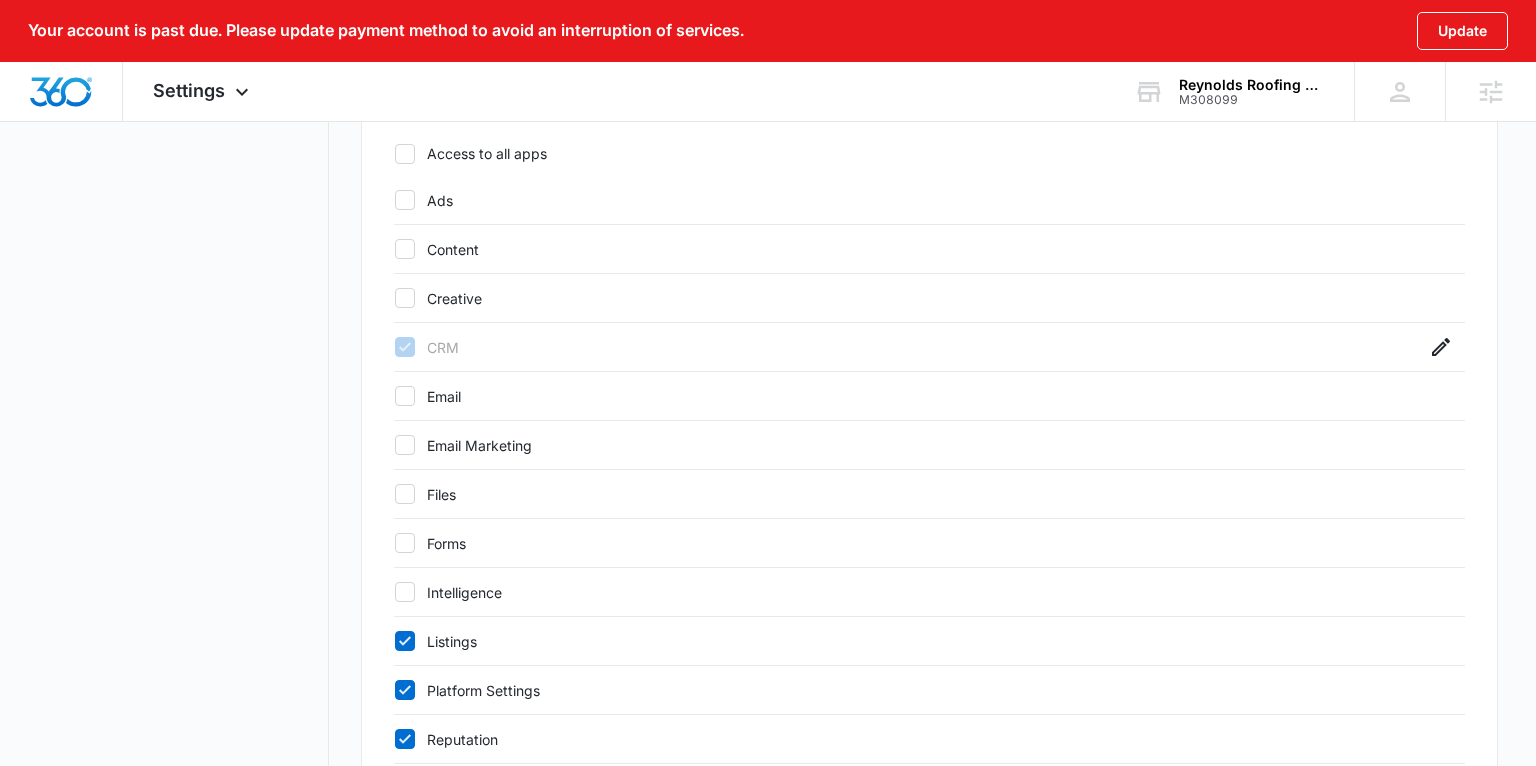 click 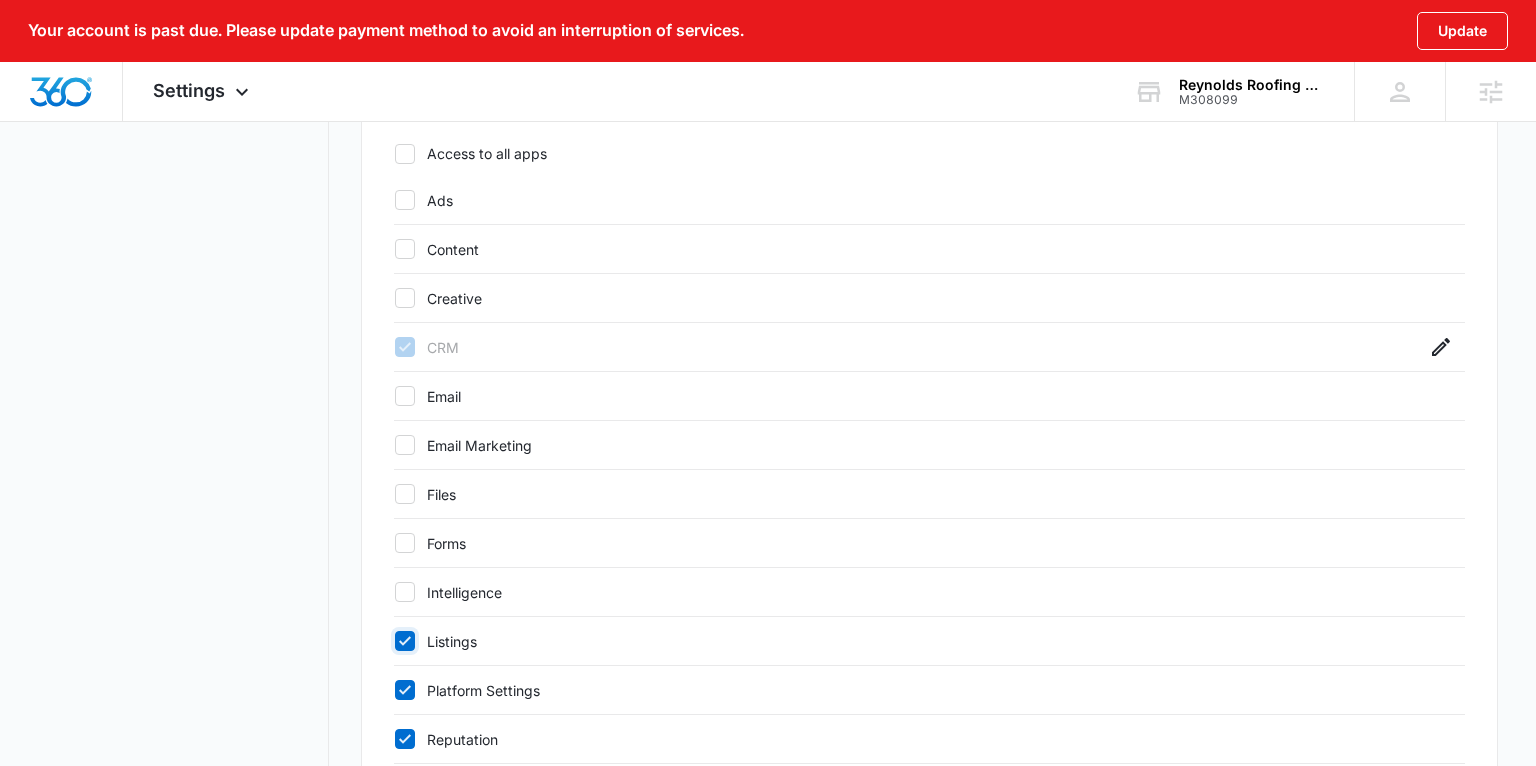 click on "Listings" at bounding box center [394, 641] 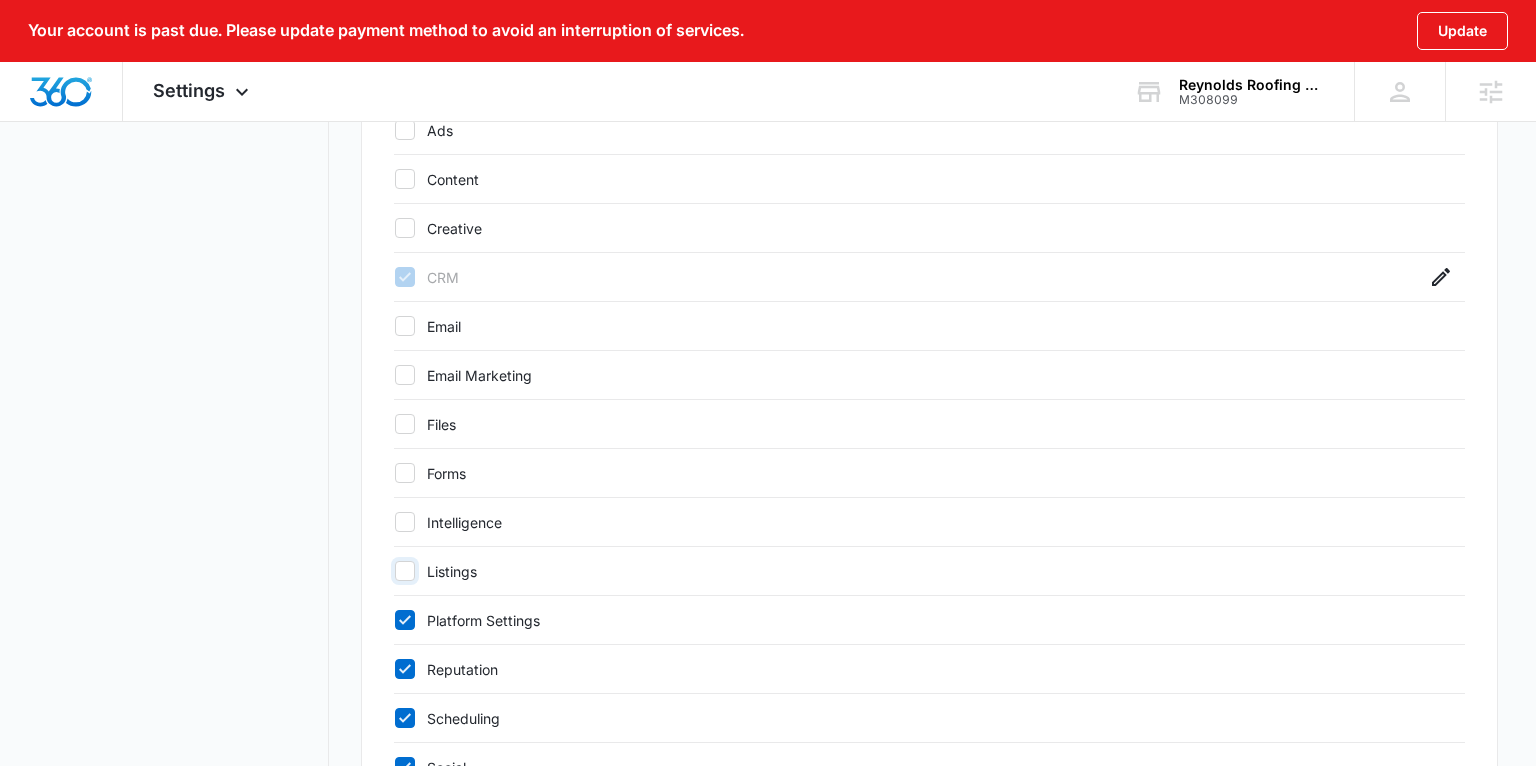 scroll, scrollTop: 1010, scrollLeft: 0, axis: vertical 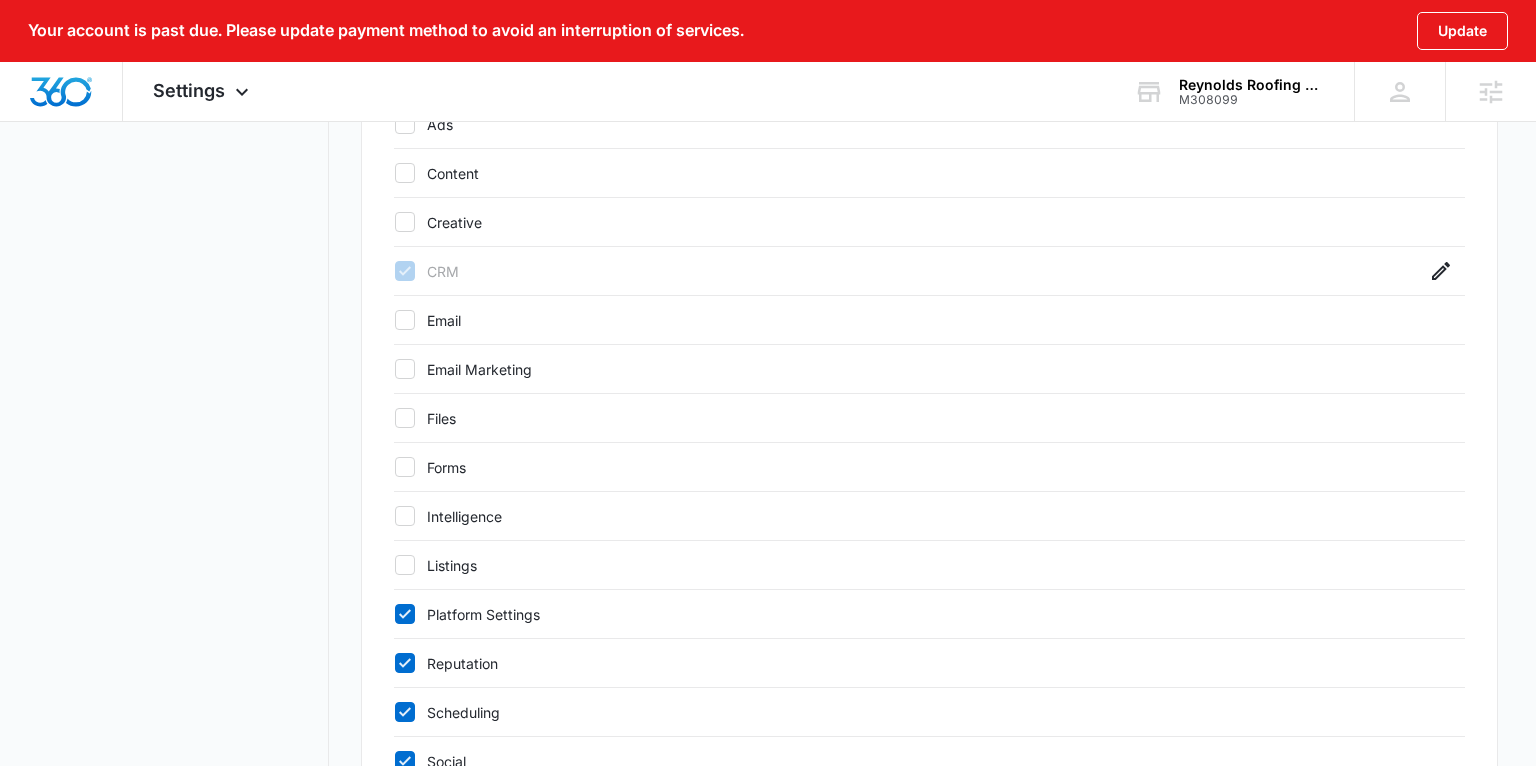 click at bounding box center (405, 614) 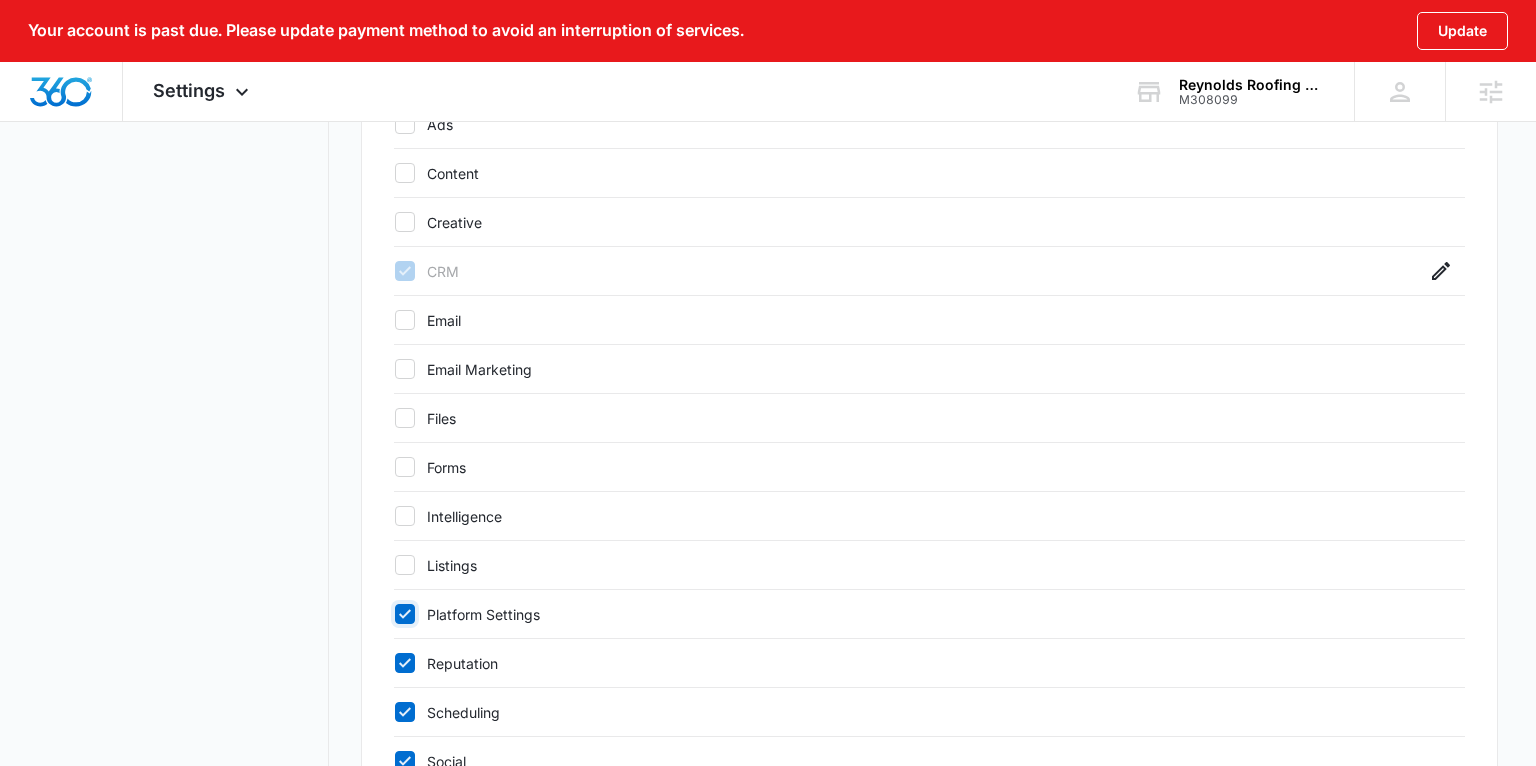 click on "Platform Settings" at bounding box center (394, 614) 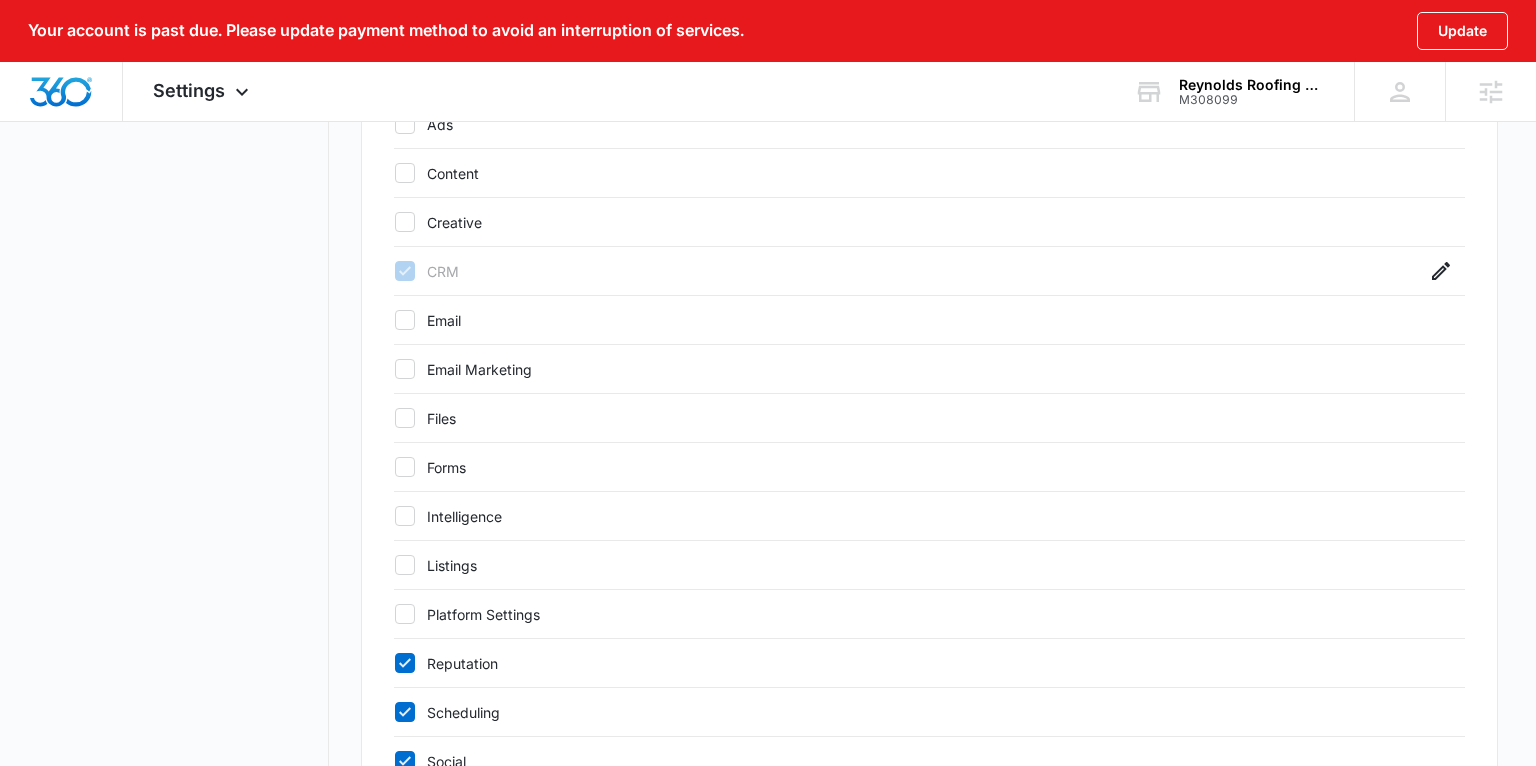 drag, startPoint x: 411, startPoint y: 659, endPoint x: 400, endPoint y: 690, distance: 32.89377 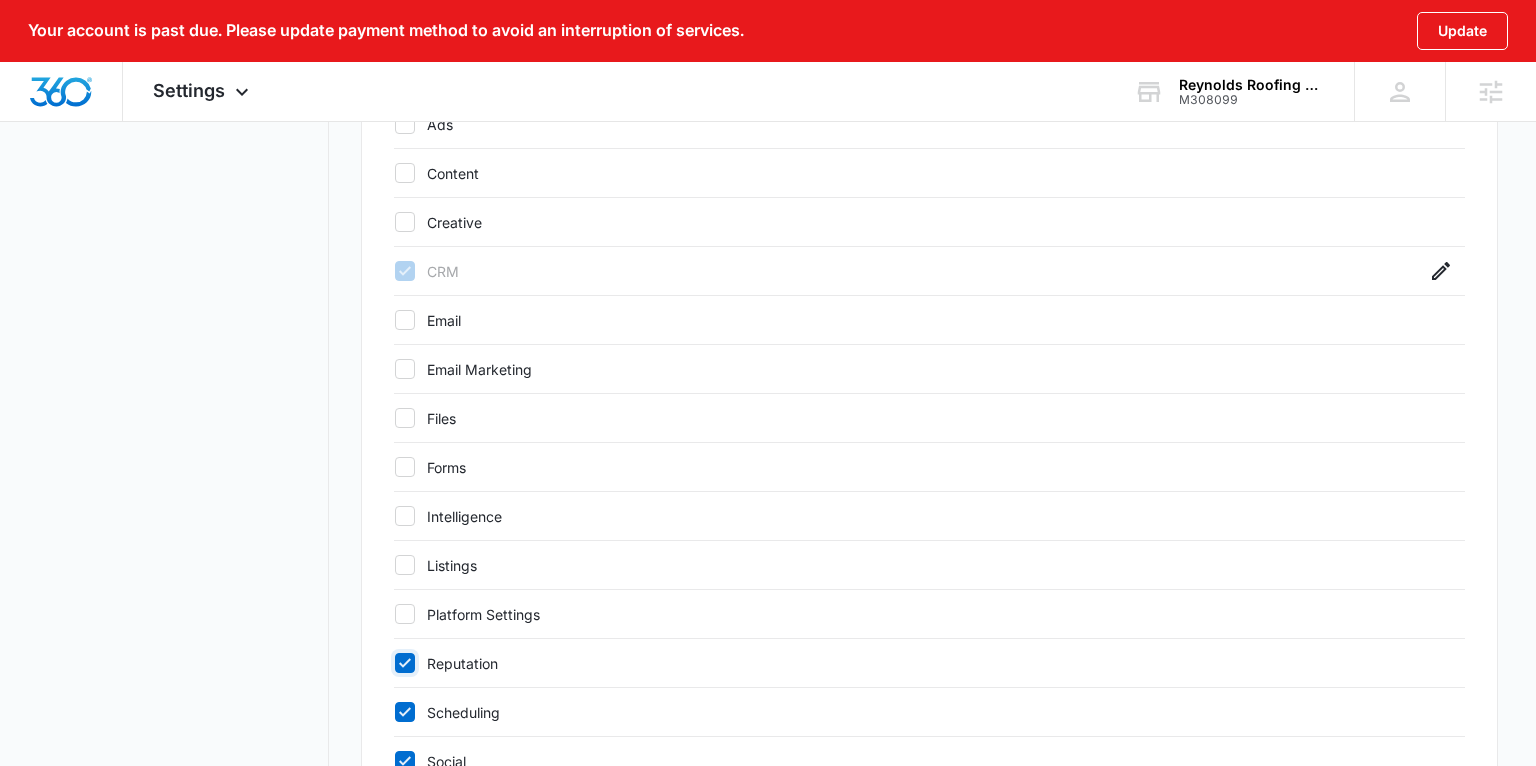 click on "Reputation" at bounding box center (394, 663) 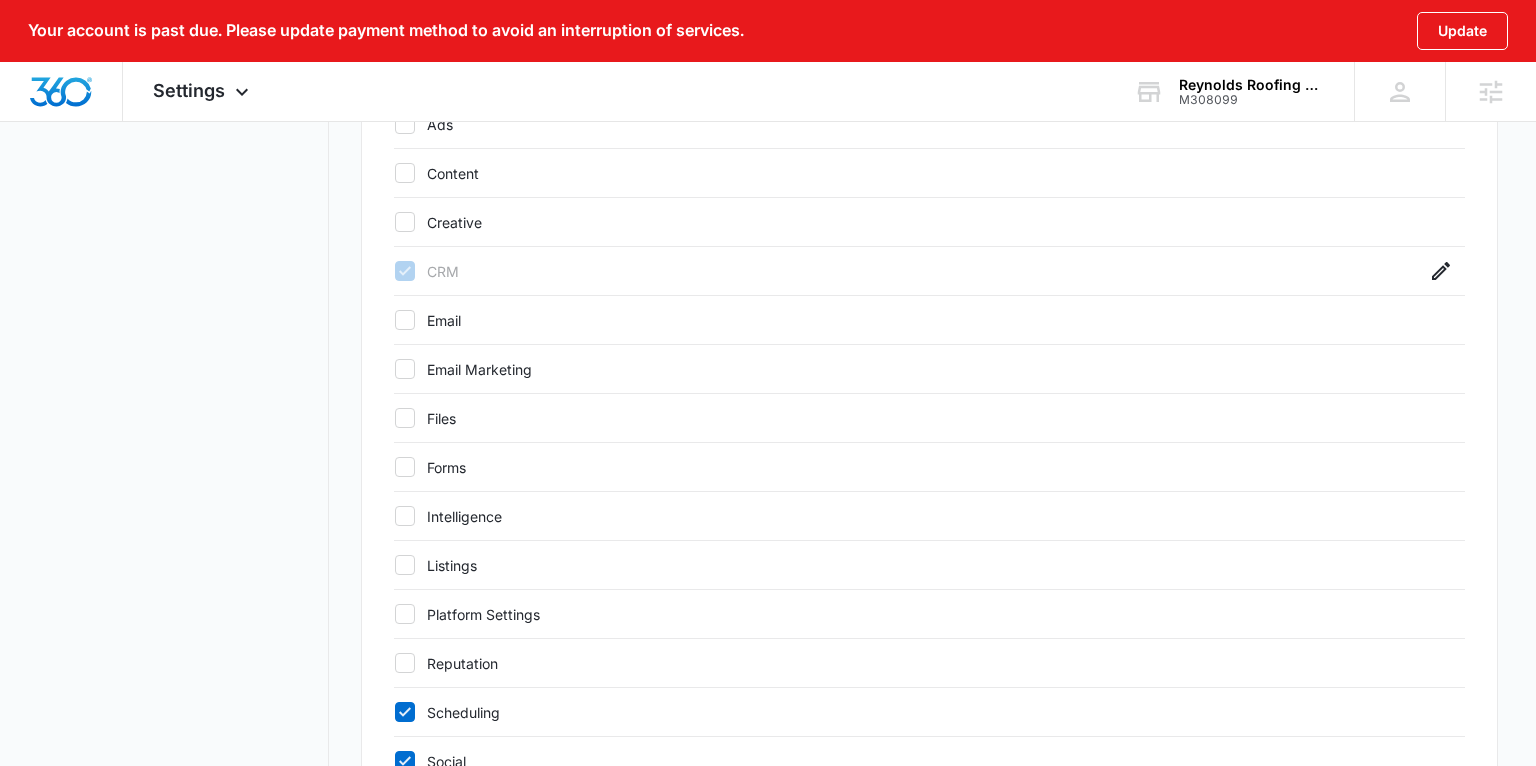 click 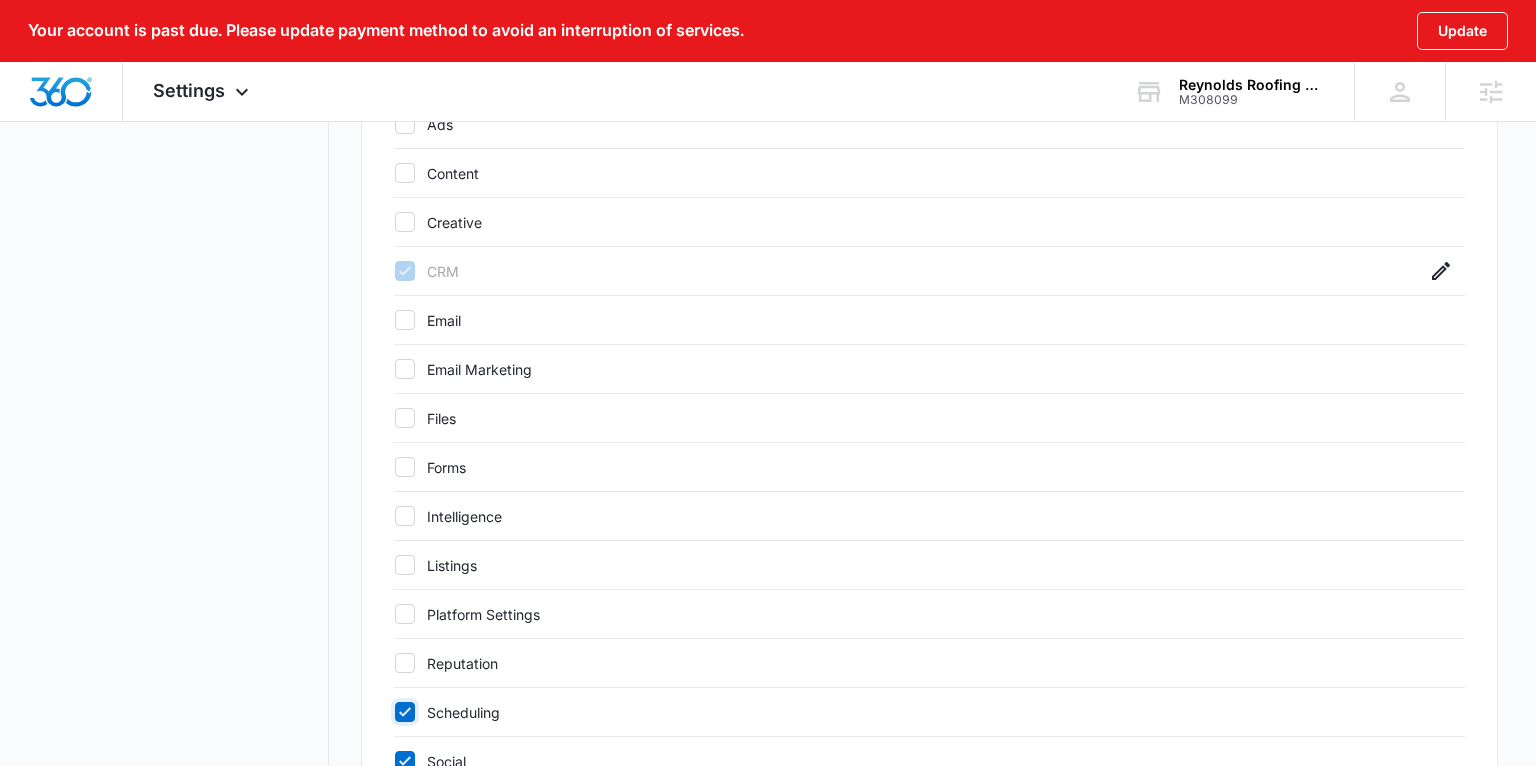 click on "Scheduling" at bounding box center (394, 712) 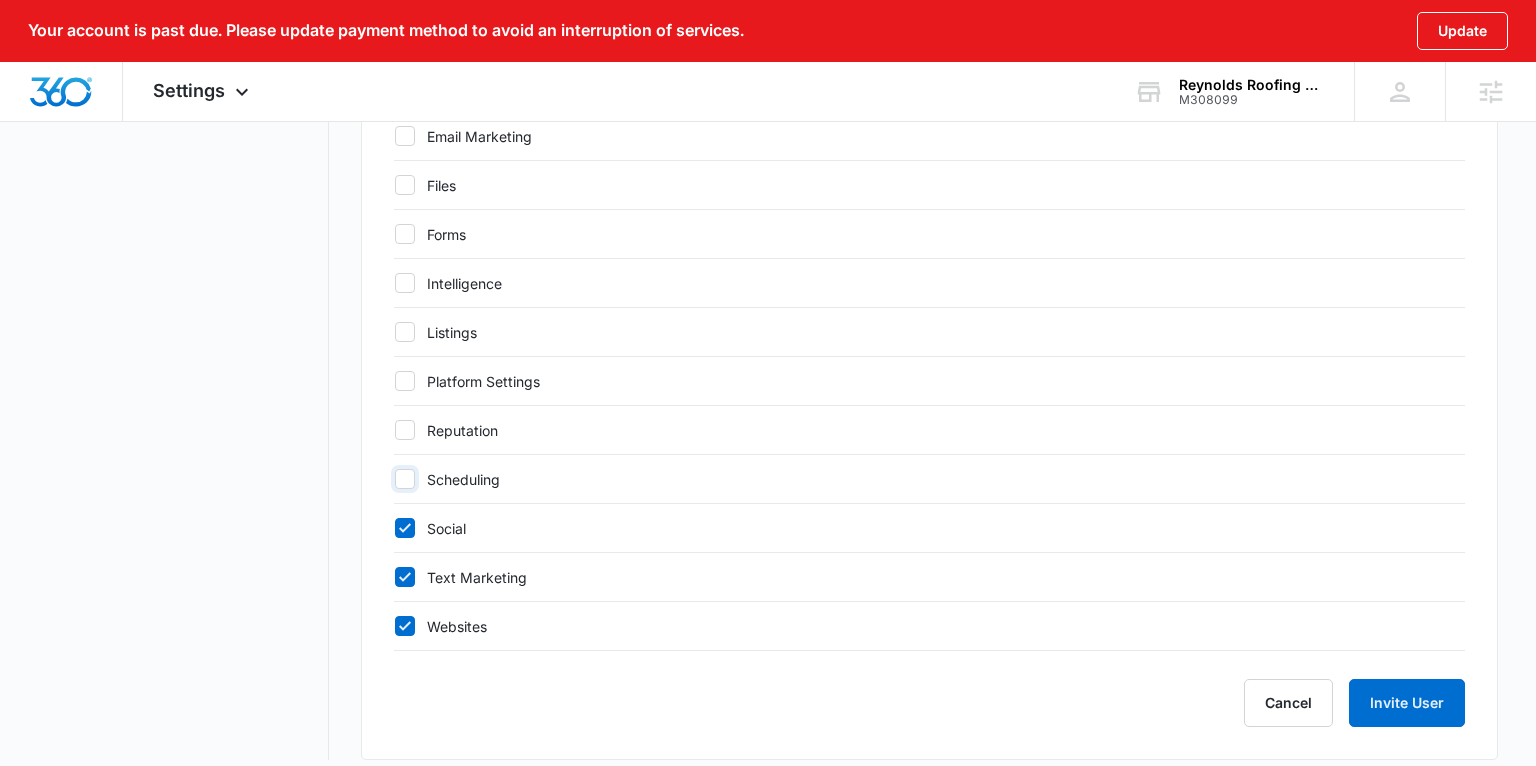 scroll, scrollTop: 1256, scrollLeft: 0, axis: vertical 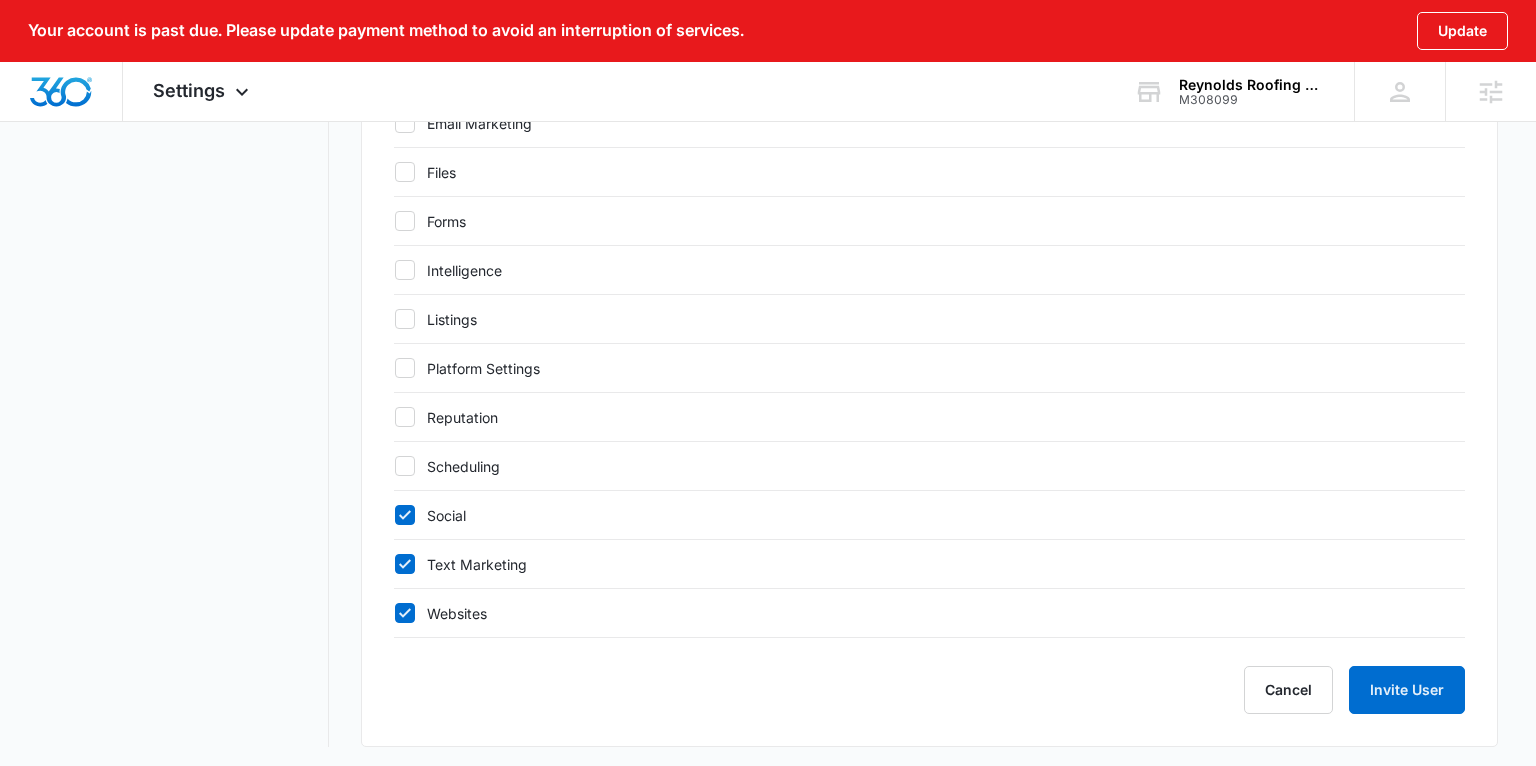 click on "Social" at bounding box center [929, 515] 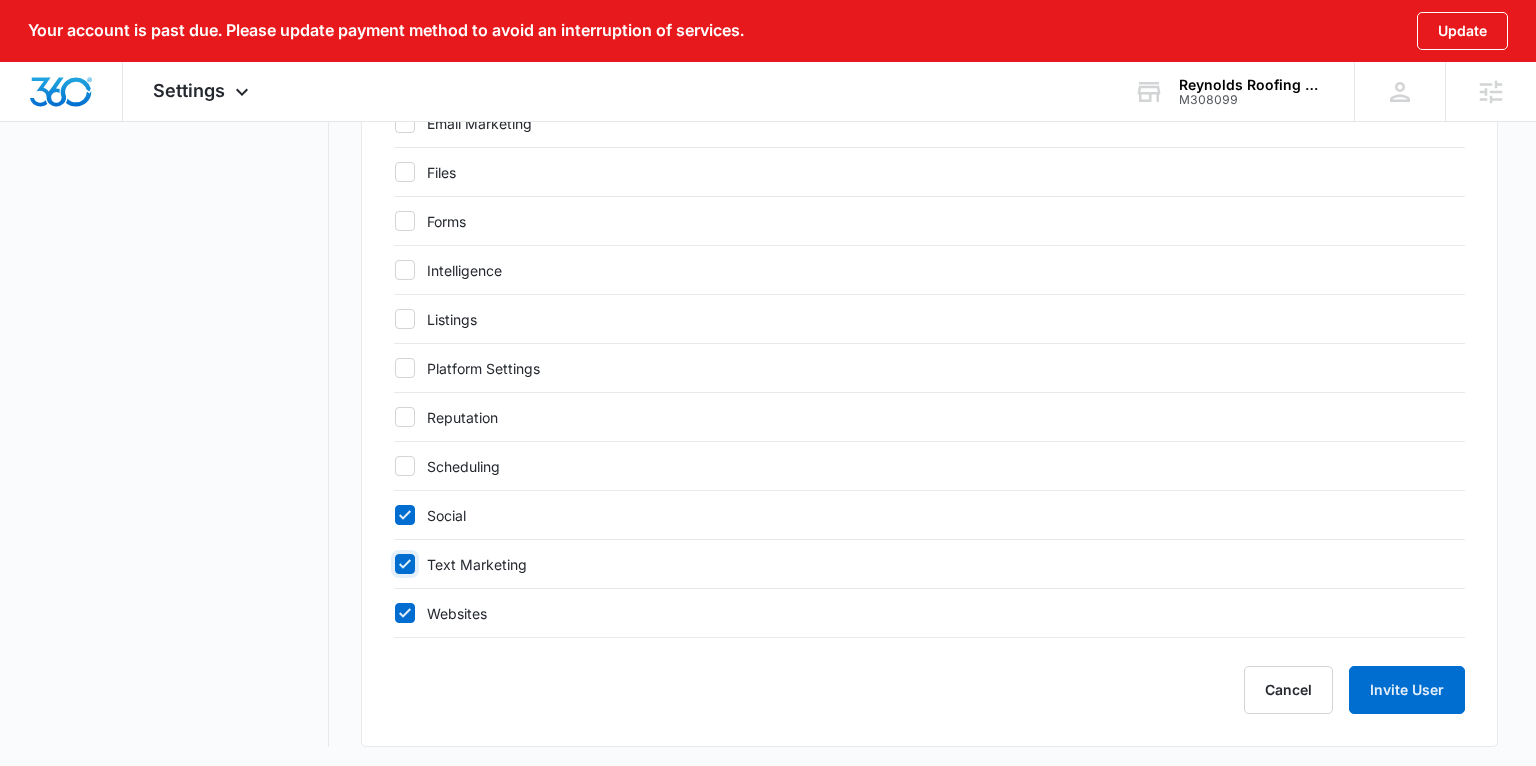 click on "Text Marketing" at bounding box center [394, 564] 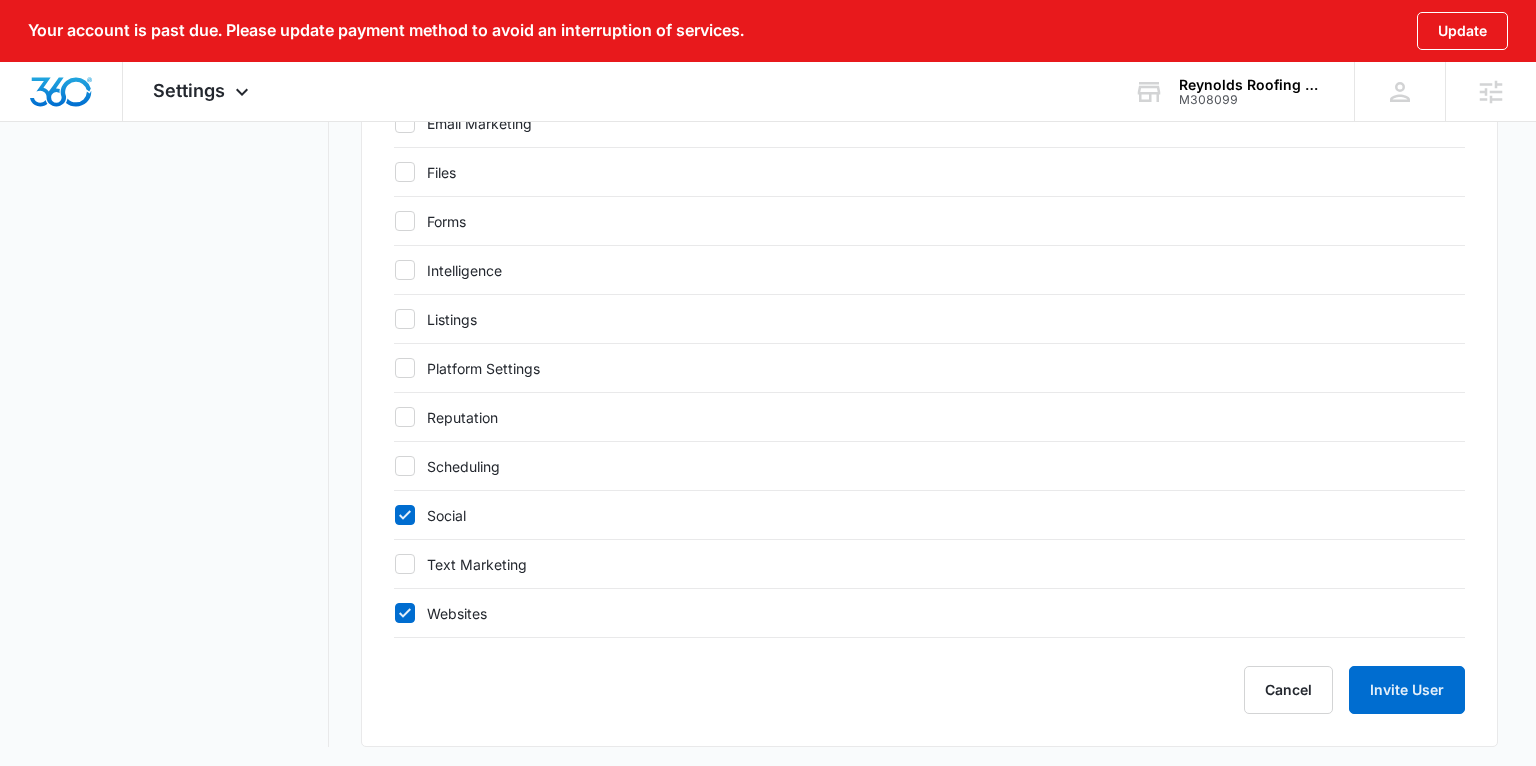 click 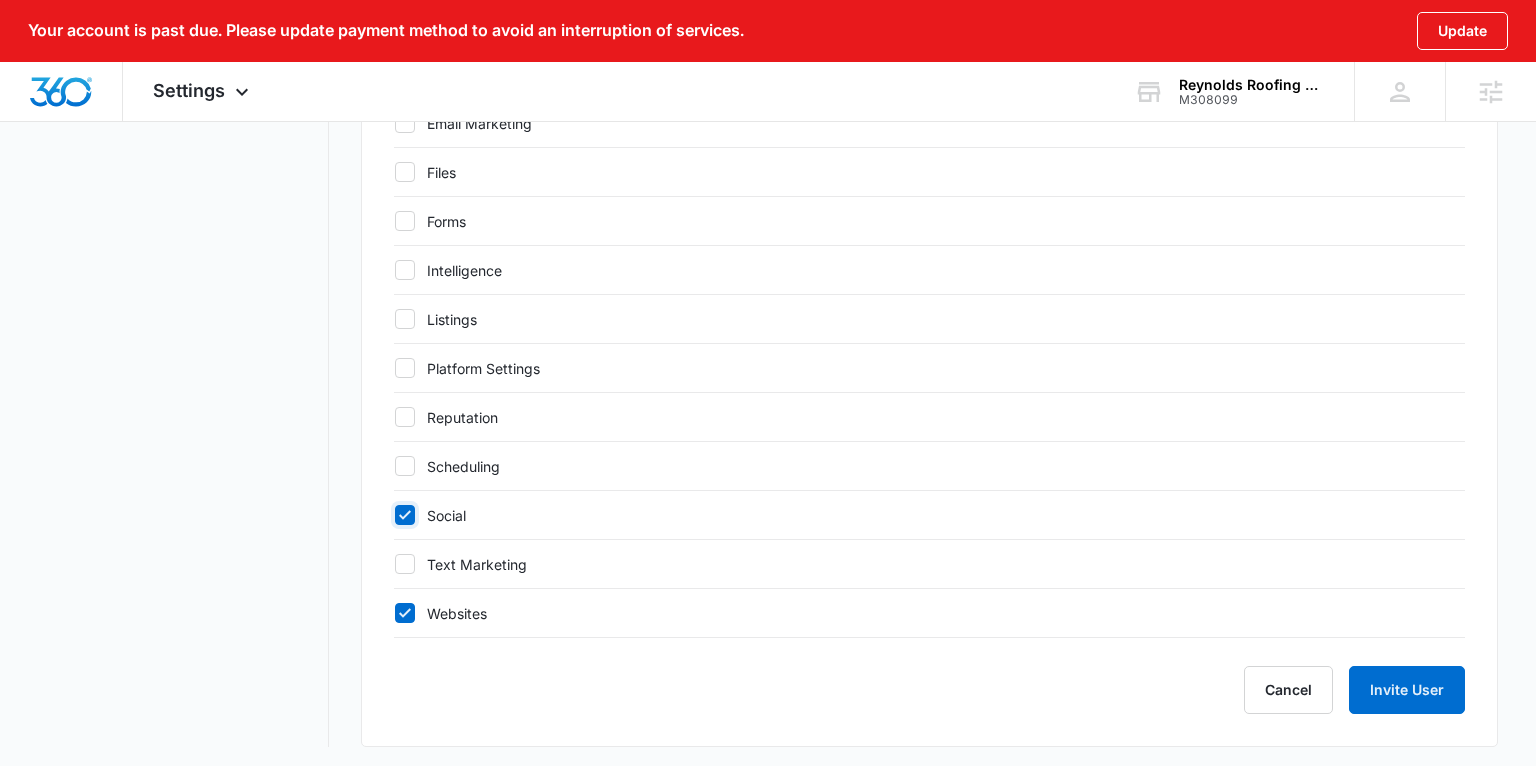 click on "Social" at bounding box center (394, 515) 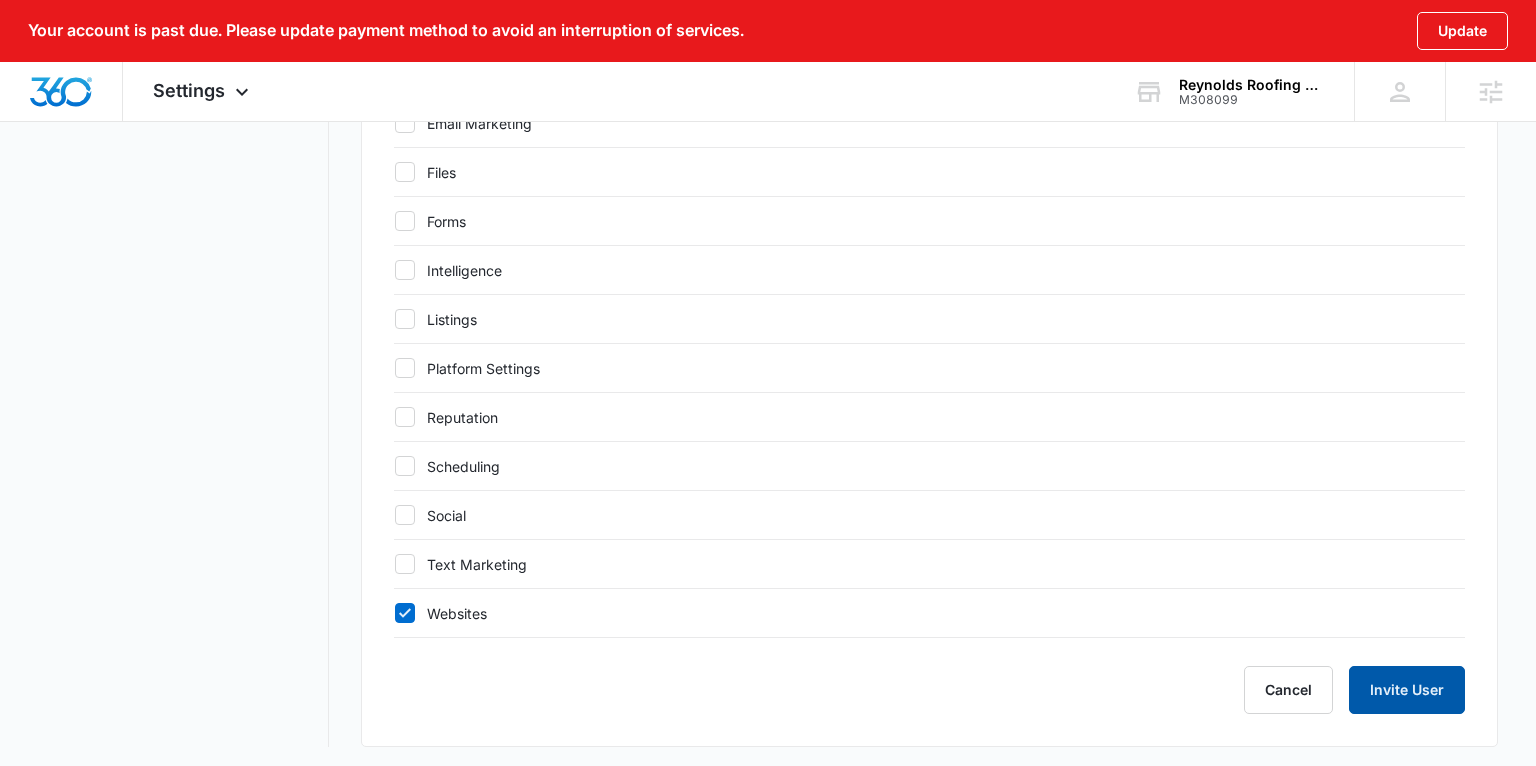 click on "Invite User" at bounding box center [1407, 690] 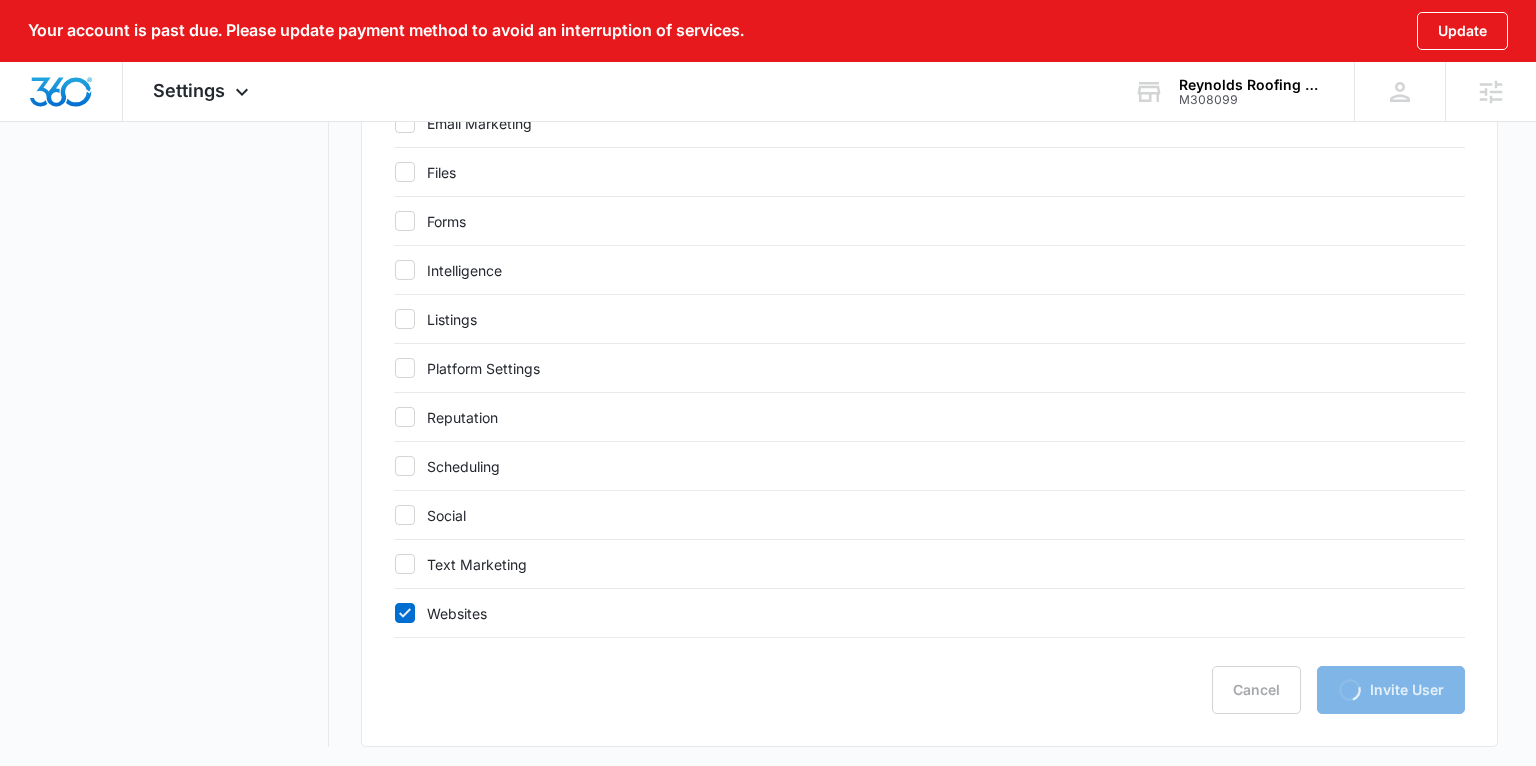 scroll, scrollTop: 0, scrollLeft: 0, axis: both 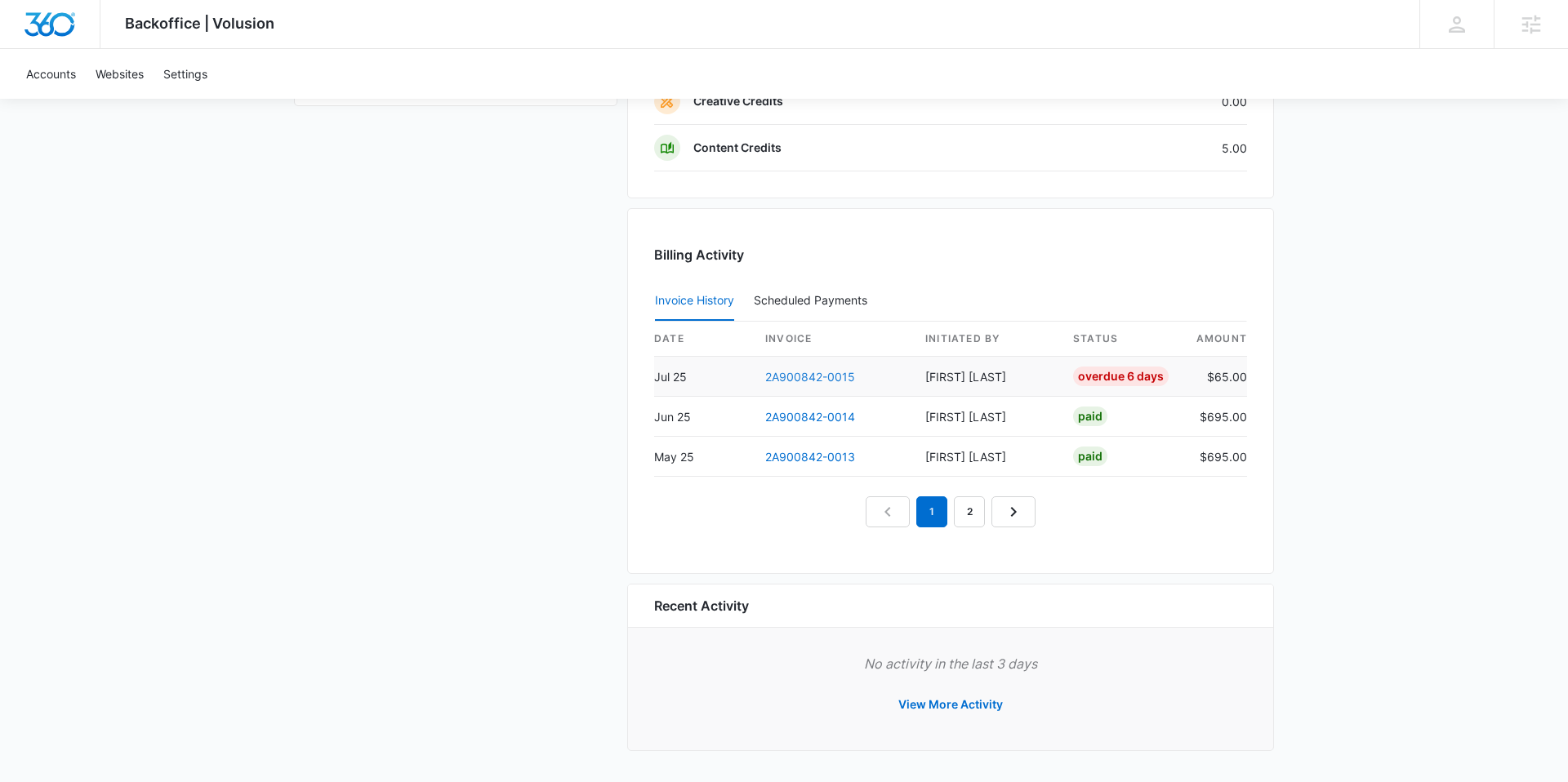 click on "2A900842-0015" at bounding box center [810, 376] 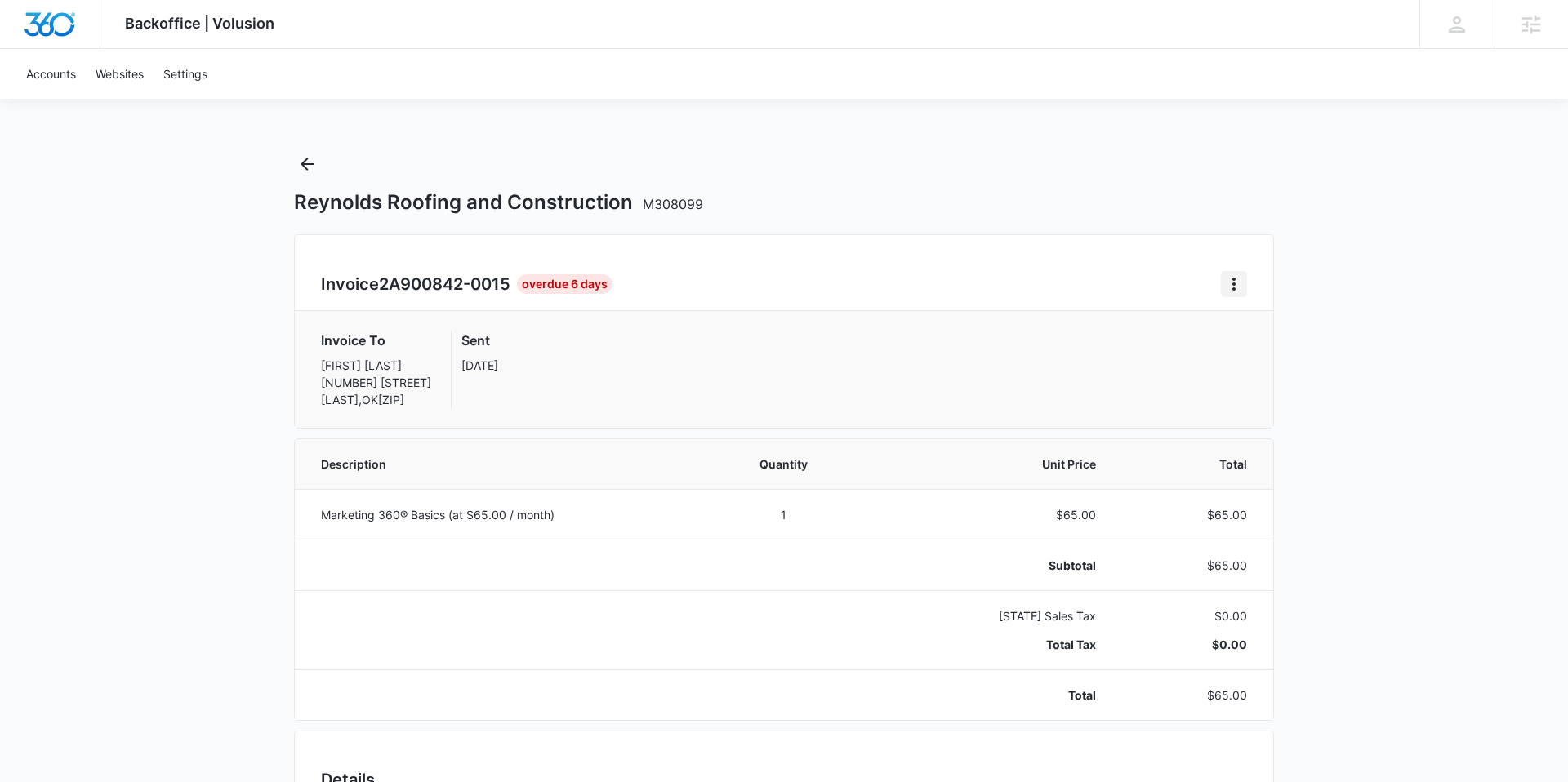 click 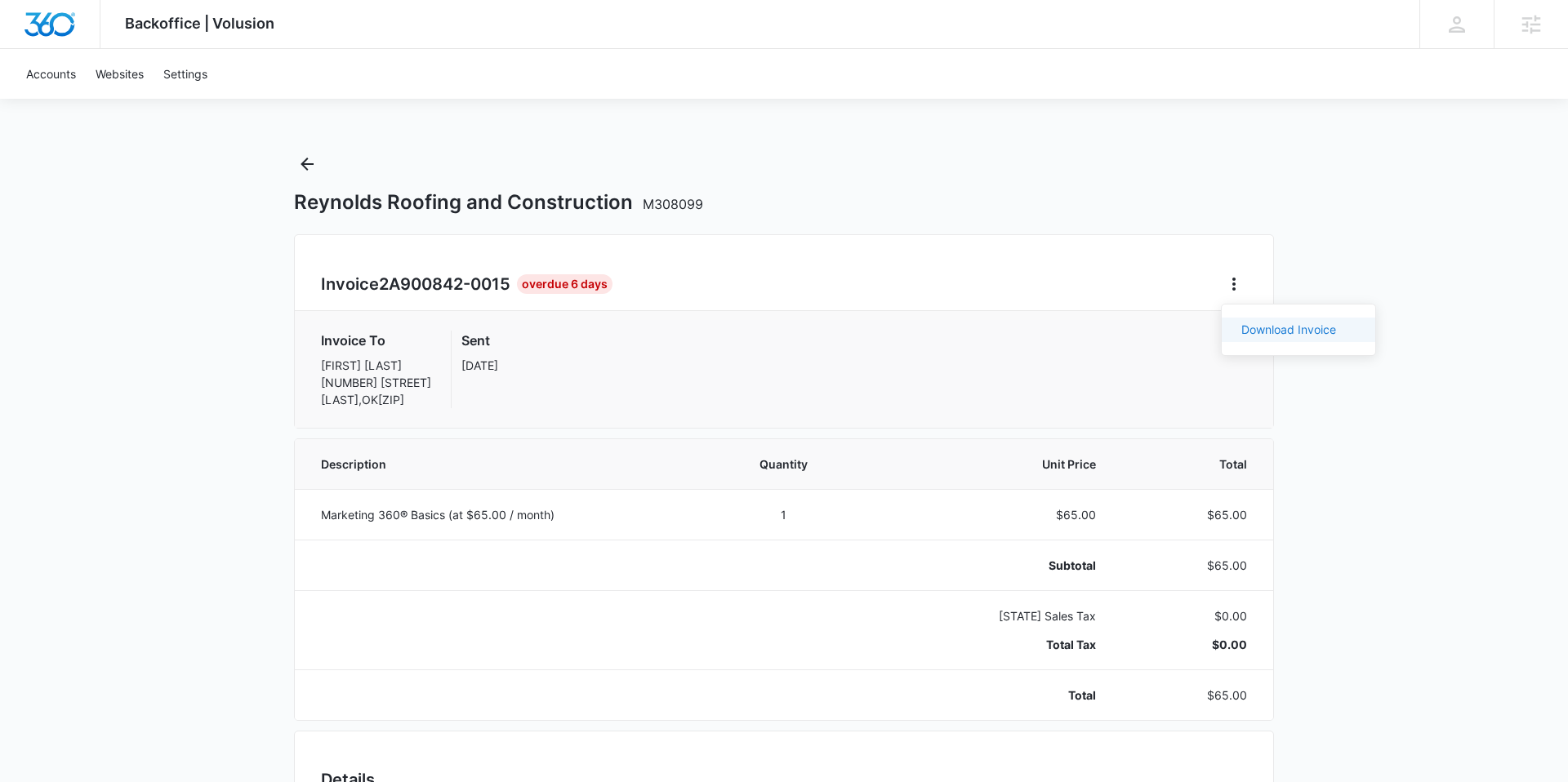 click on "Download Invoice" at bounding box center (1289, 329) 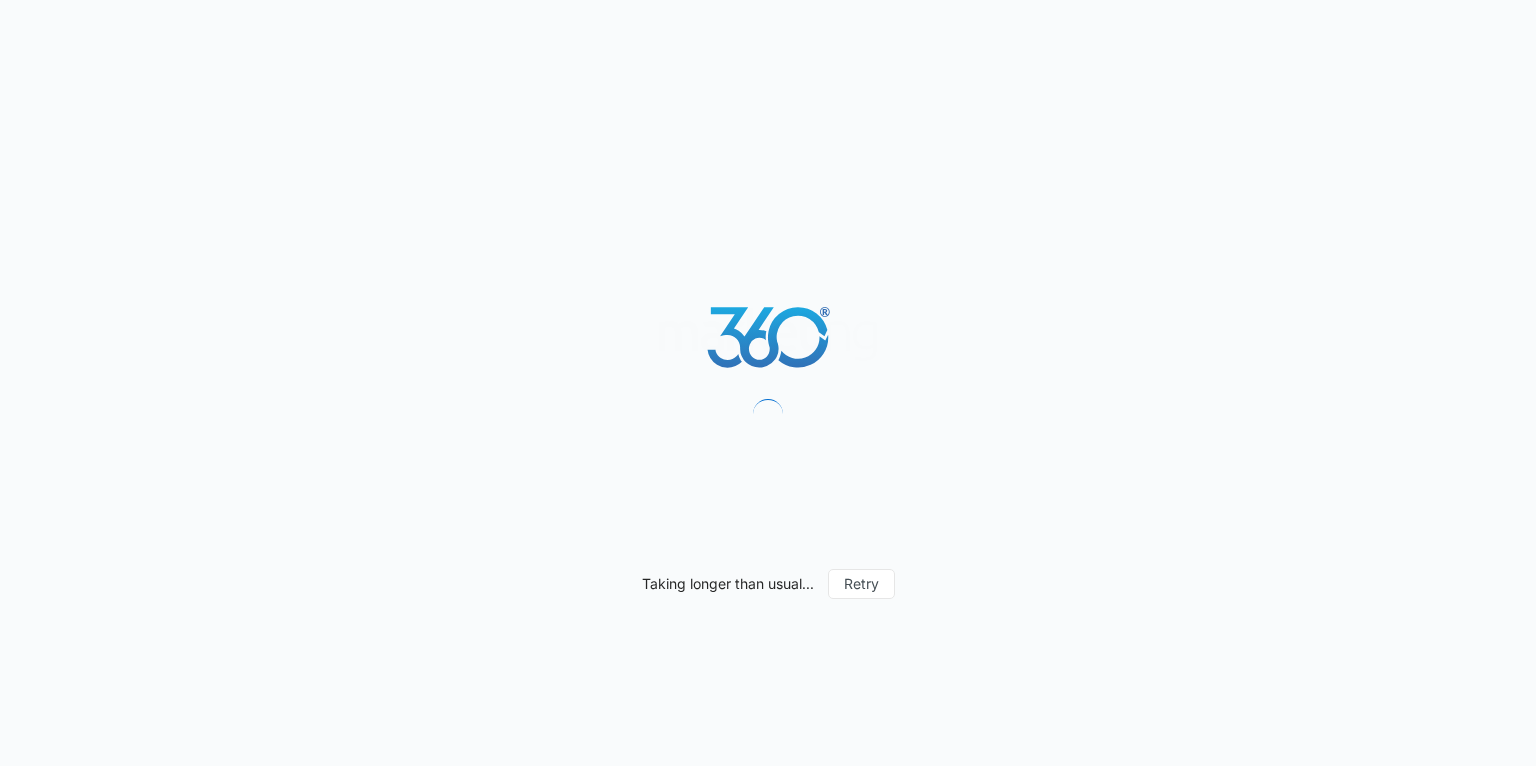 scroll, scrollTop: 0, scrollLeft: 0, axis: both 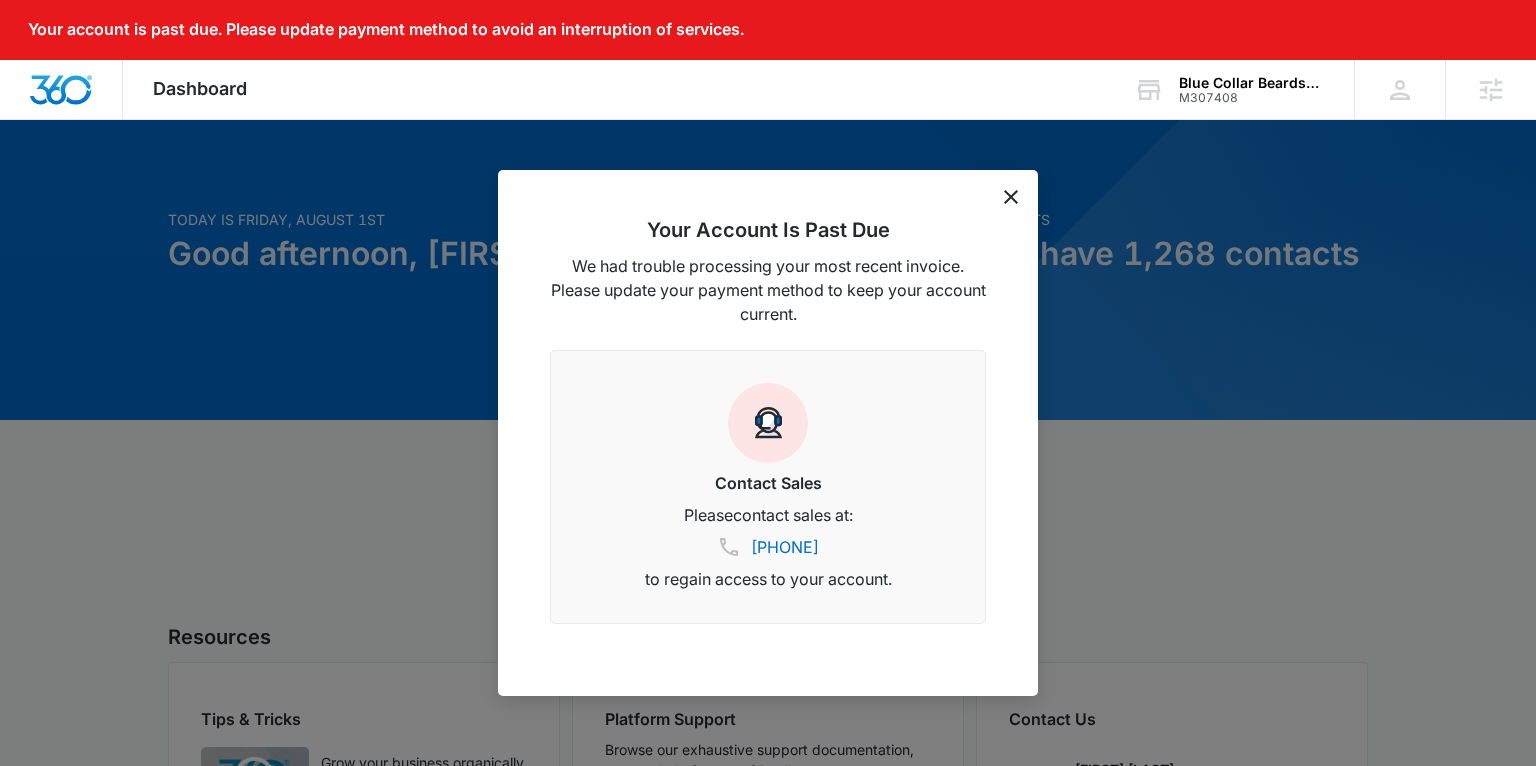 click 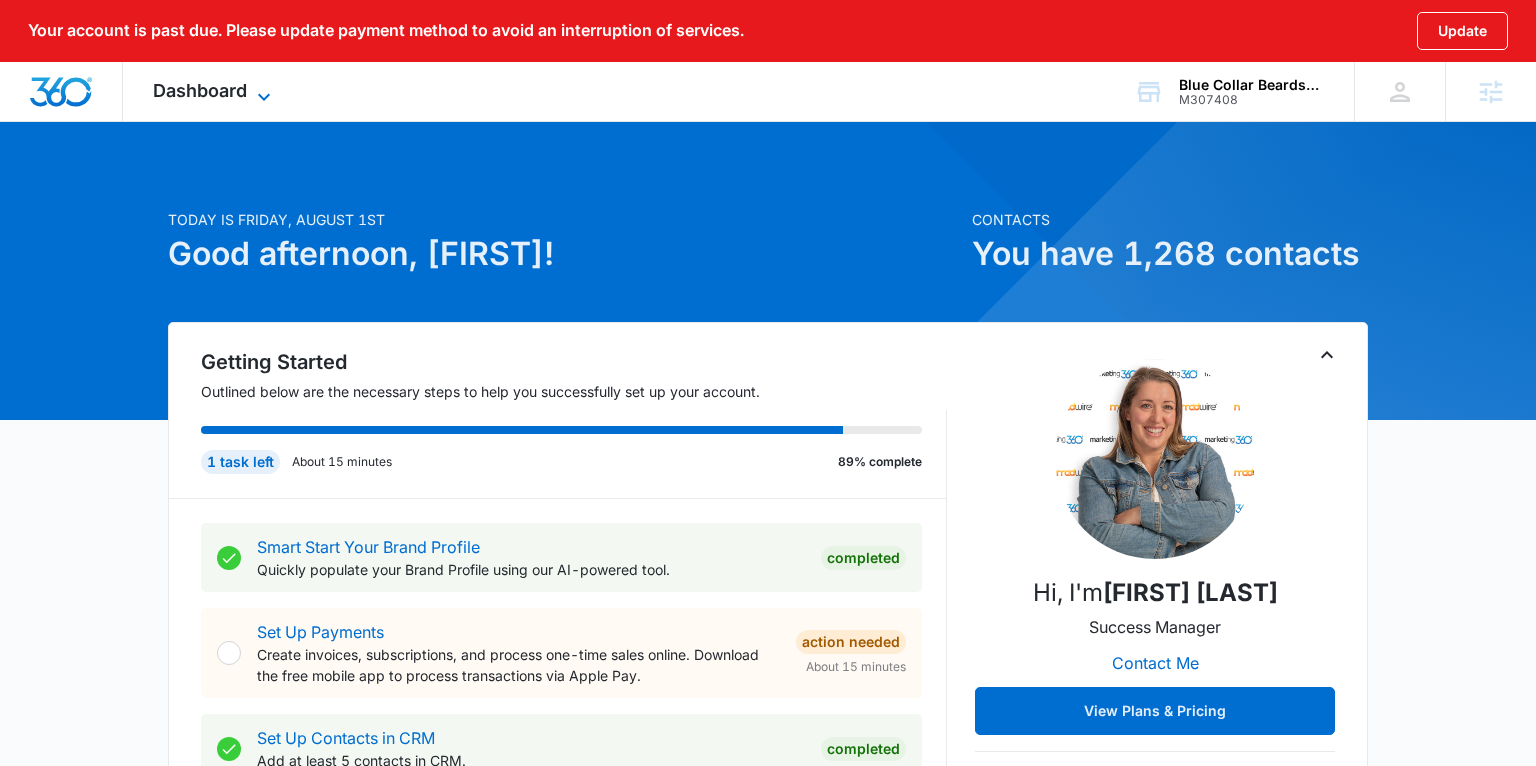 click on "Dashboard" at bounding box center (200, 90) 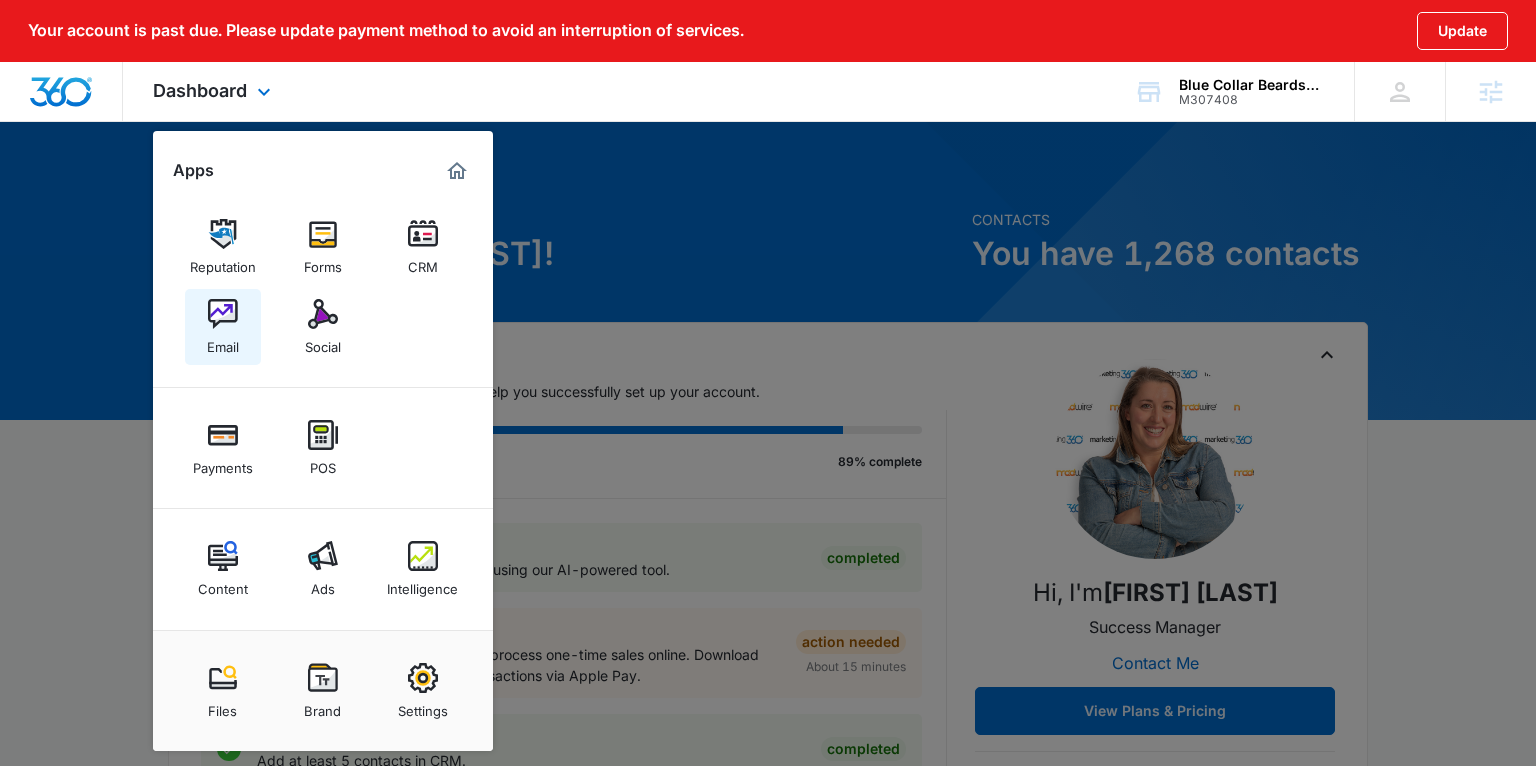 click on "Email" at bounding box center [223, 342] 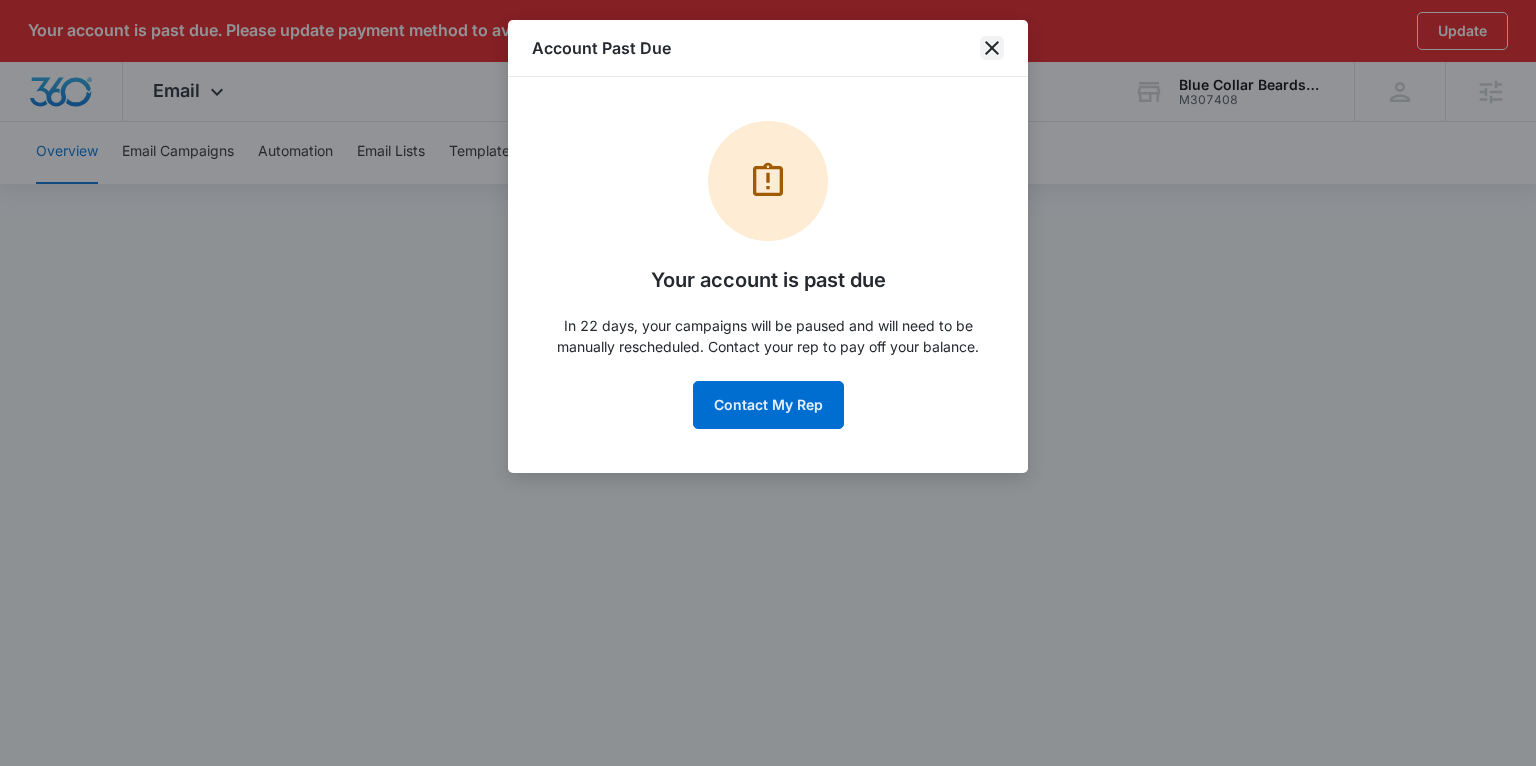 click 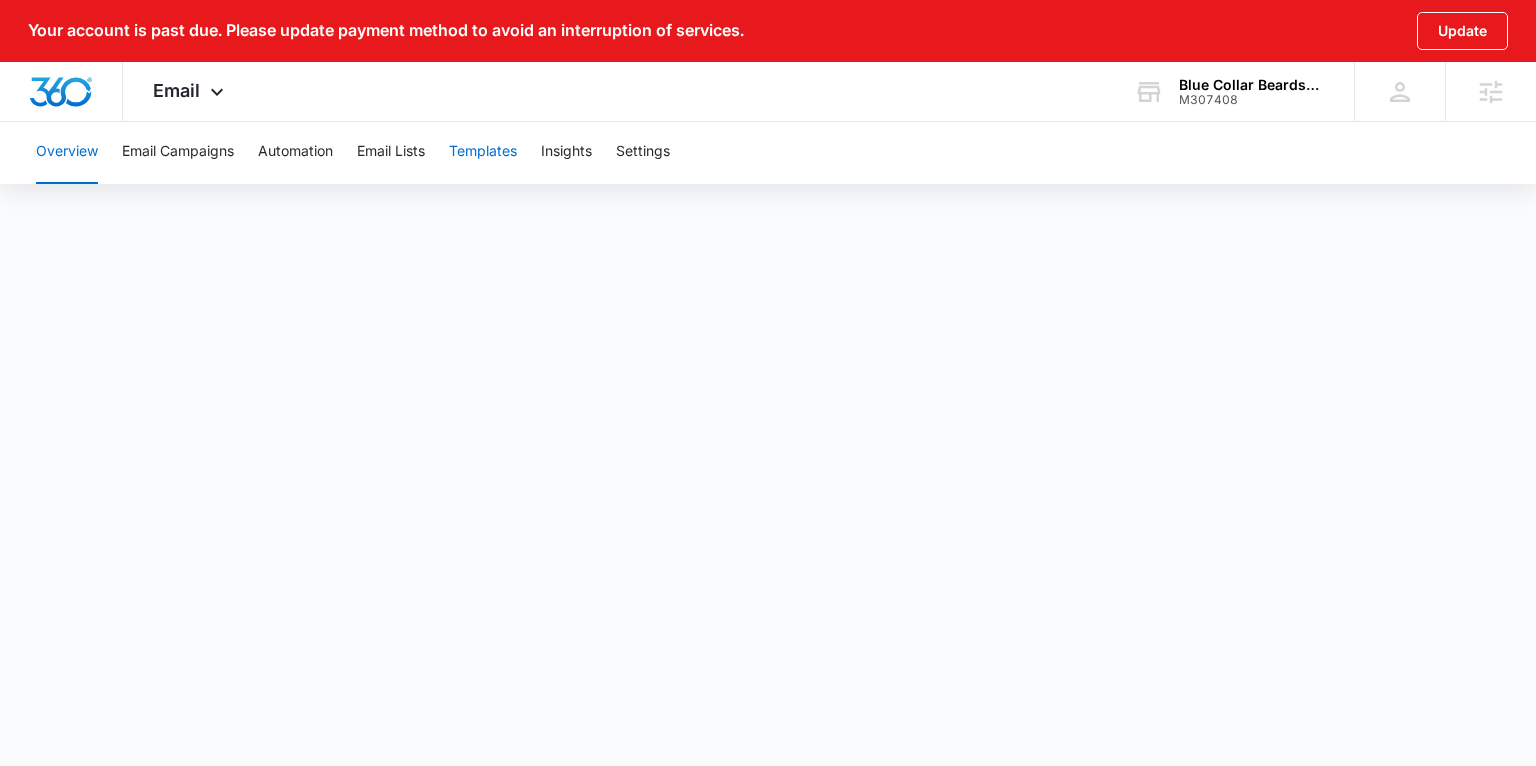 click on "Templates" at bounding box center [483, 152] 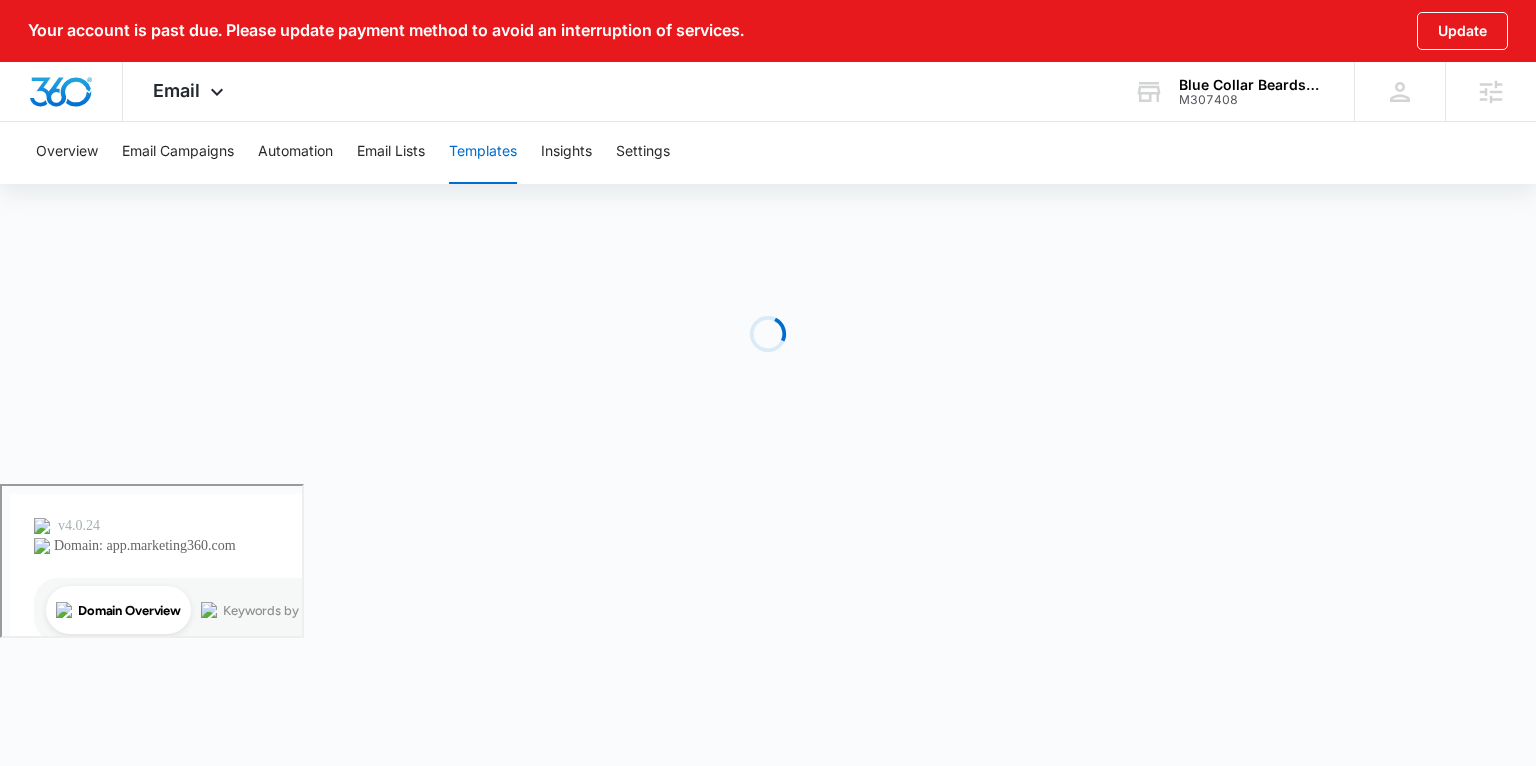 scroll, scrollTop: 0, scrollLeft: 0, axis: both 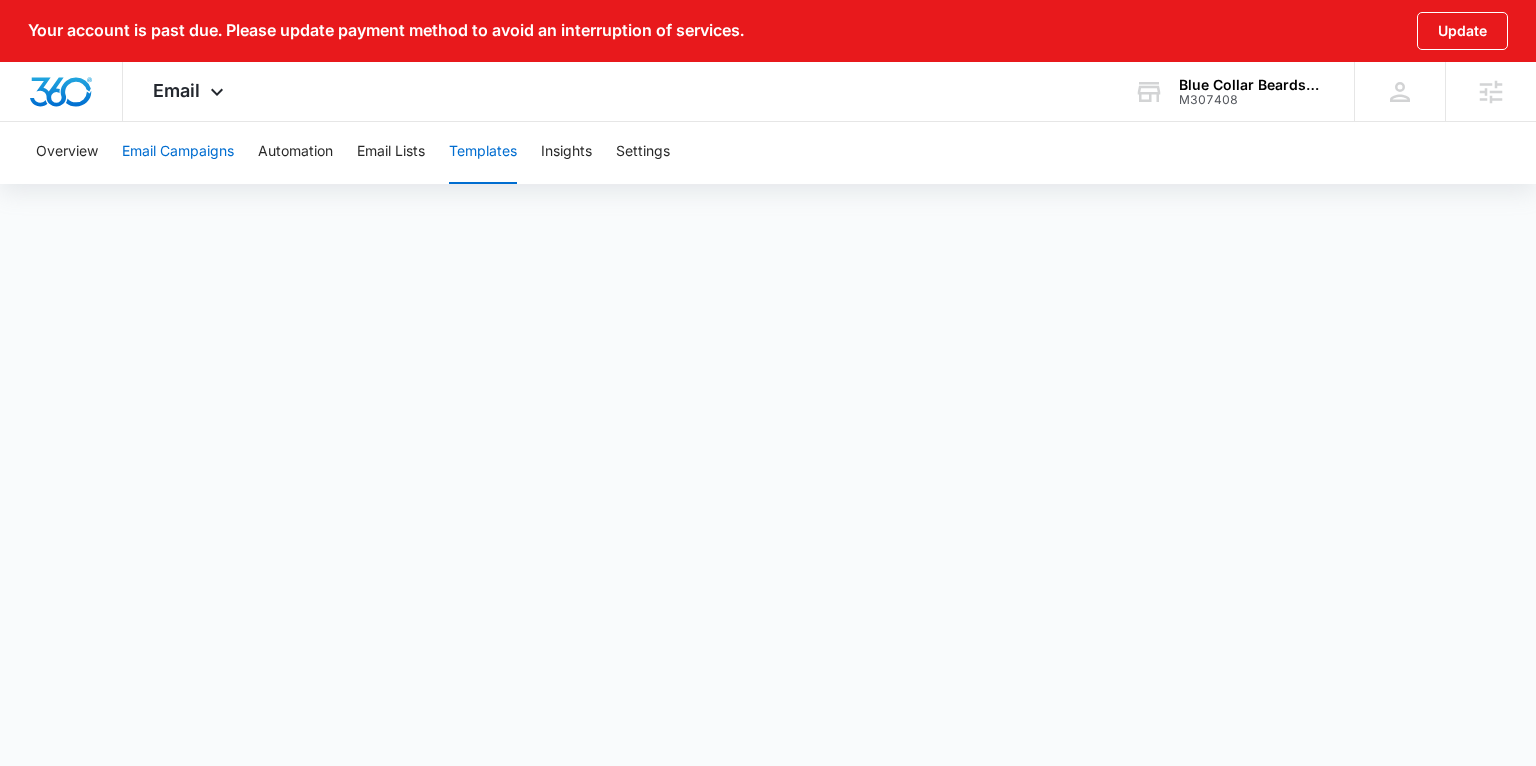 click on "Email Campaigns" at bounding box center [178, 152] 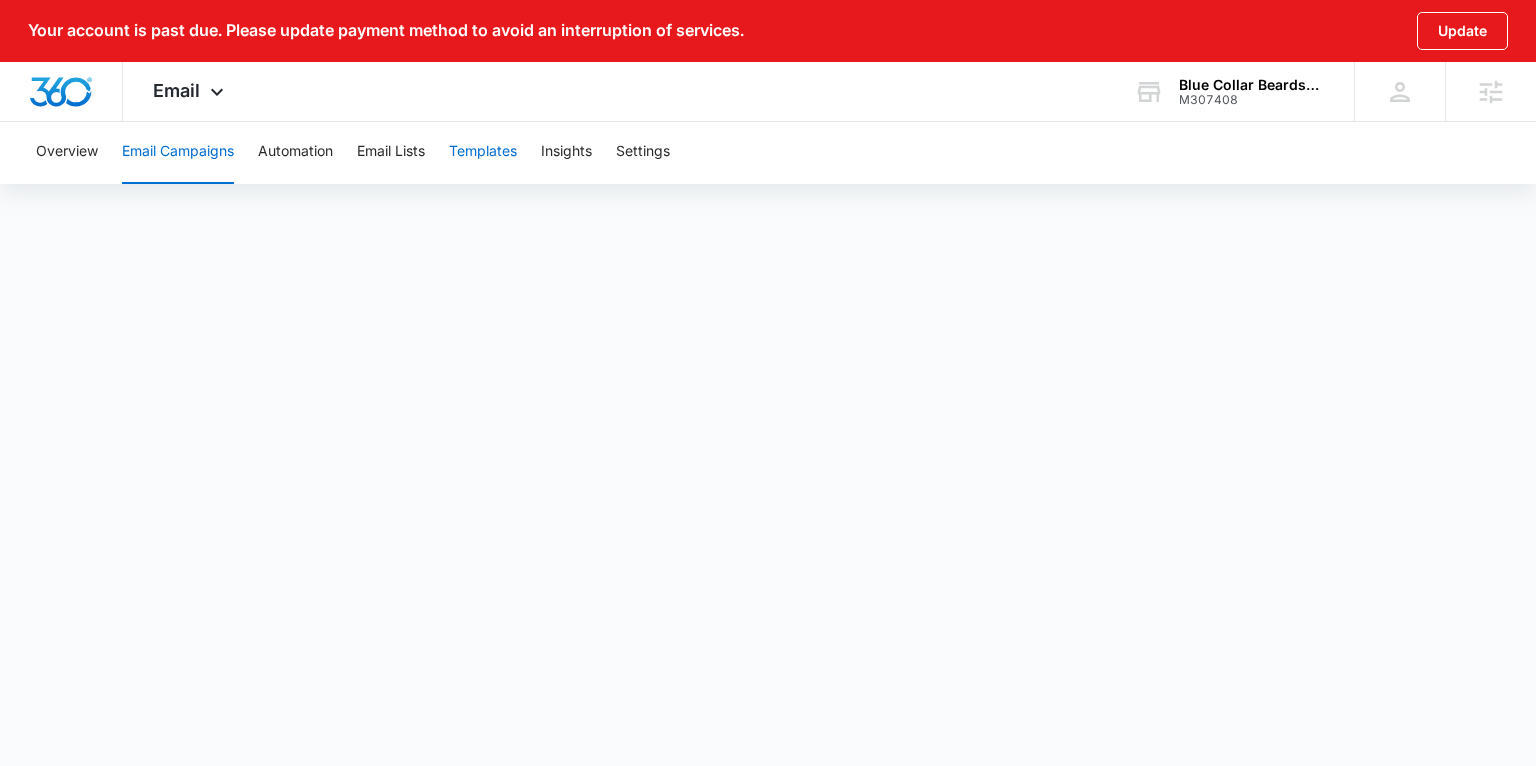 click on "Templates" at bounding box center [483, 152] 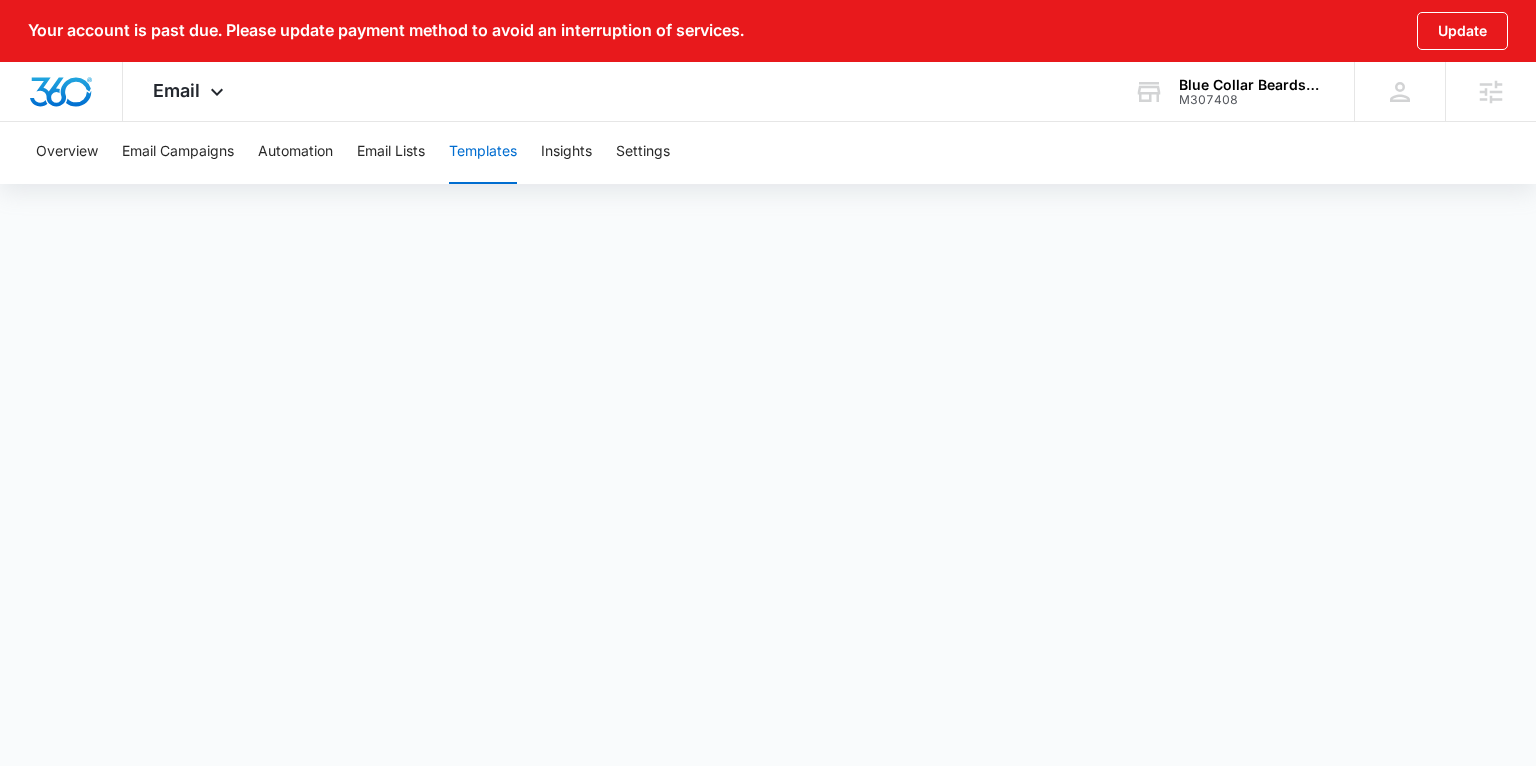 scroll, scrollTop: 21, scrollLeft: 0, axis: vertical 